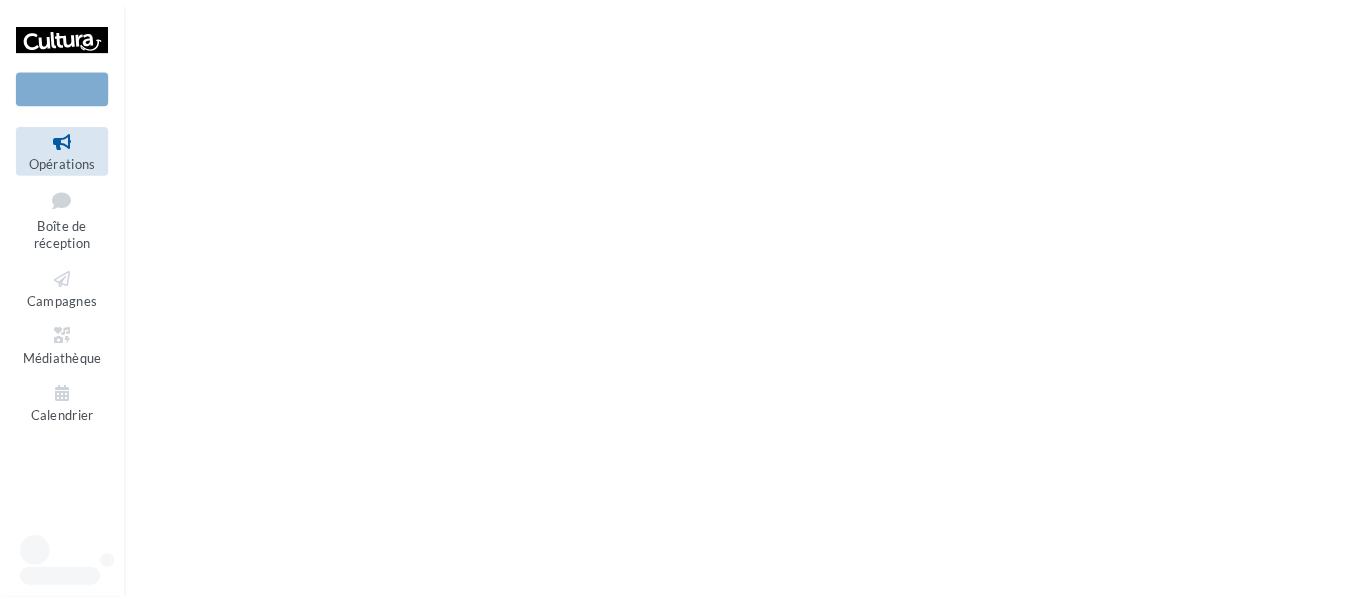scroll, scrollTop: 0, scrollLeft: 0, axis: both 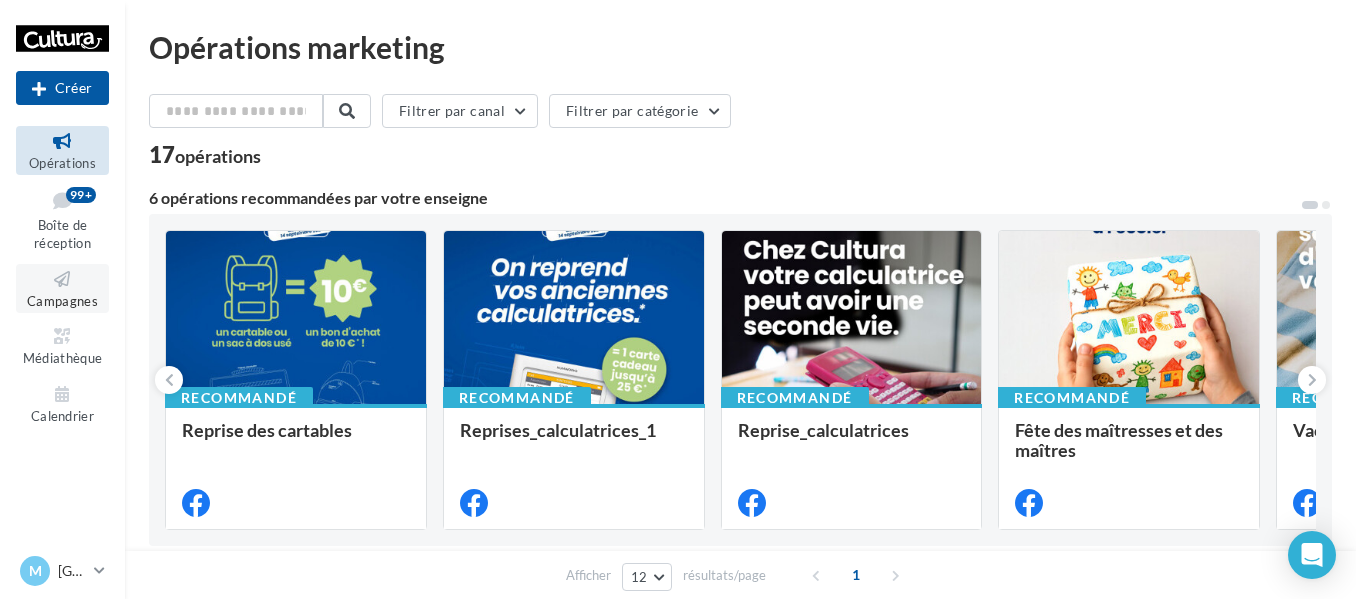 click at bounding box center [62, 279] 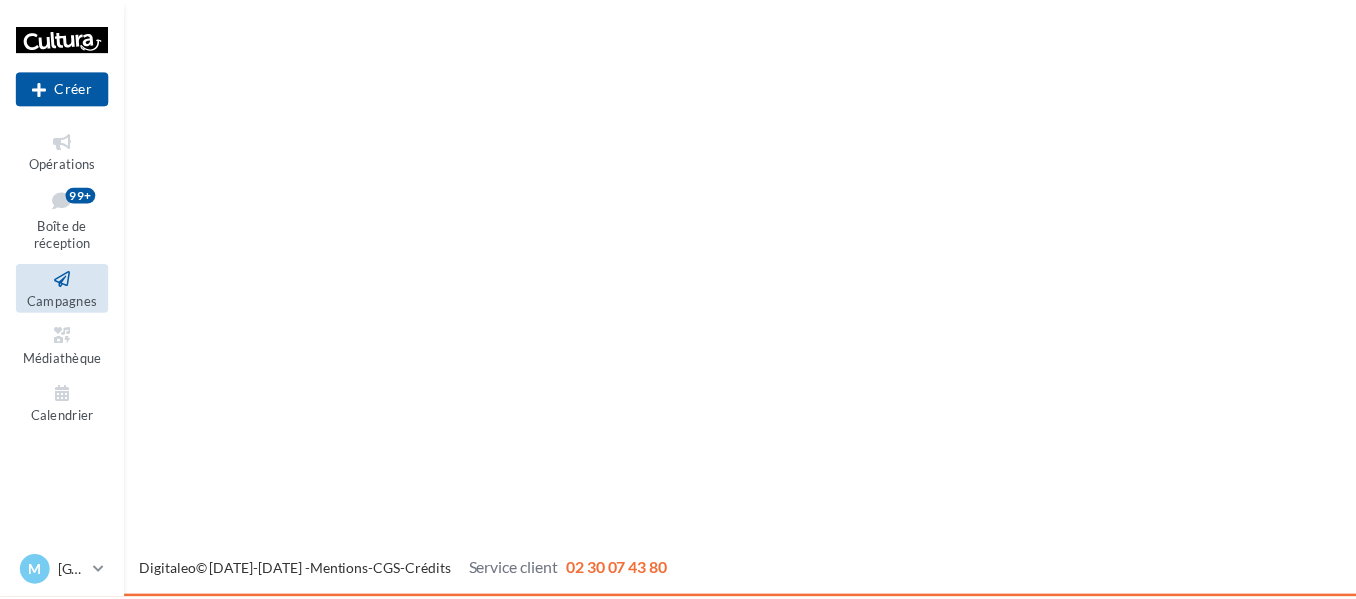 scroll, scrollTop: 0, scrollLeft: 0, axis: both 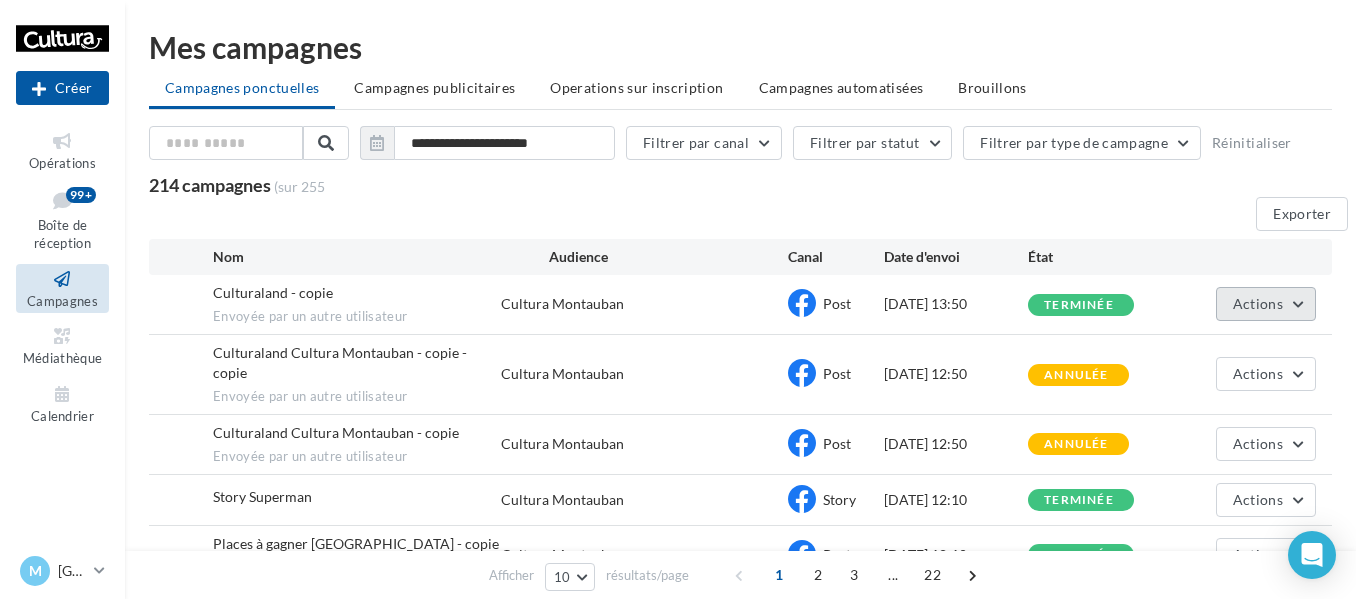 click on "Actions" at bounding box center [1266, 304] 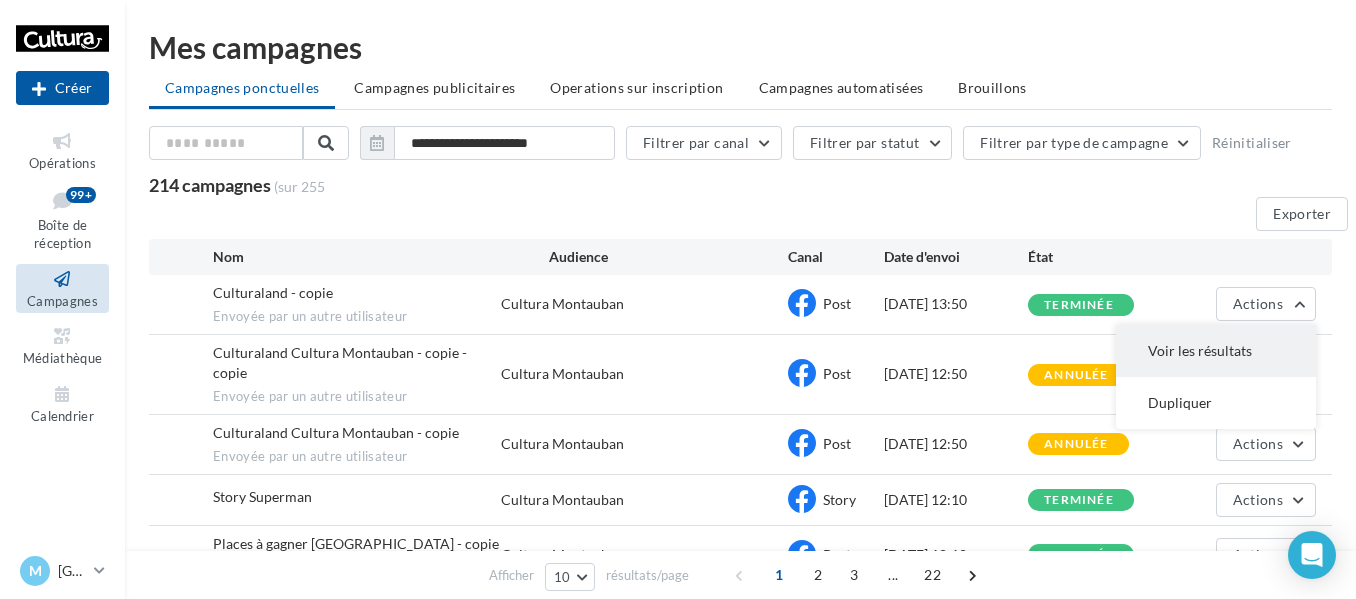 click on "Voir les résultats" at bounding box center (1216, 351) 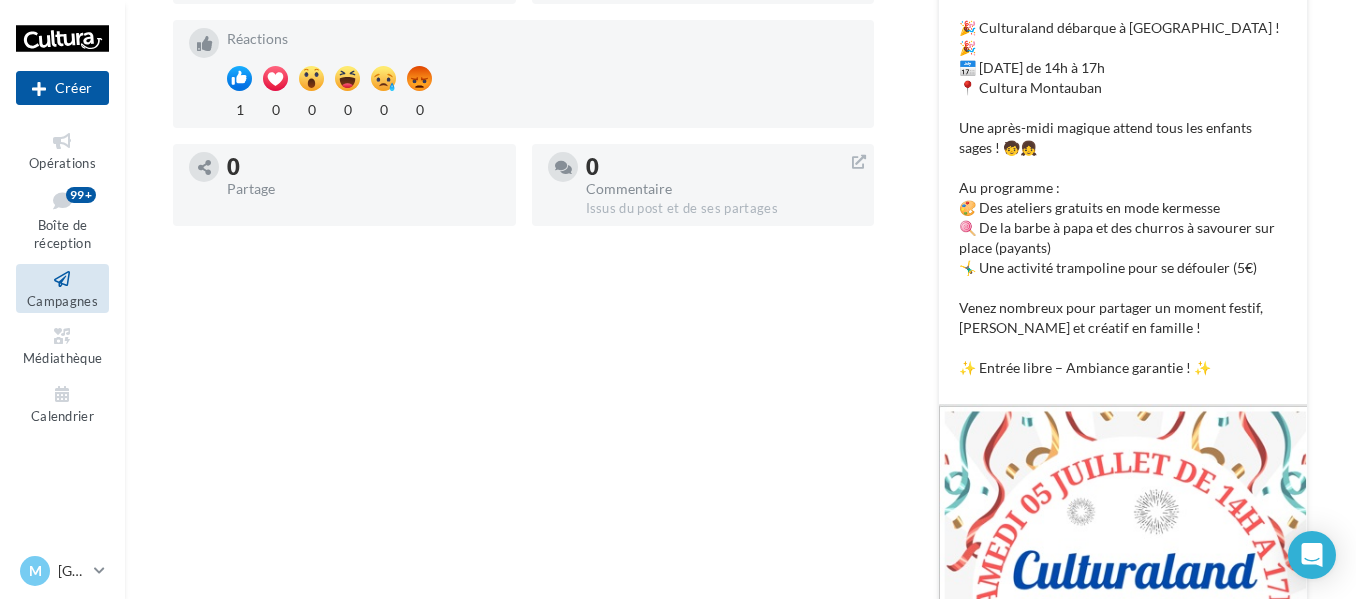 scroll, scrollTop: 200, scrollLeft: 0, axis: vertical 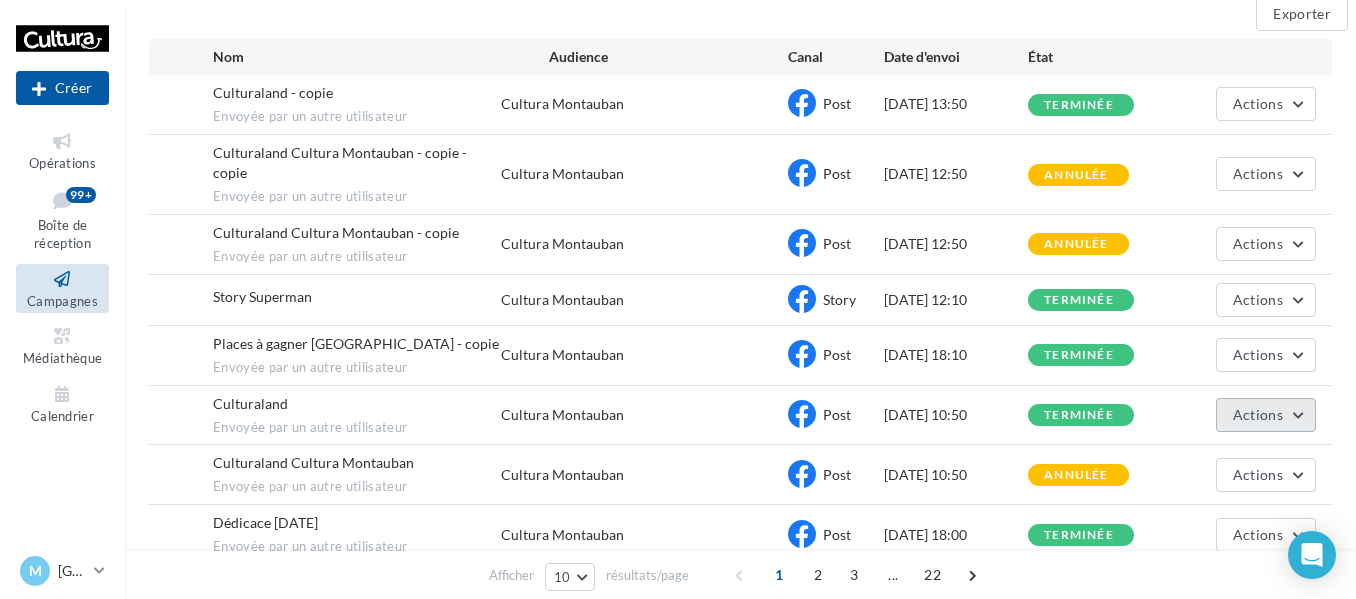 click on "Actions" at bounding box center (1266, 415) 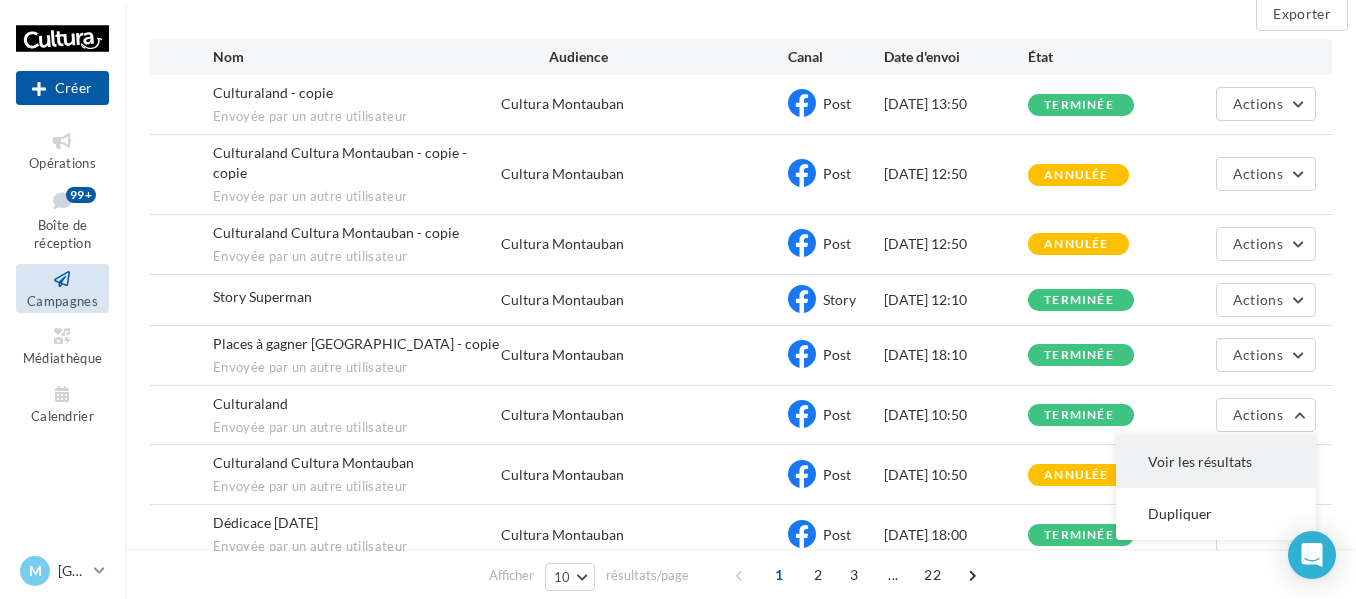 click on "Voir les résultats" at bounding box center (1216, 462) 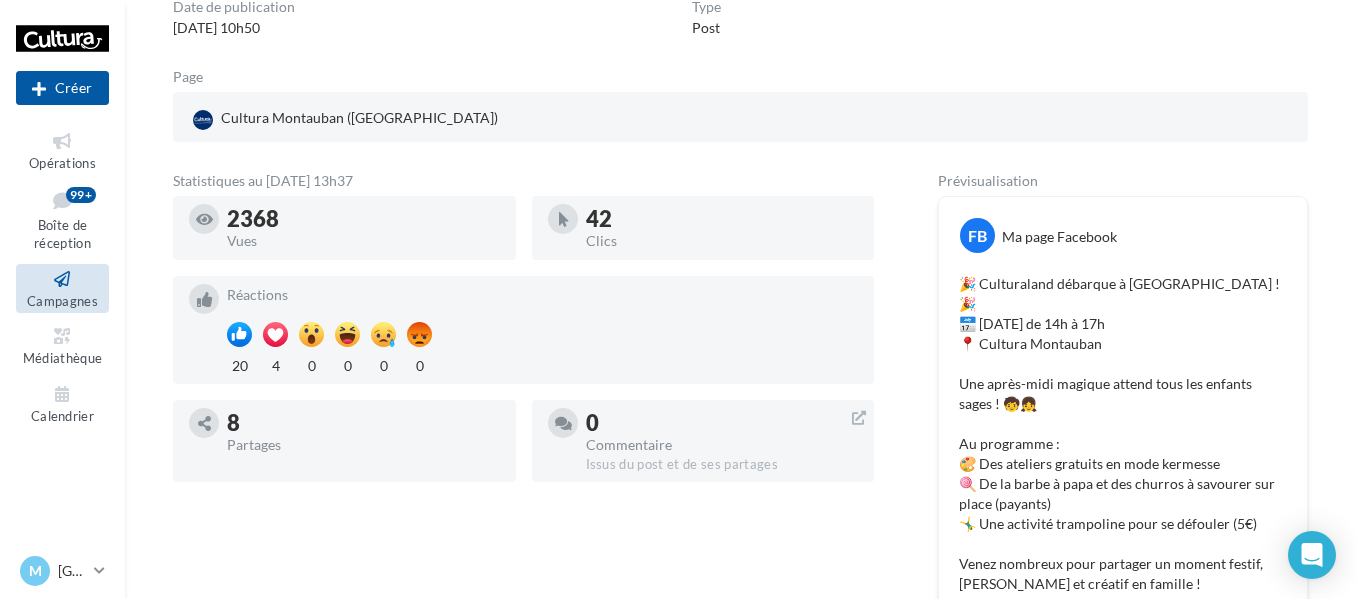 scroll, scrollTop: 0, scrollLeft: 0, axis: both 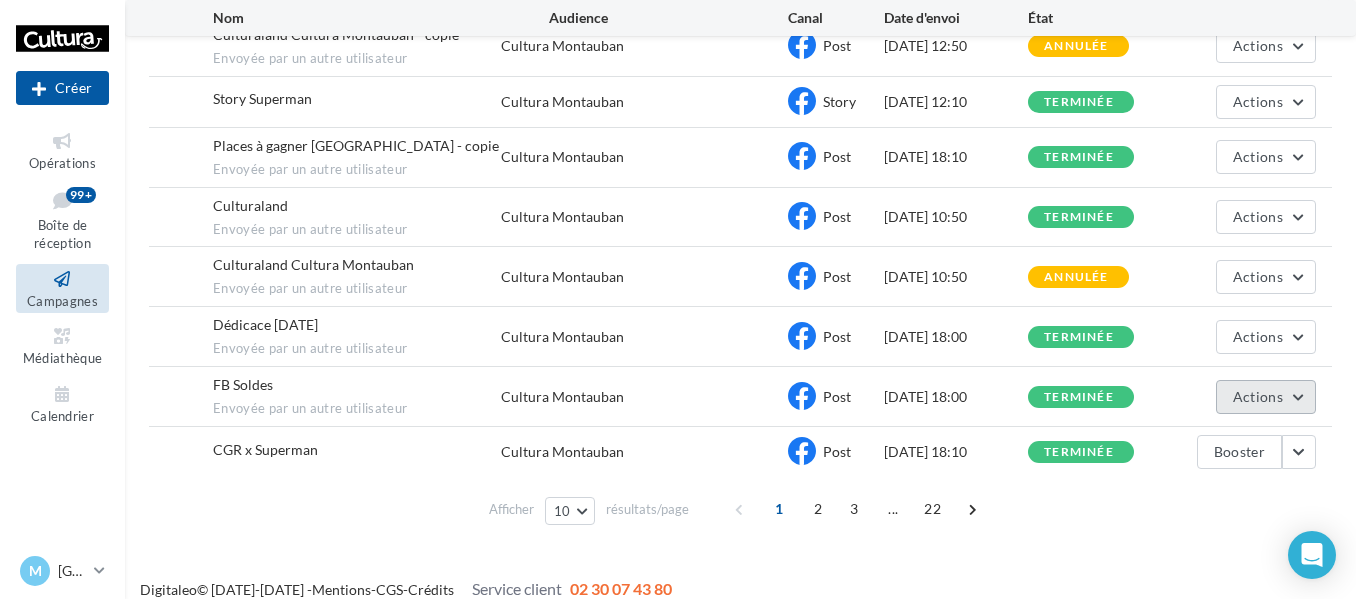 click on "Actions" at bounding box center [1266, 397] 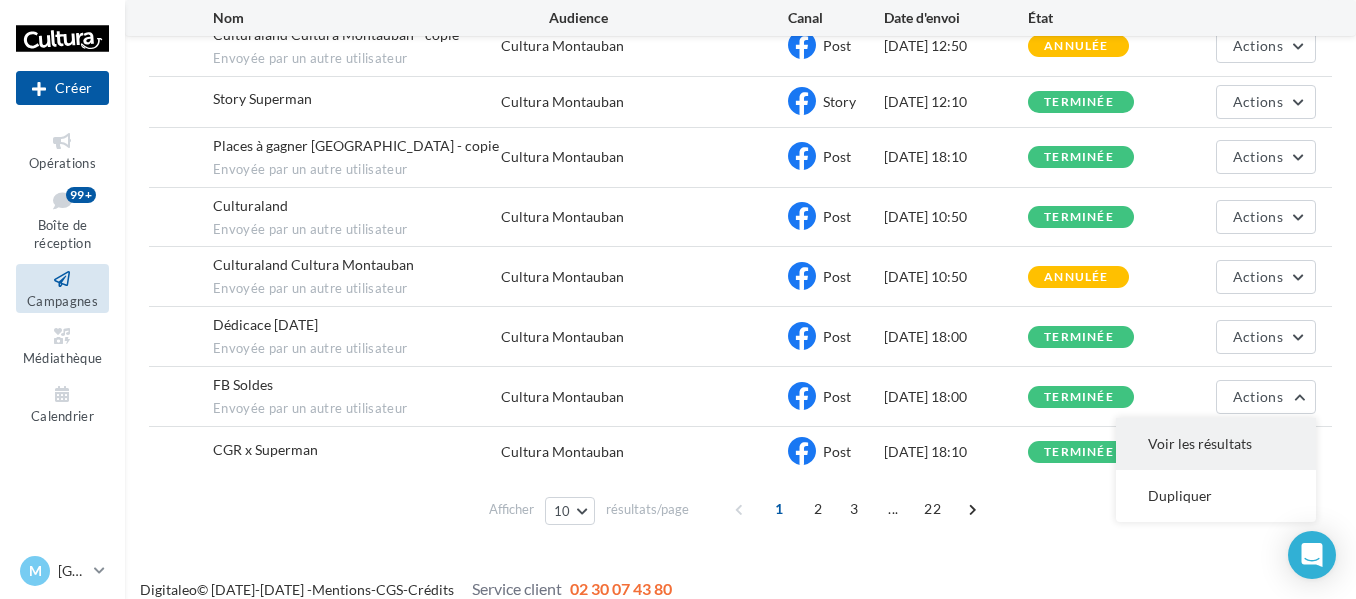 click on "Voir les résultats" at bounding box center (1216, 444) 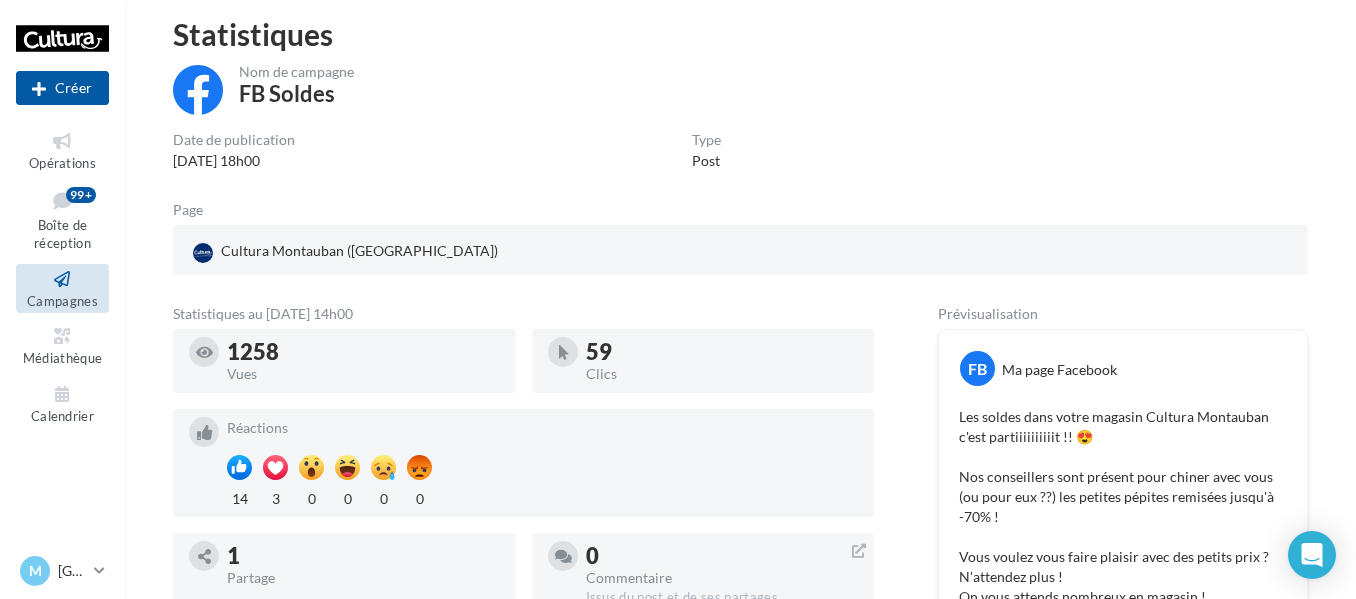 scroll, scrollTop: 100, scrollLeft: 0, axis: vertical 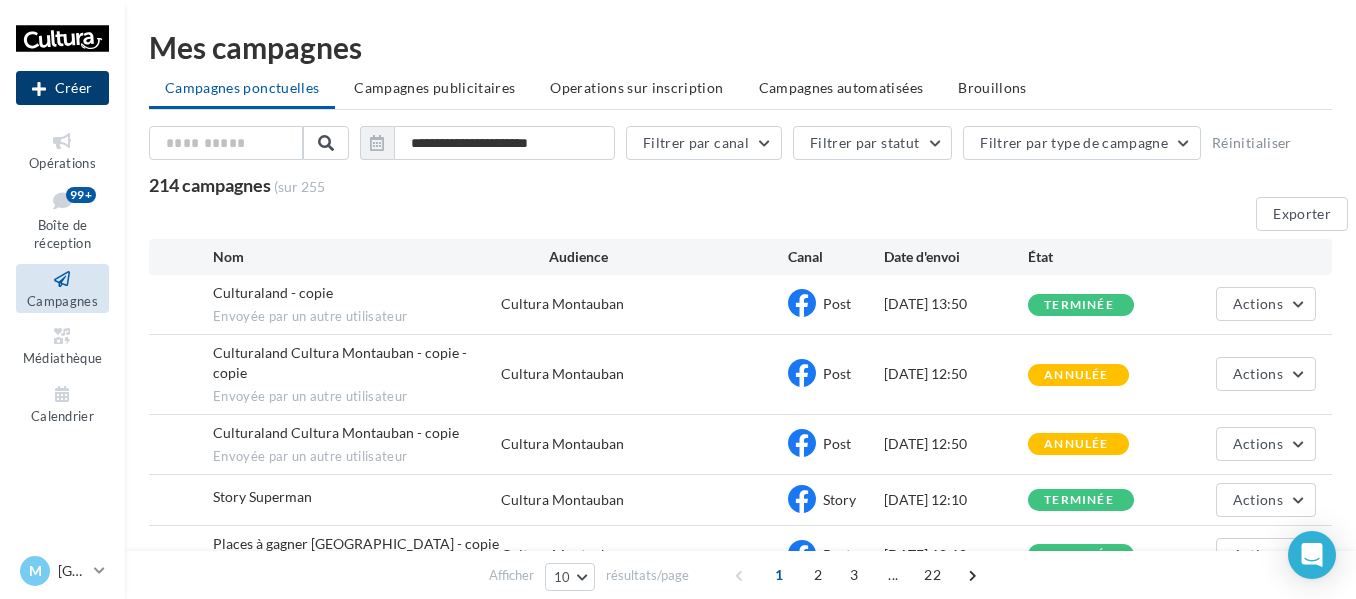click on "Créer" at bounding box center [62, 88] 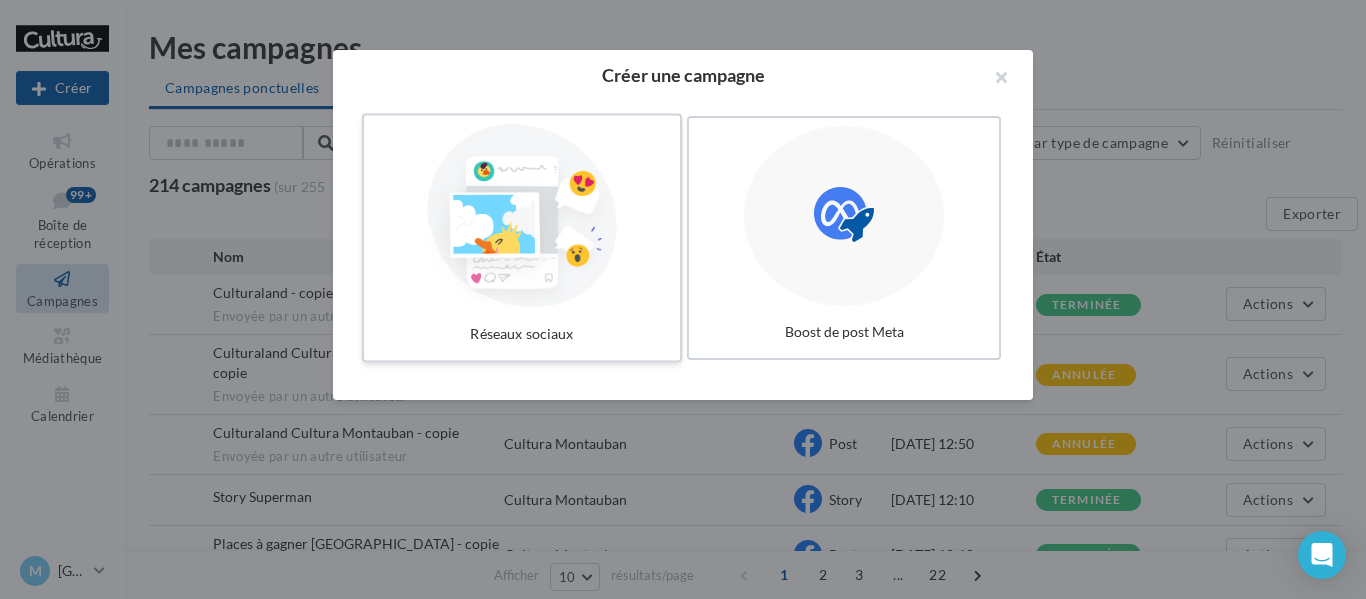 click at bounding box center [522, 216] 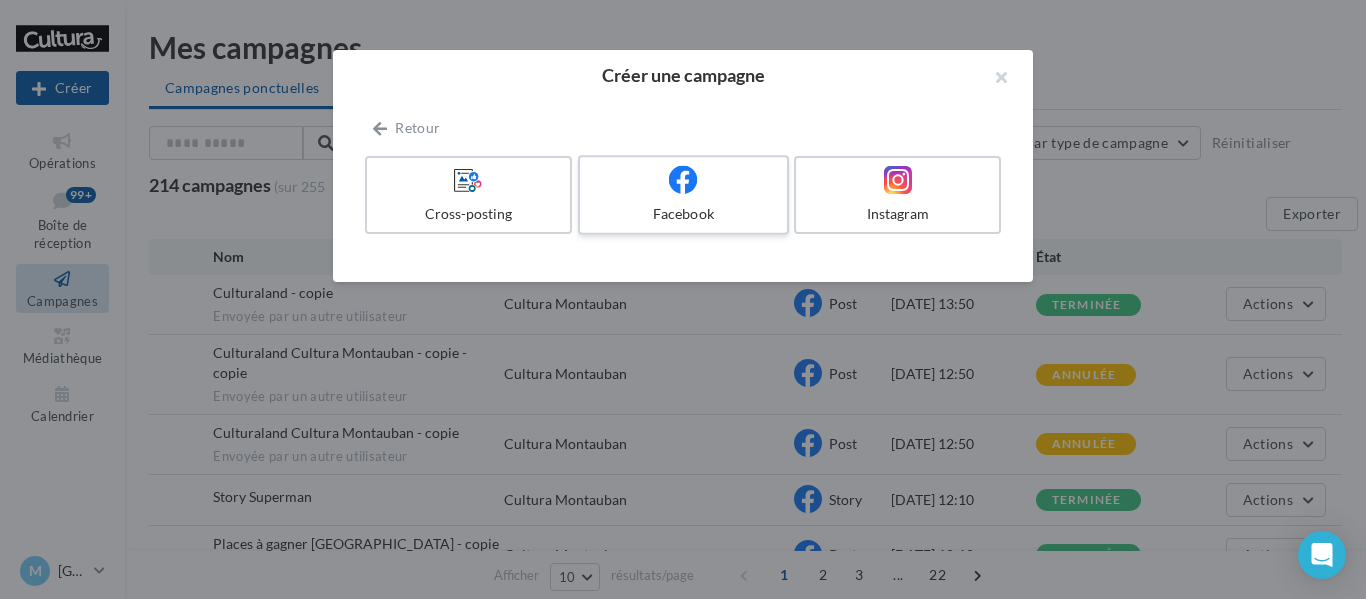 click at bounding box center (683, 180) 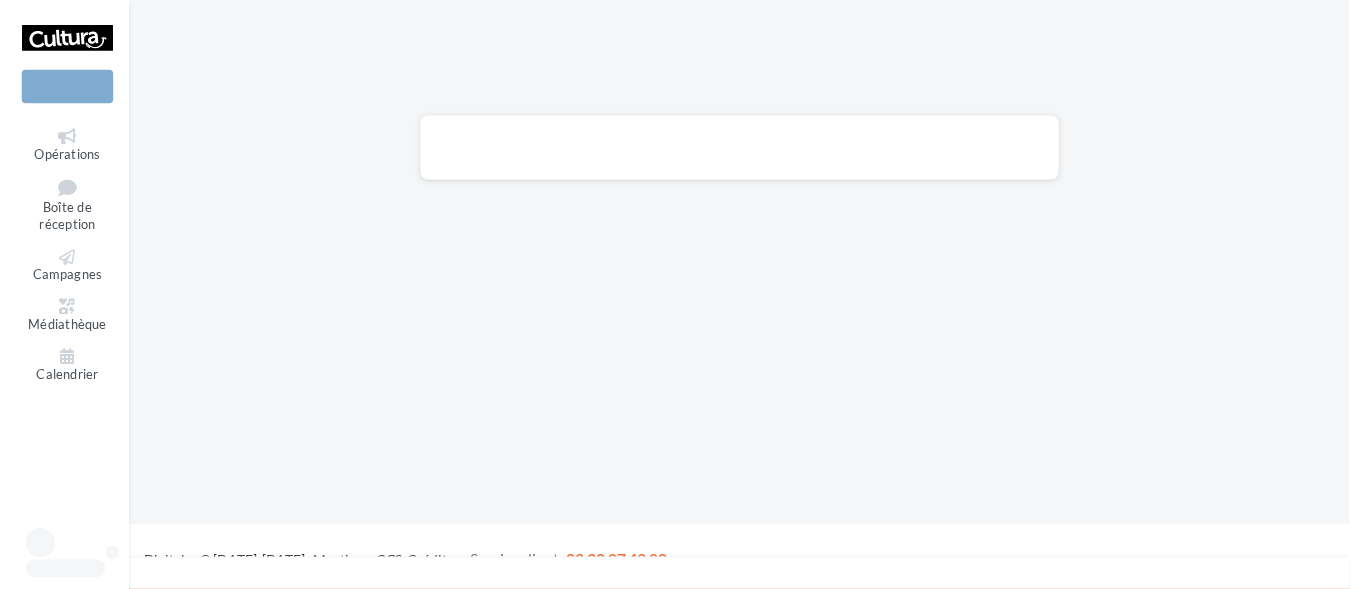 scroll, scrollTop: 0, scrollLeft: 0, axis: both 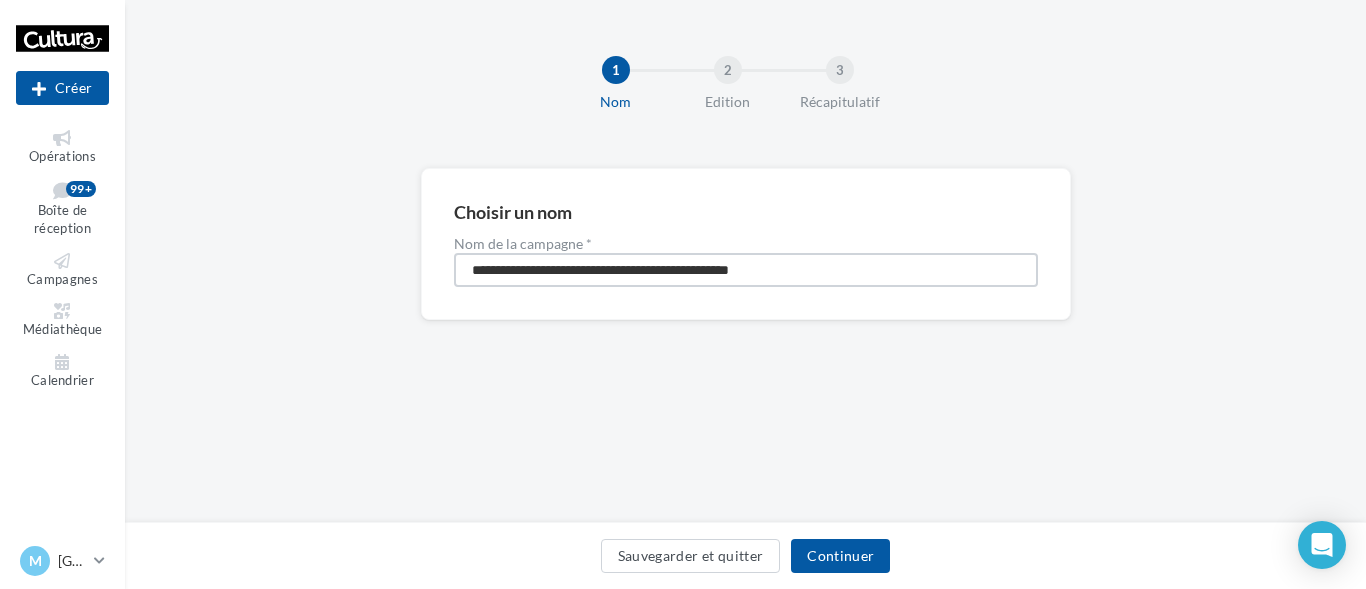 drag, startPoint x: 833, startPoint y: 276, endPoint x: 259, endPoint y: 241, distance: 575.0661 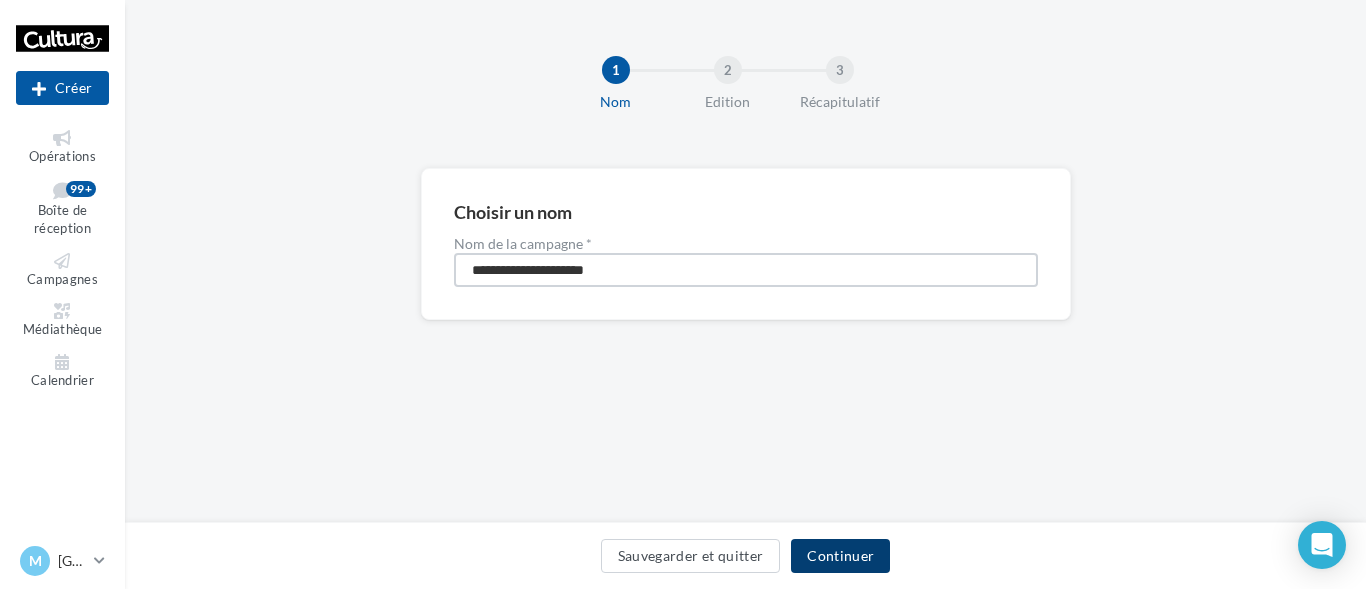 type on "**********" 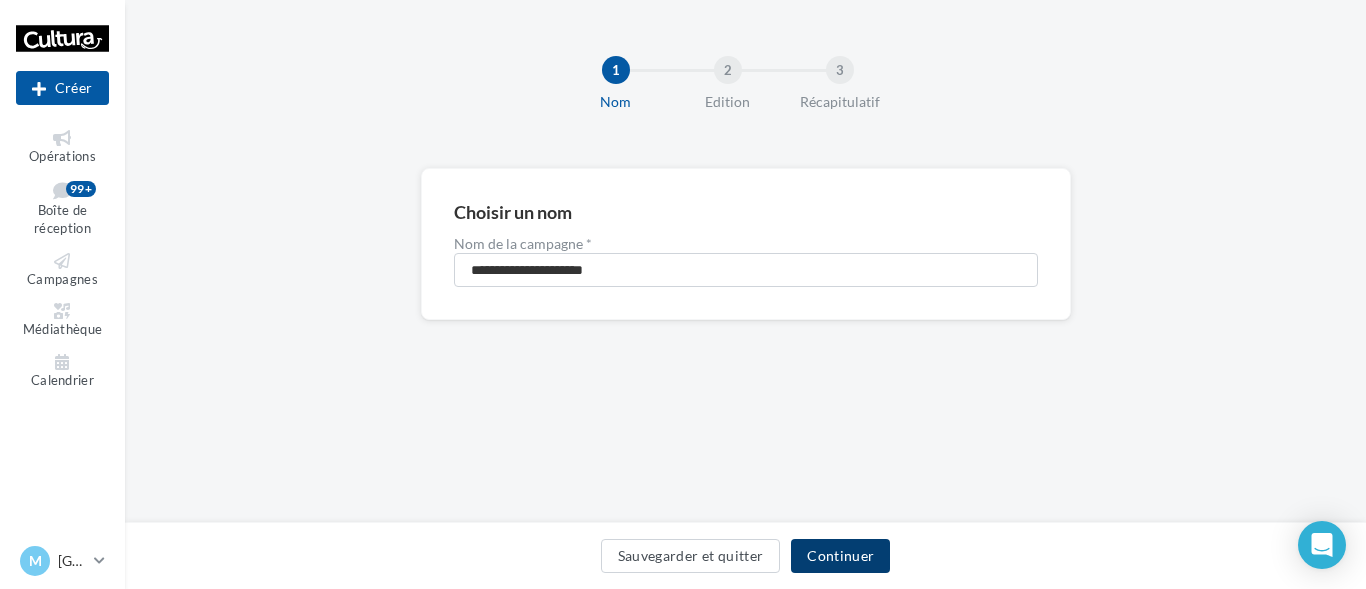 click on "Continuer" at bounding box center (840, 556) 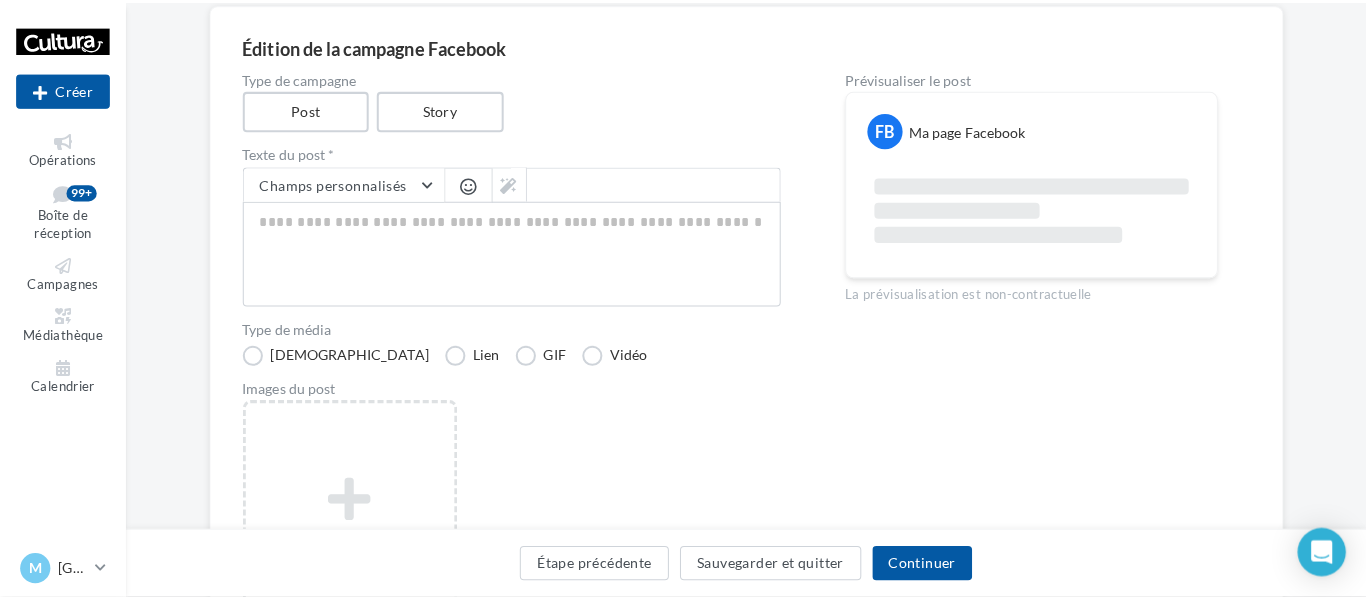 scroll, scrollTop: 200, scrollLeft: 0, axis: vertical 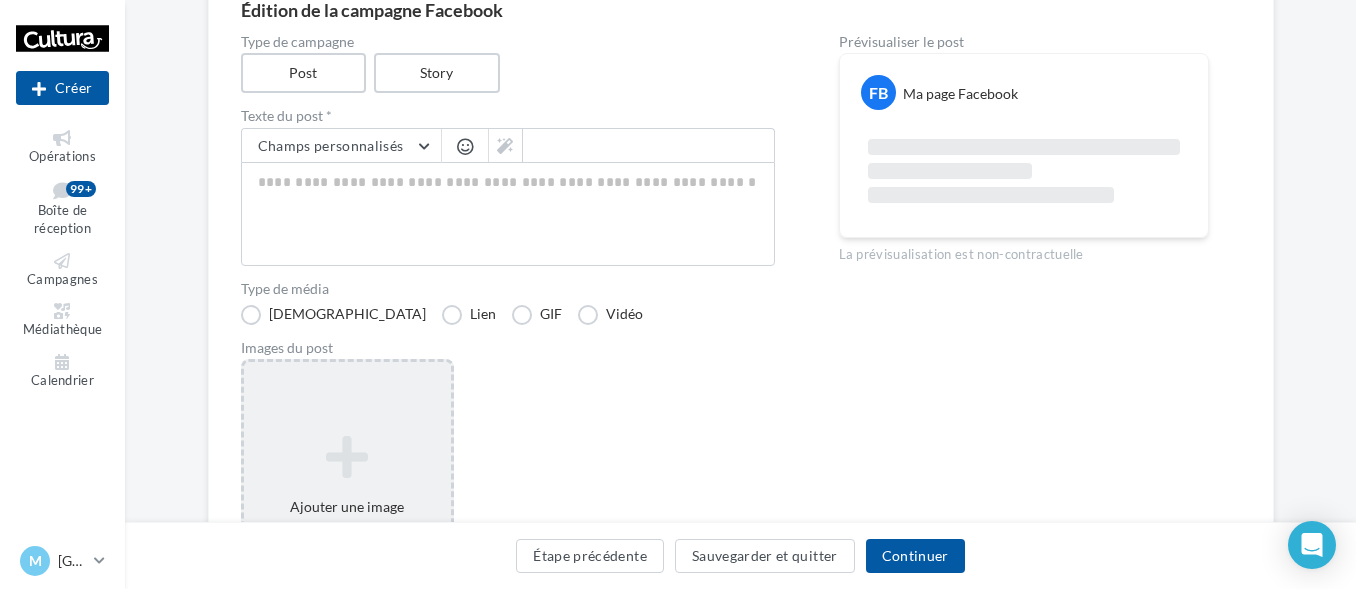 click on "Ajouter une image     Format: png, jpg" at bounding box center [347, 489] 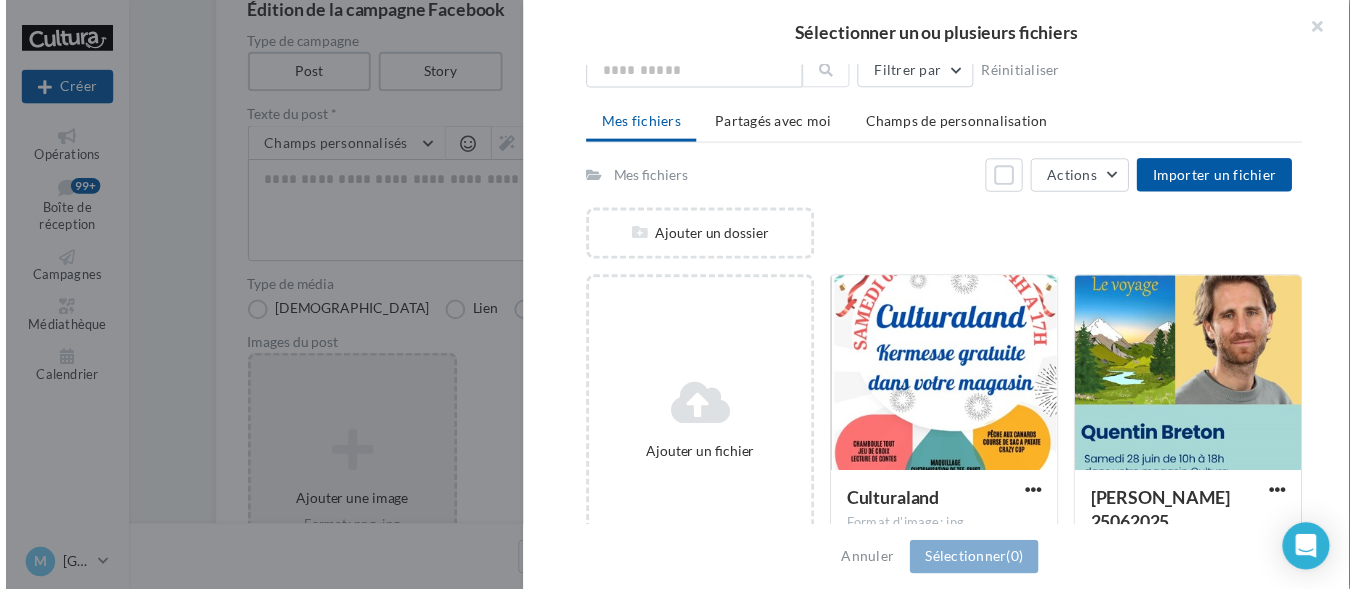 scroll, scrollTop: 100, scrollLeft: 0, axis: vertical 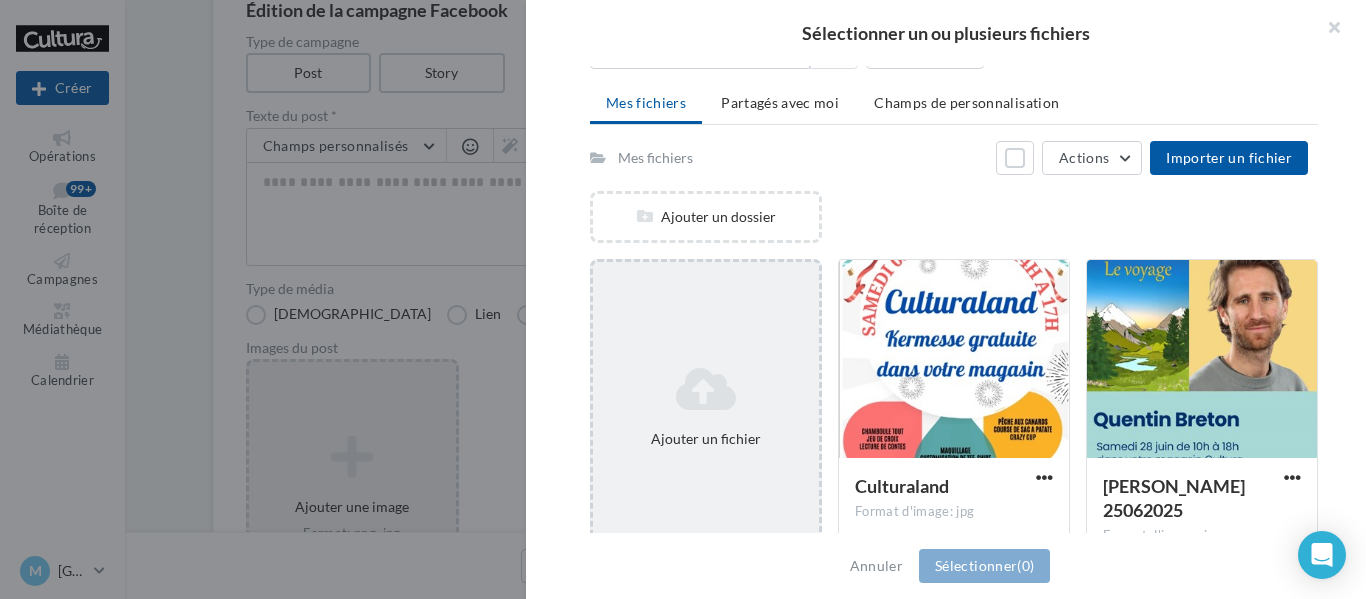 click at bounding box center [706, 389] 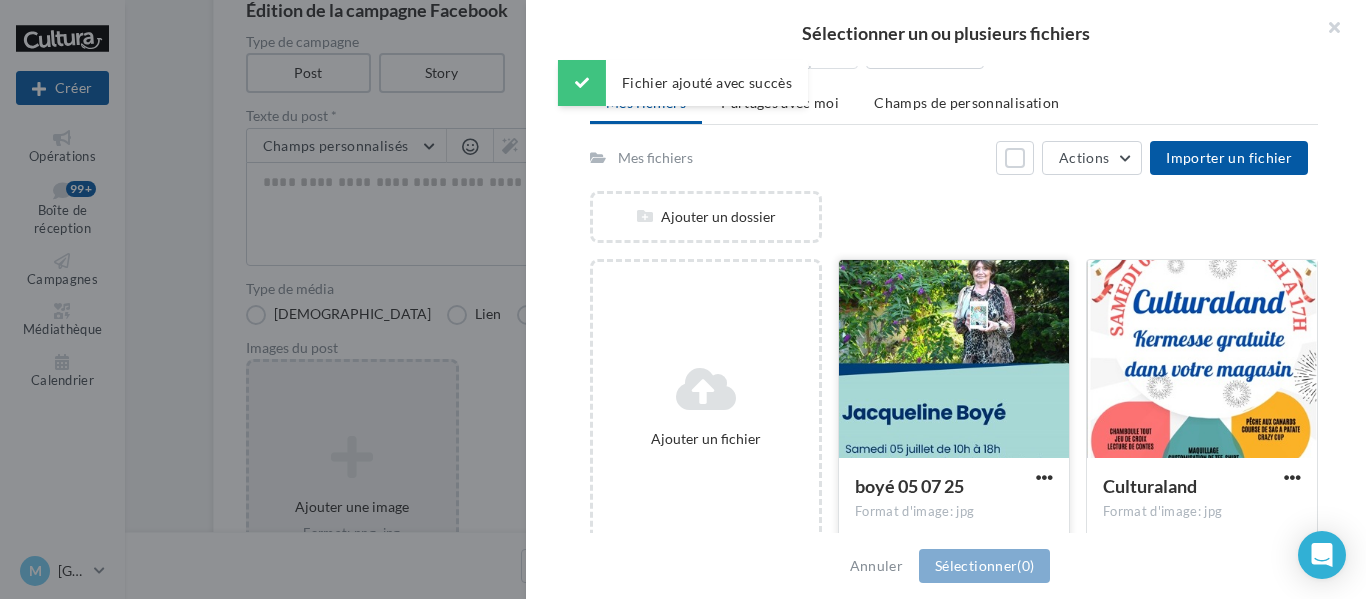 click at bounding box center (954, 360) 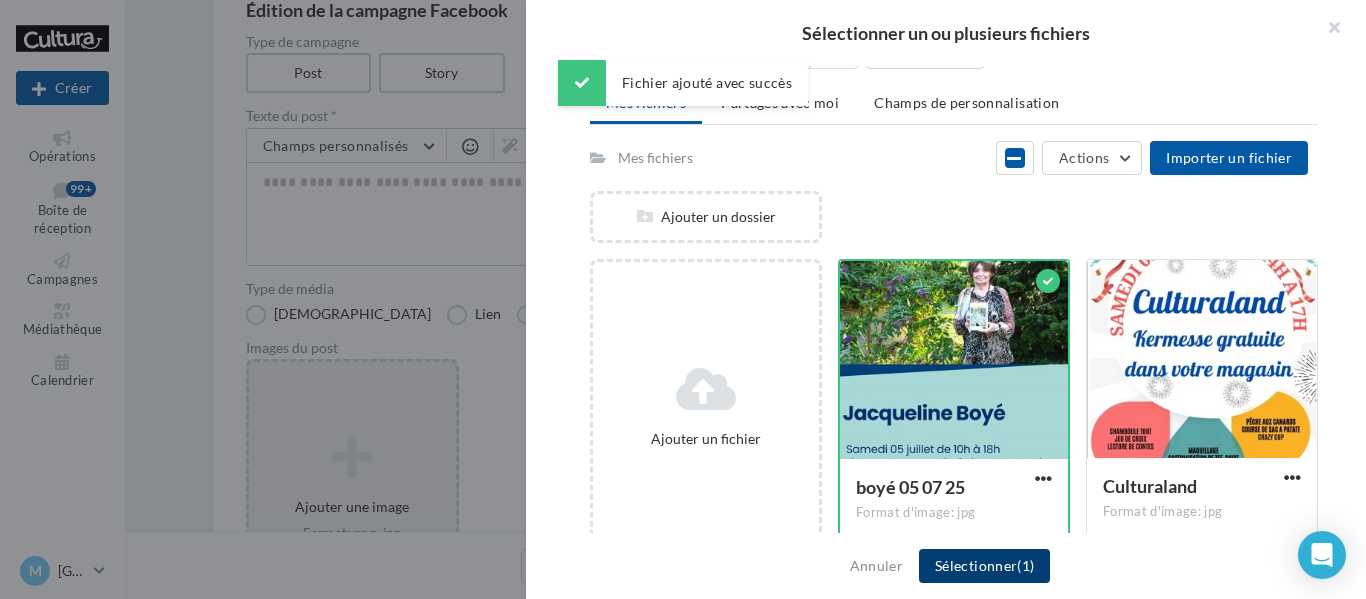 click on "Sélectionner   (1)" at bounding box center [984, 566] 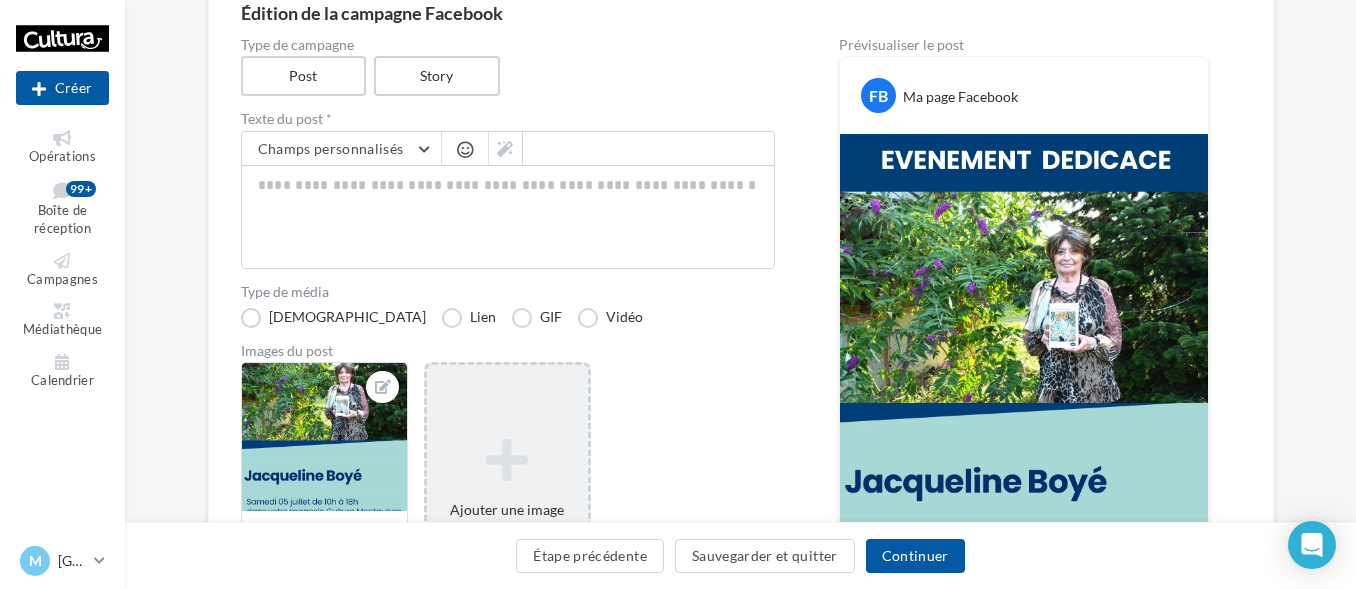 scroll, scrollTop: 162, scrollLeft: 0, axis: vertical 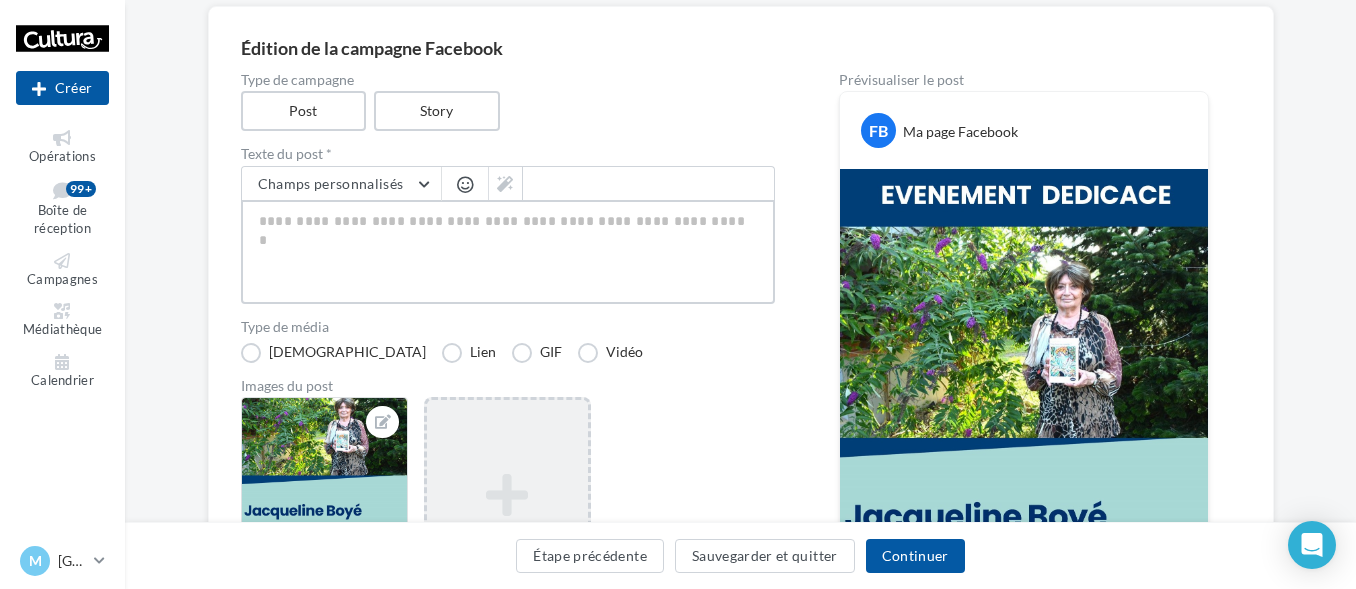 click at bounding box center (508, 252) 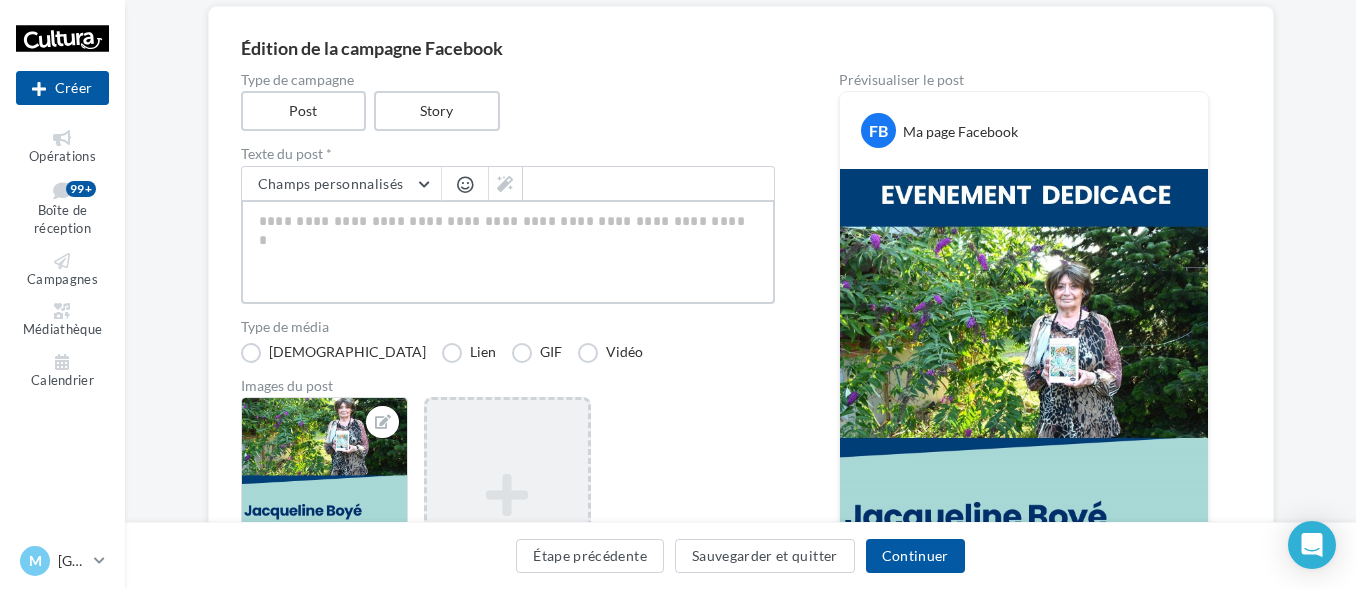 type on "*" 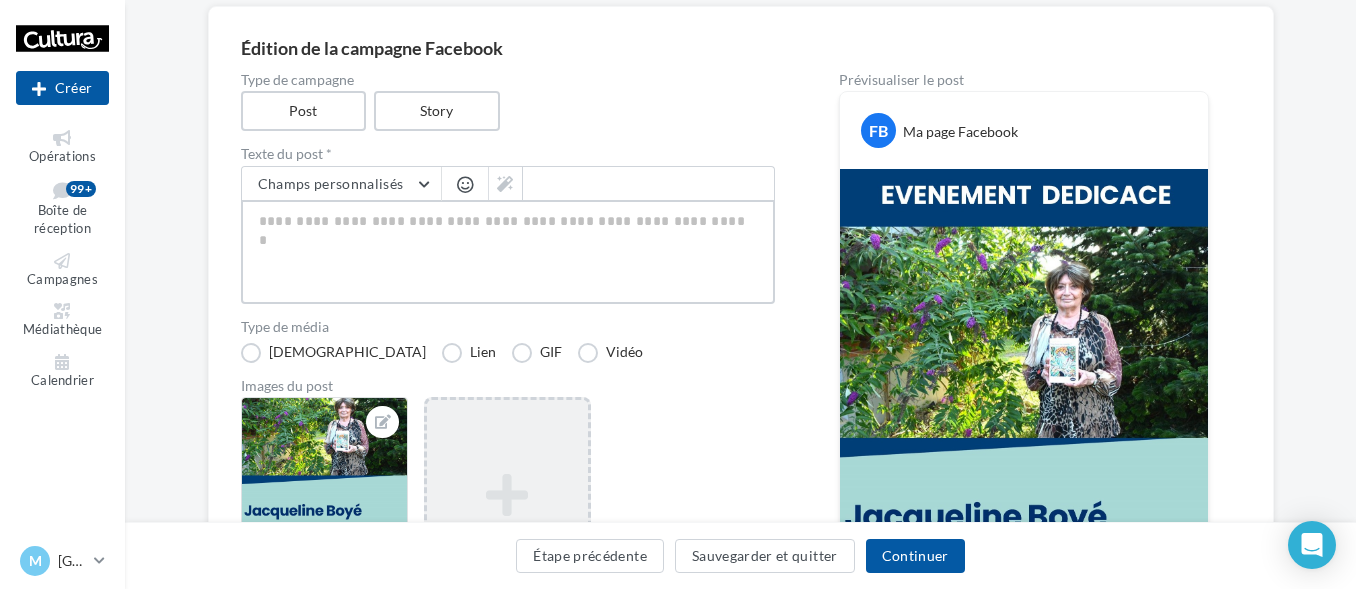 type on "*" 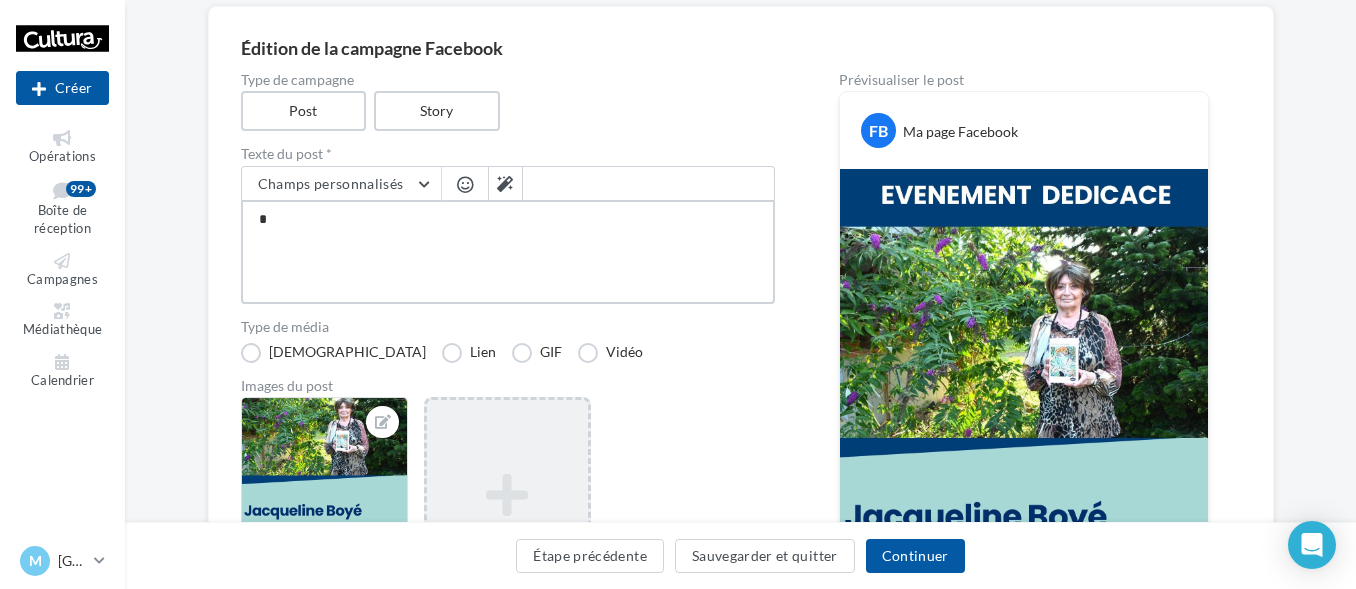 type on "**" 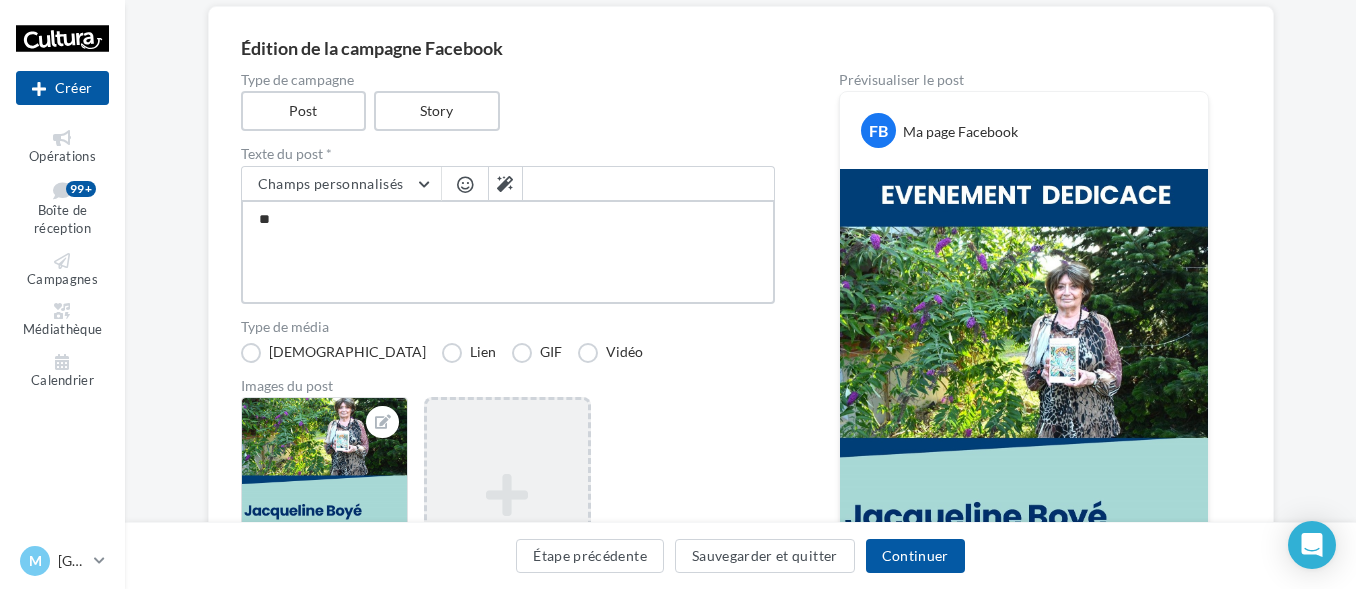 type on "***" 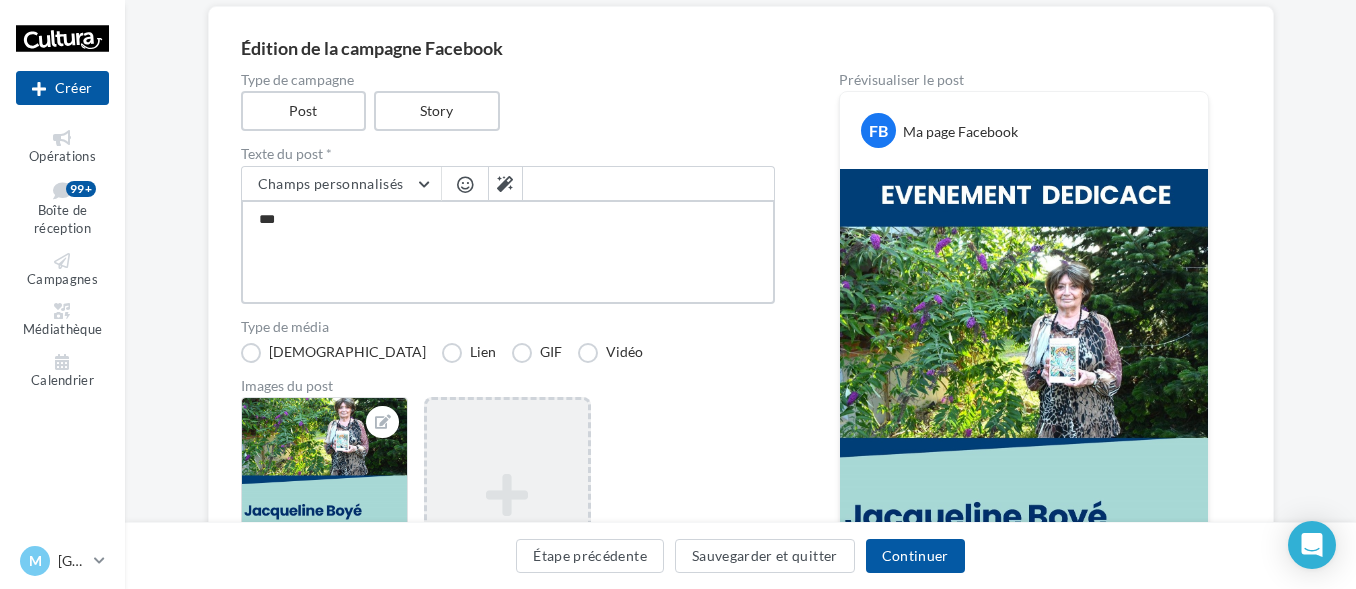 type on "****" 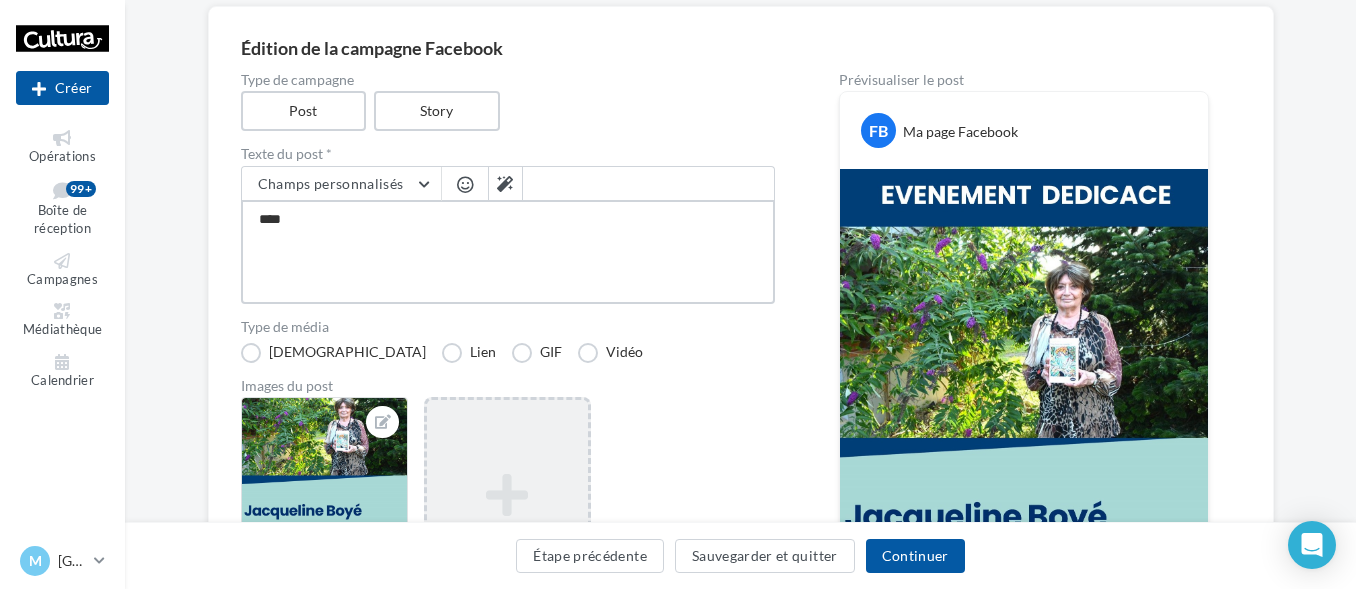 type on "*****" 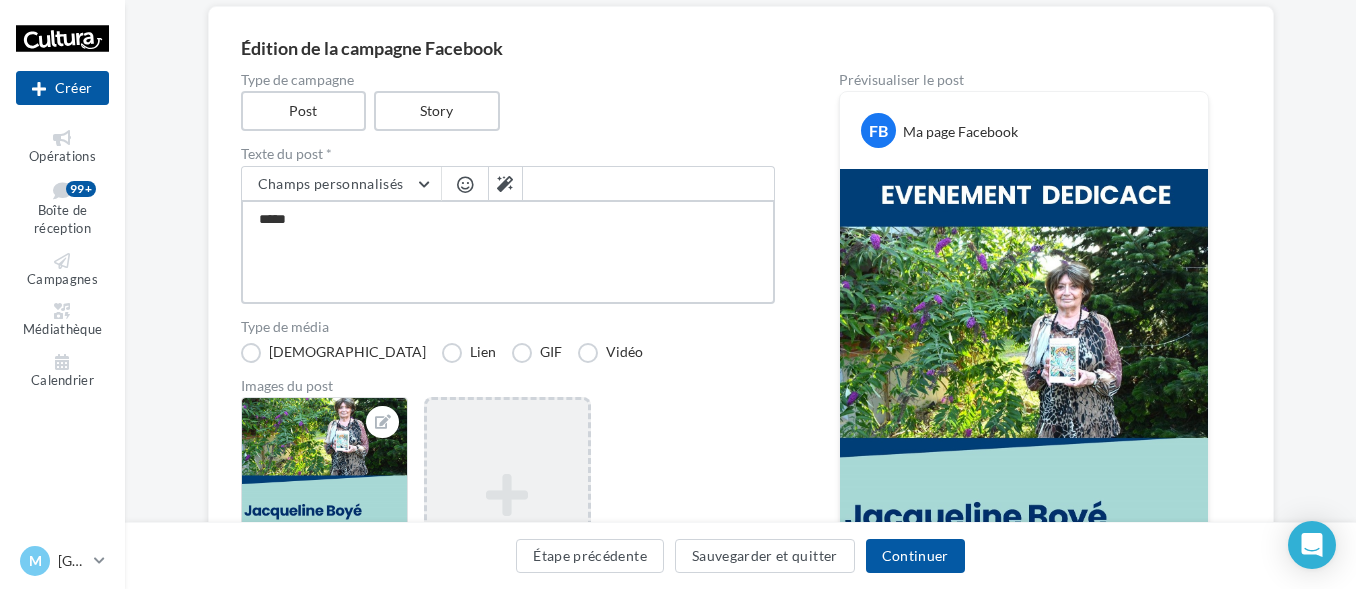 type on "******" 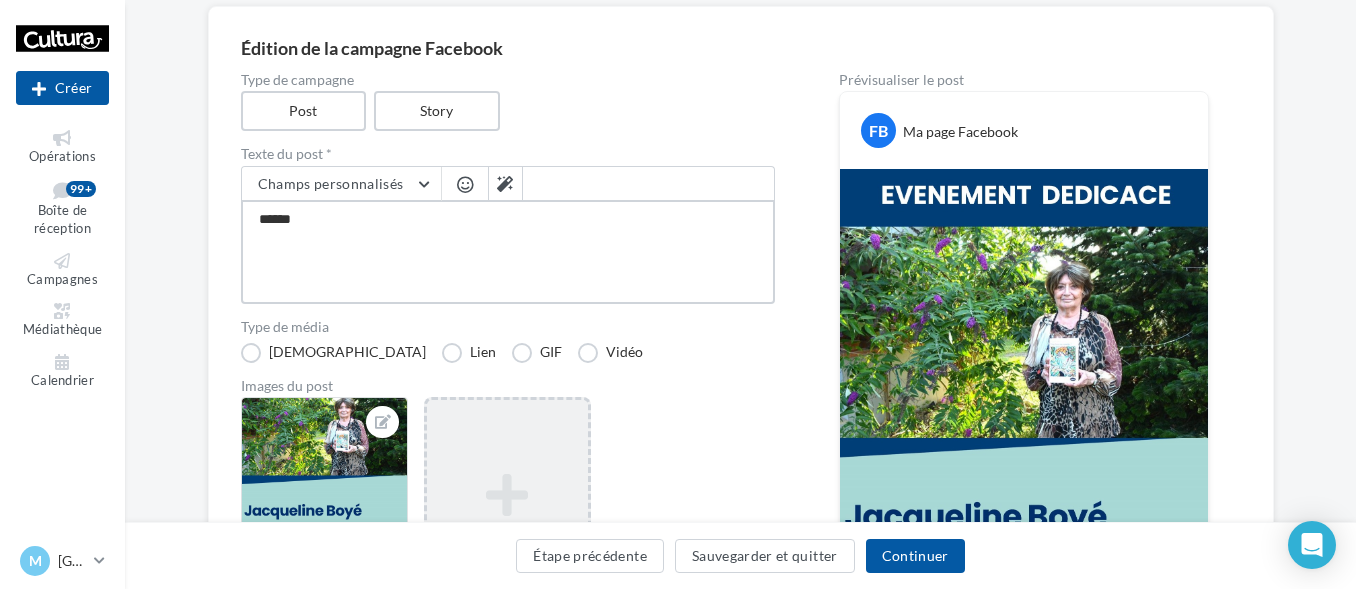 type on "*******" 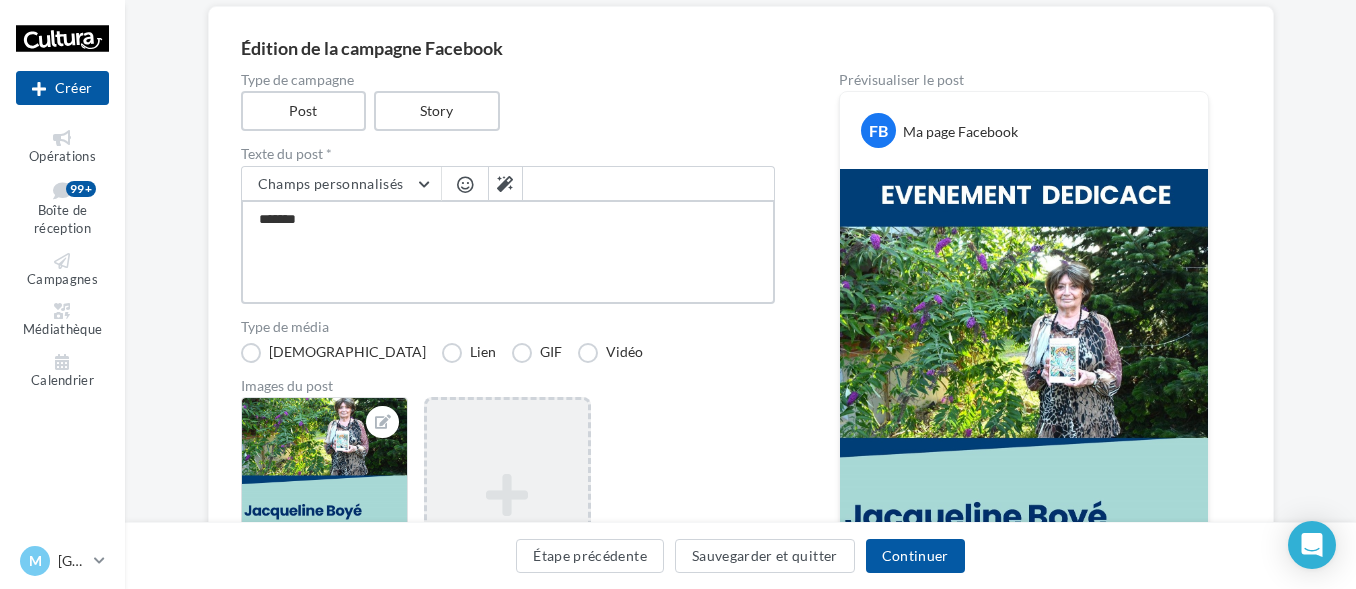type on "********" 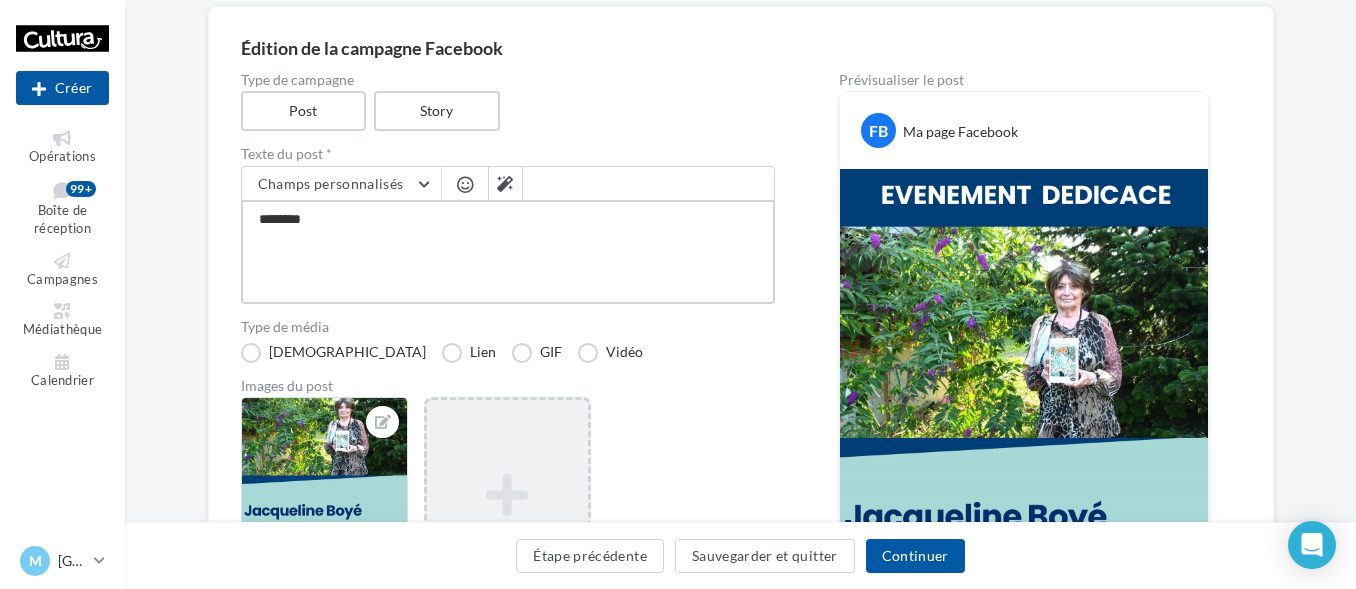 type on "*********" 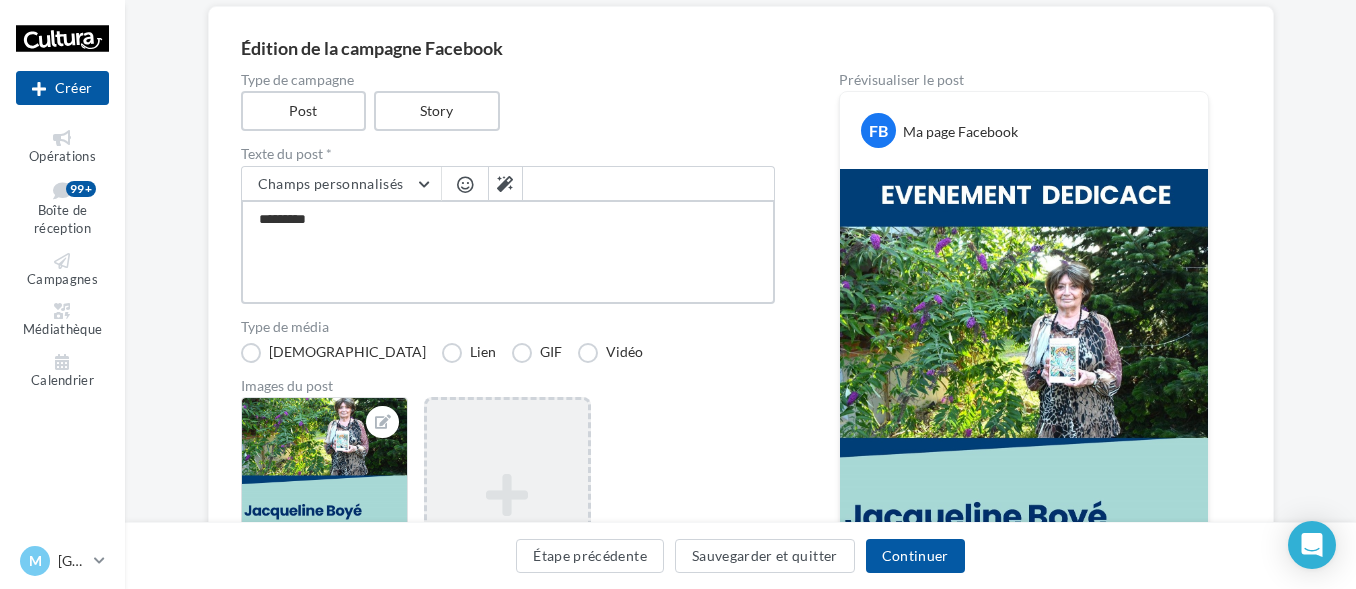 type on "**********" 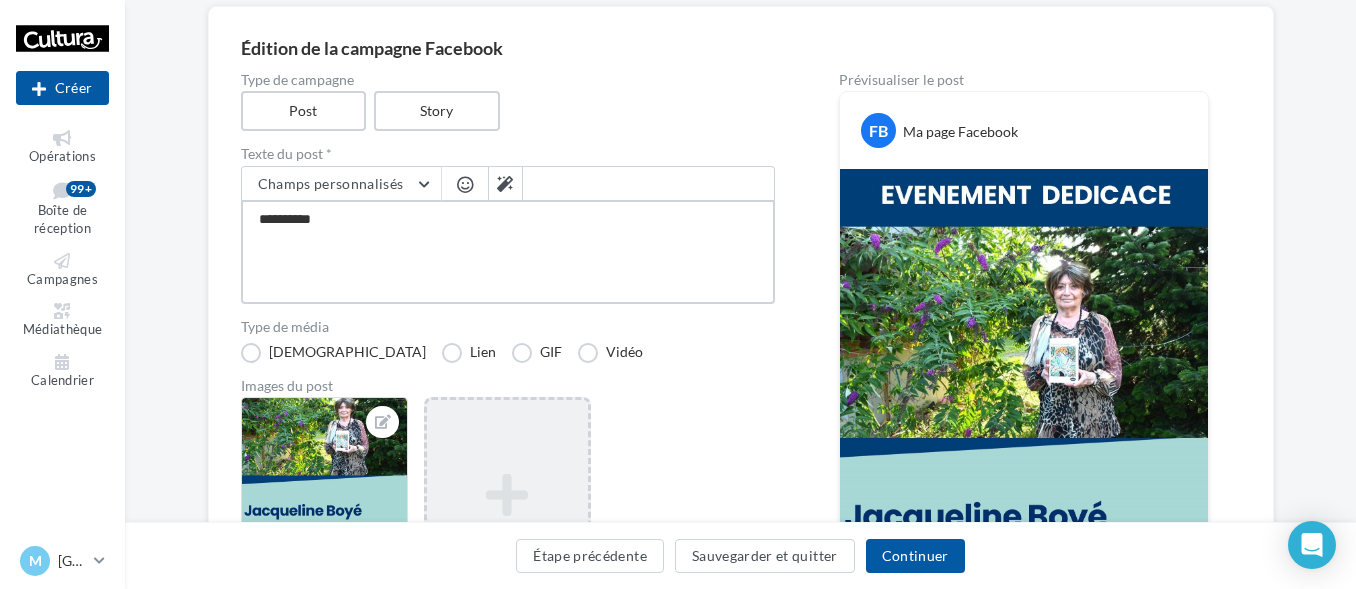 type on "**********" 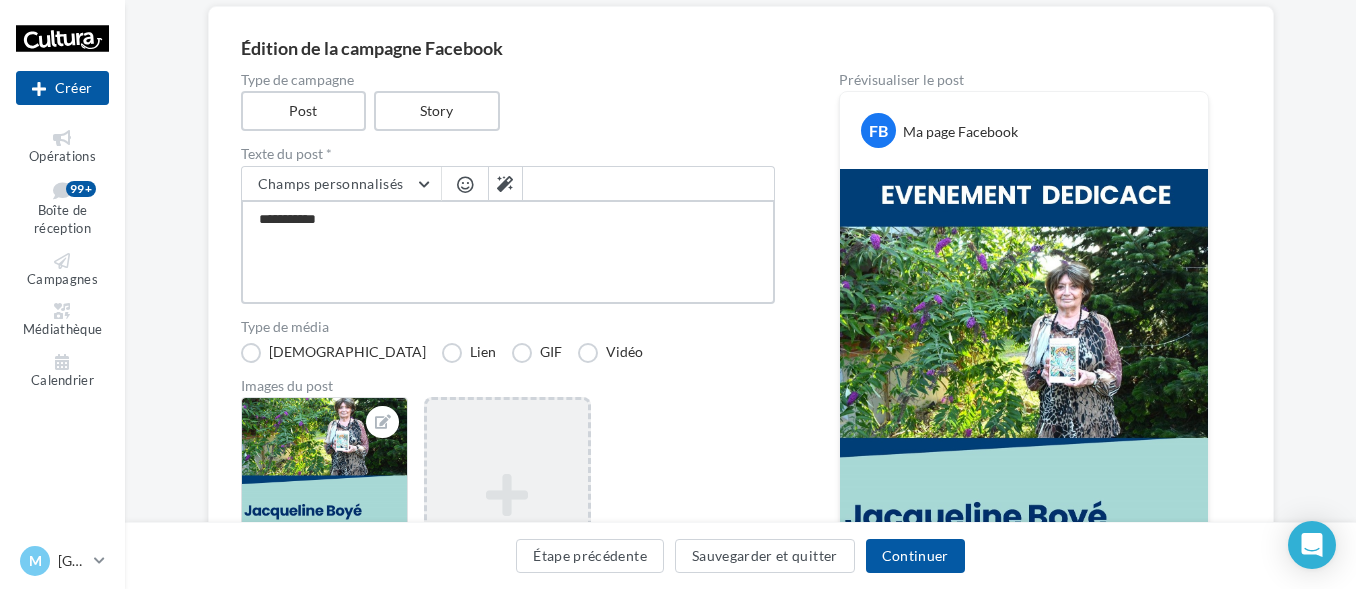 type on "**********" 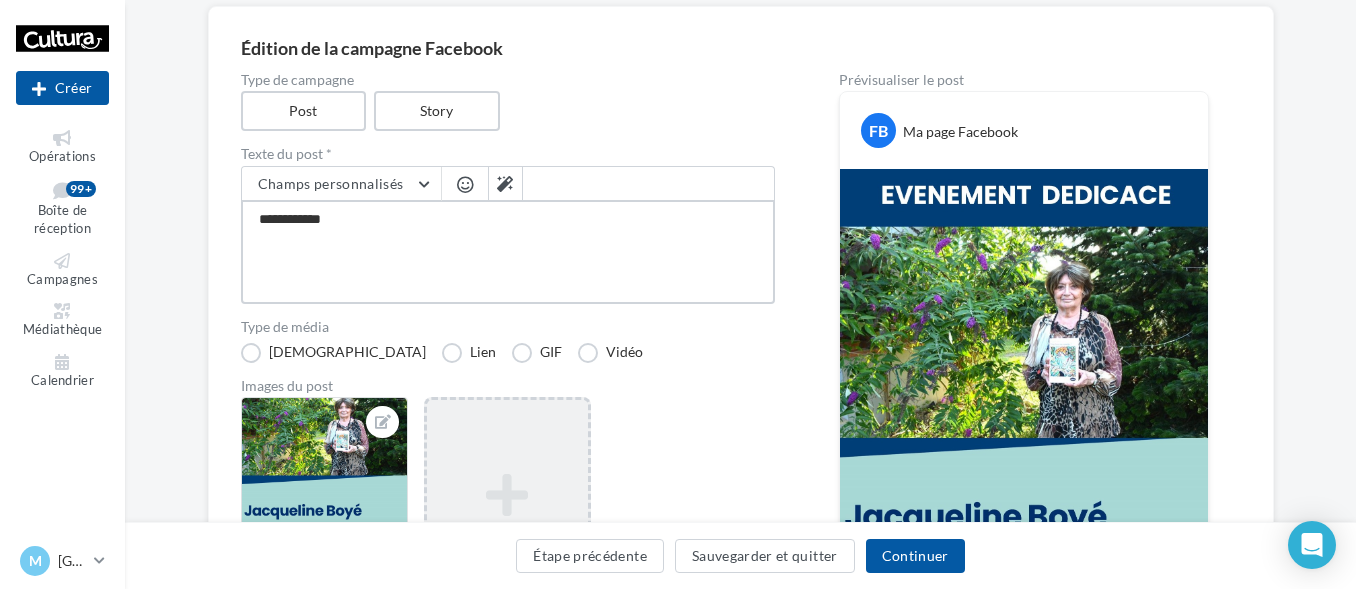 type on "**********" 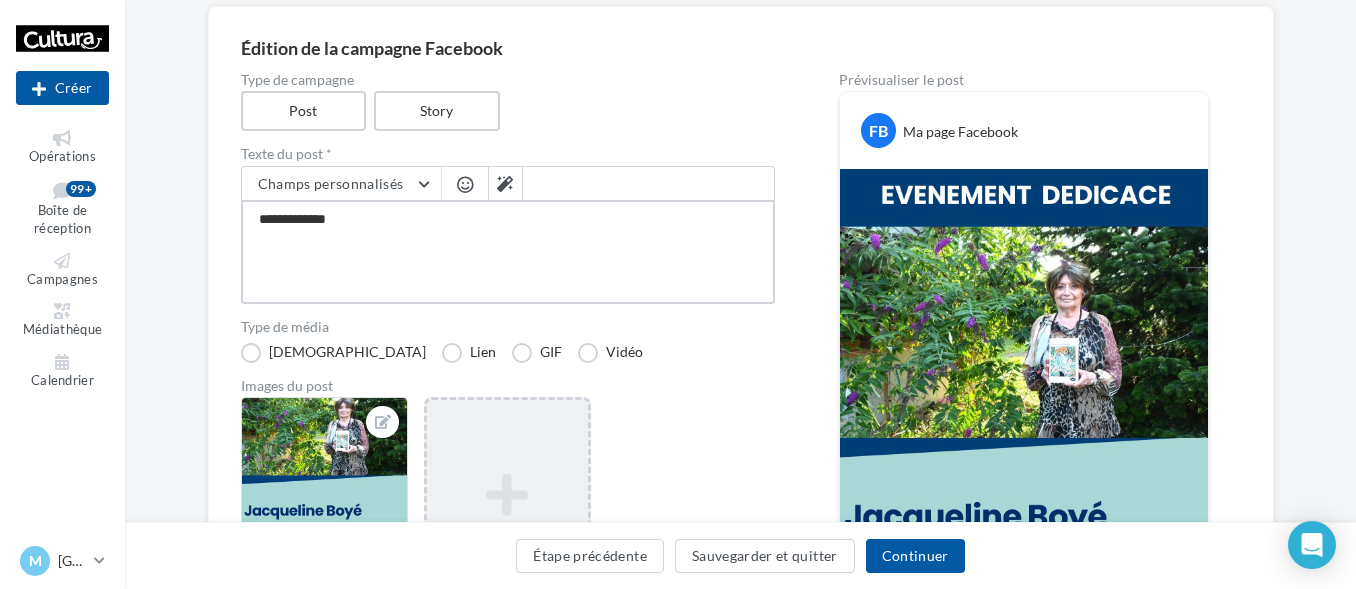 type on "**********" 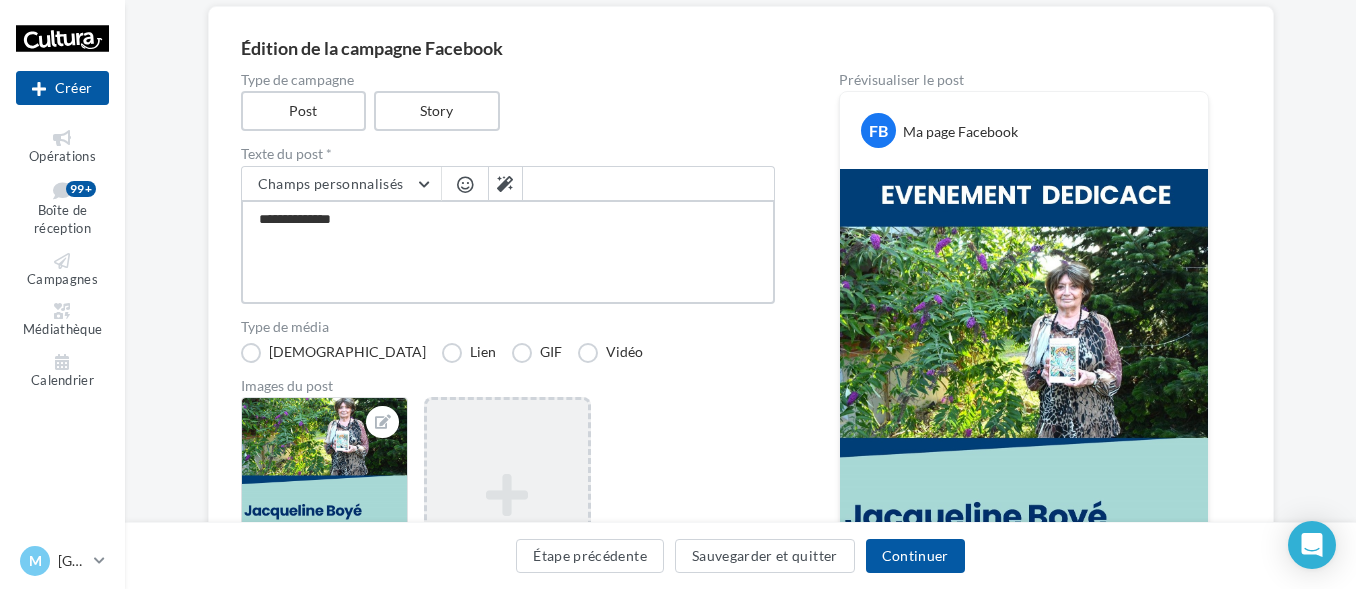 type on "**********" 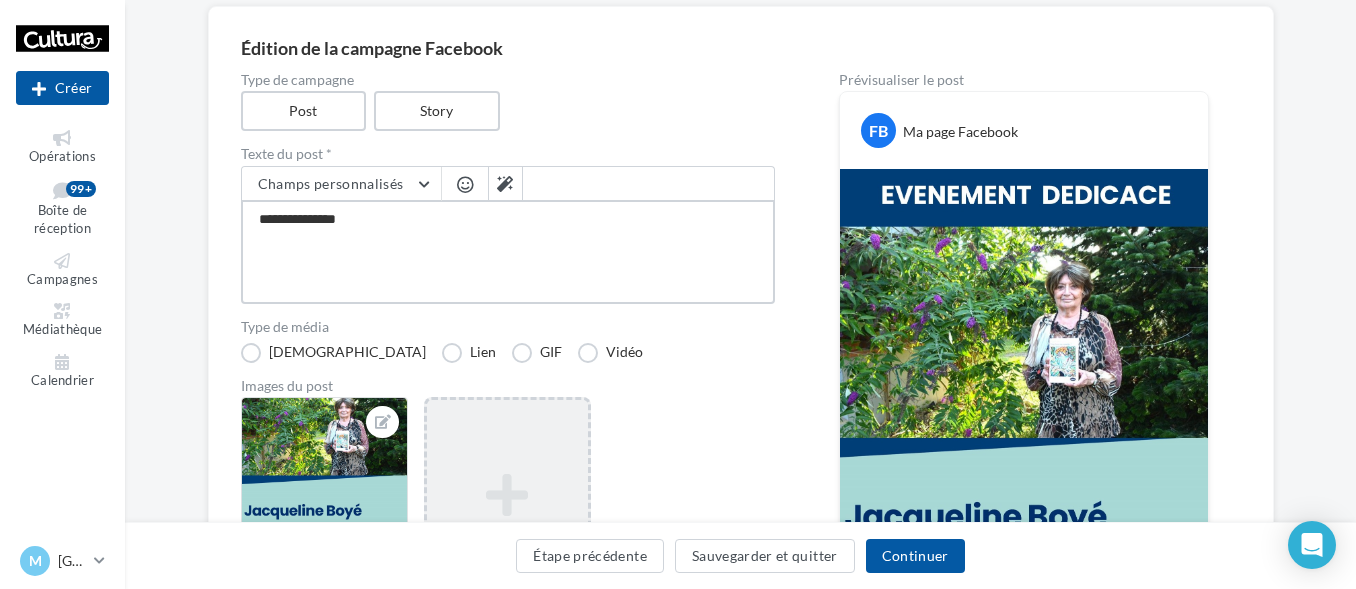 type on "**********" 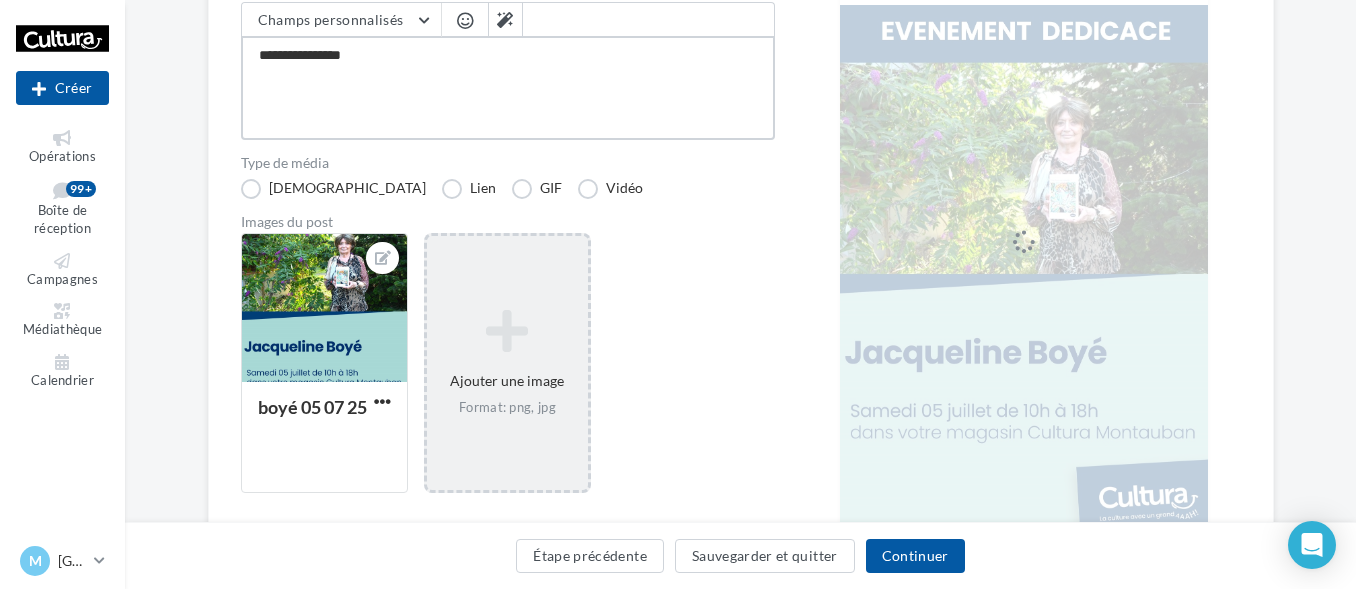 scroll, scrollTop: 362, scrollLeft: 0, axis: vertical 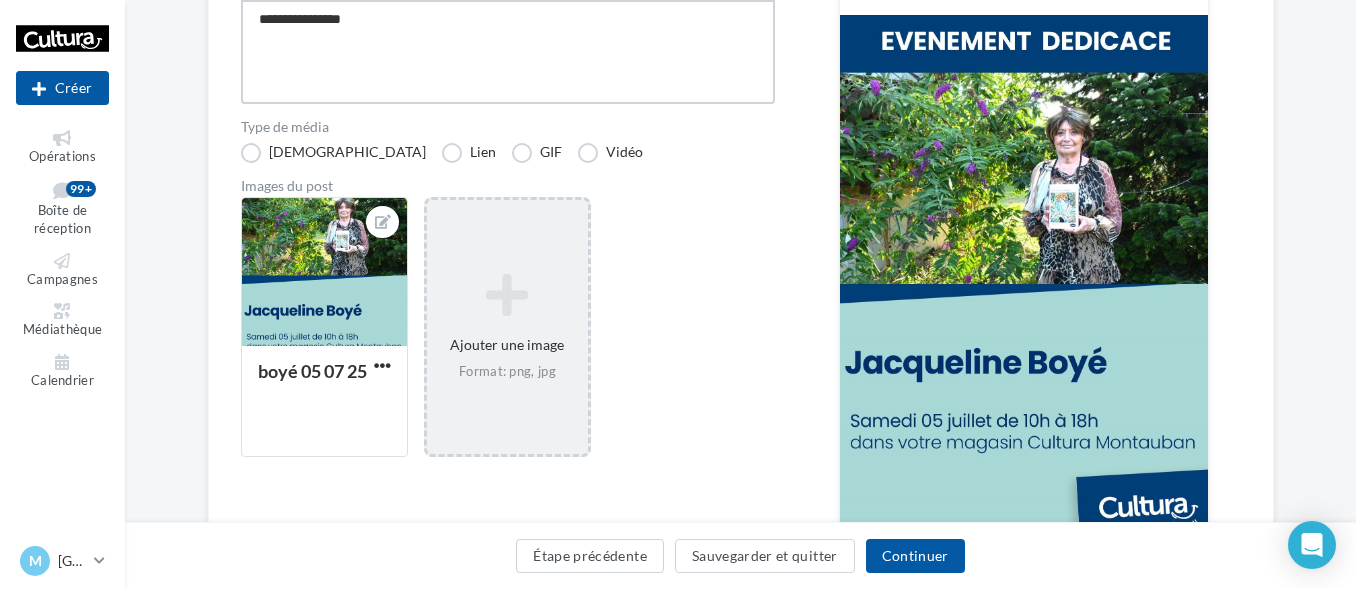 type on "**********" 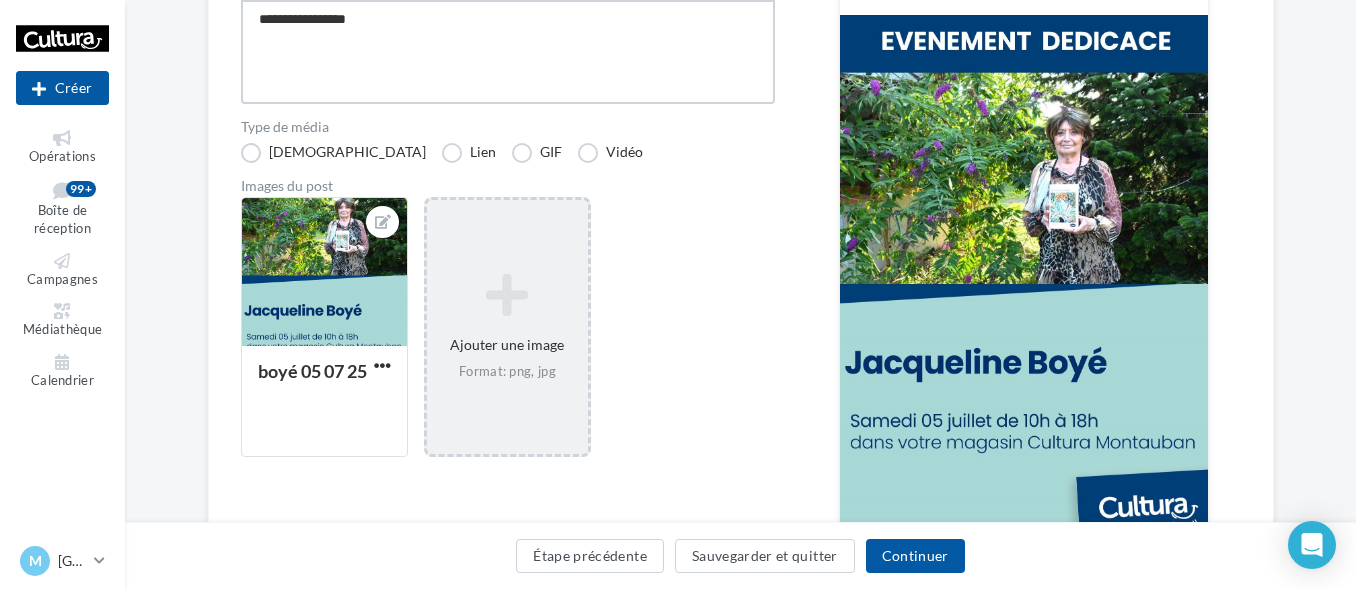 type on "**********" 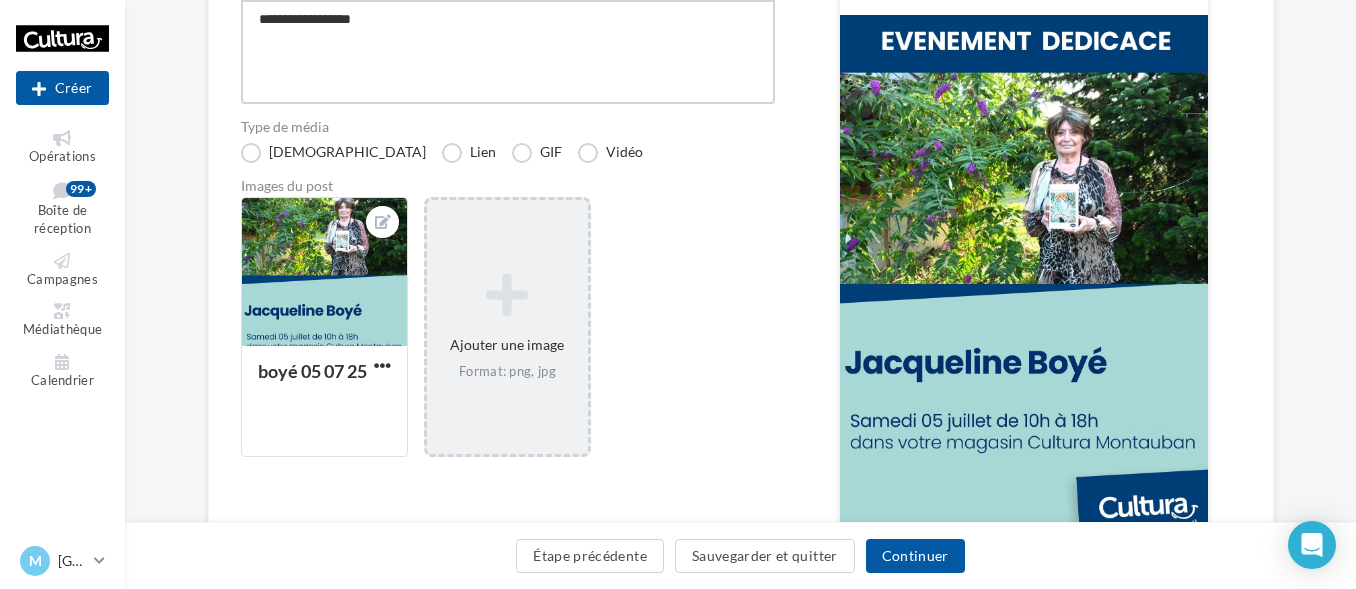 type on "**********" 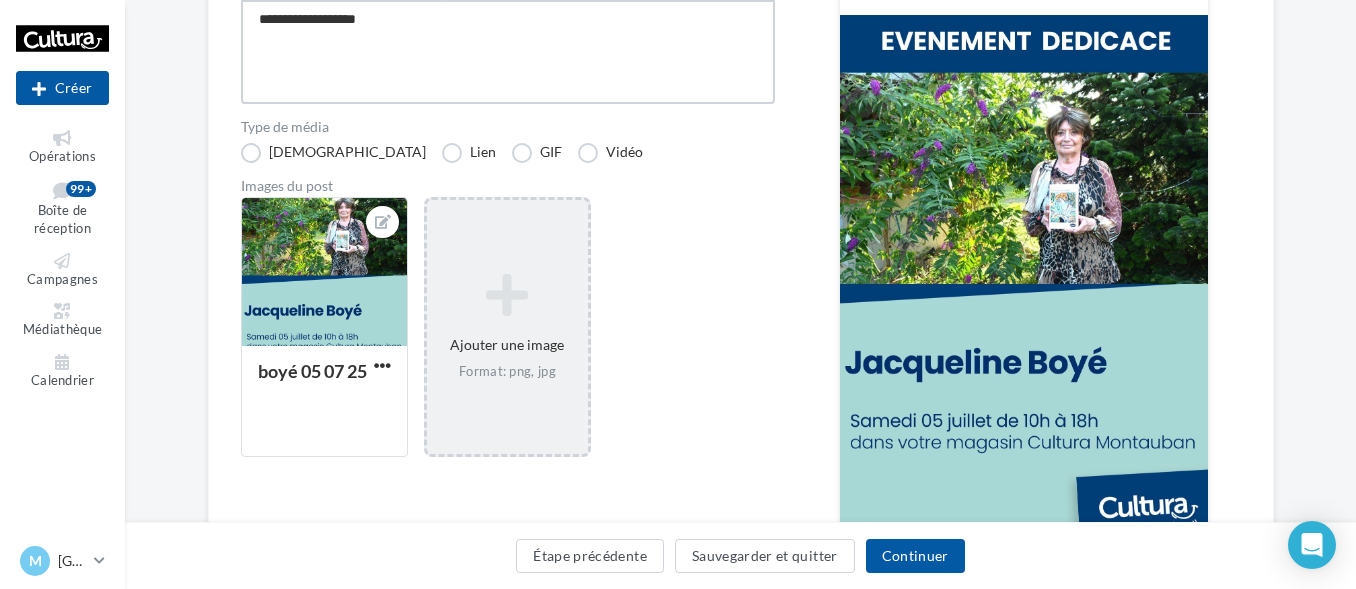 type on "**********" 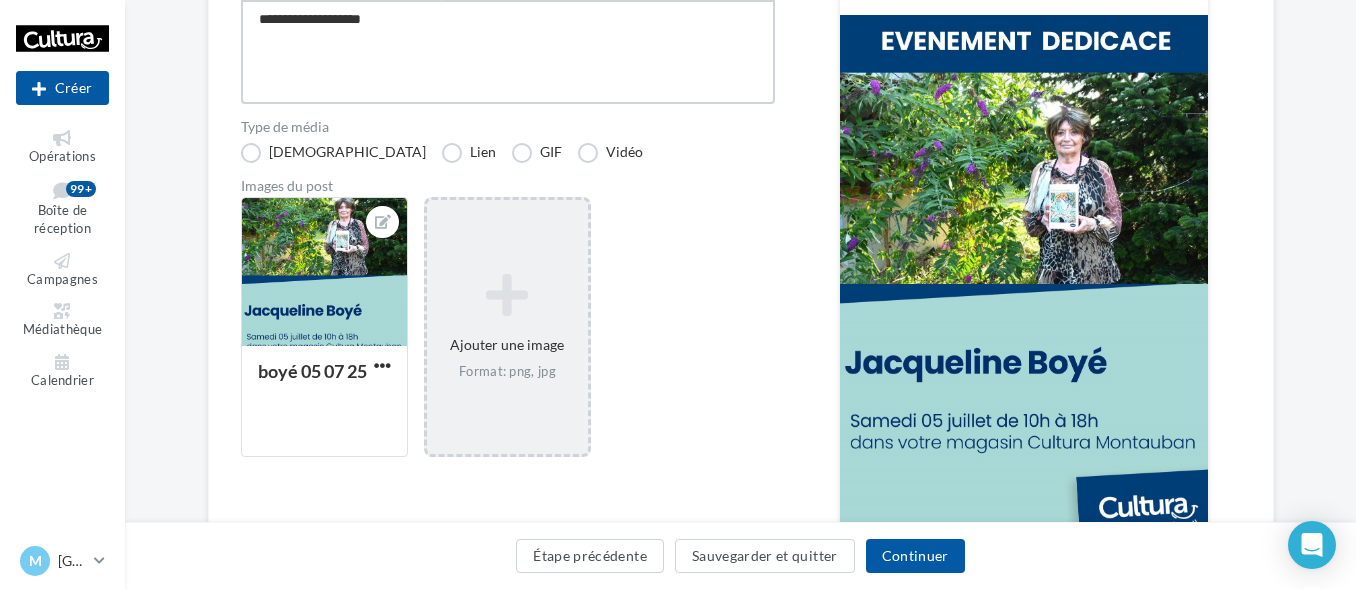 type on "**********" 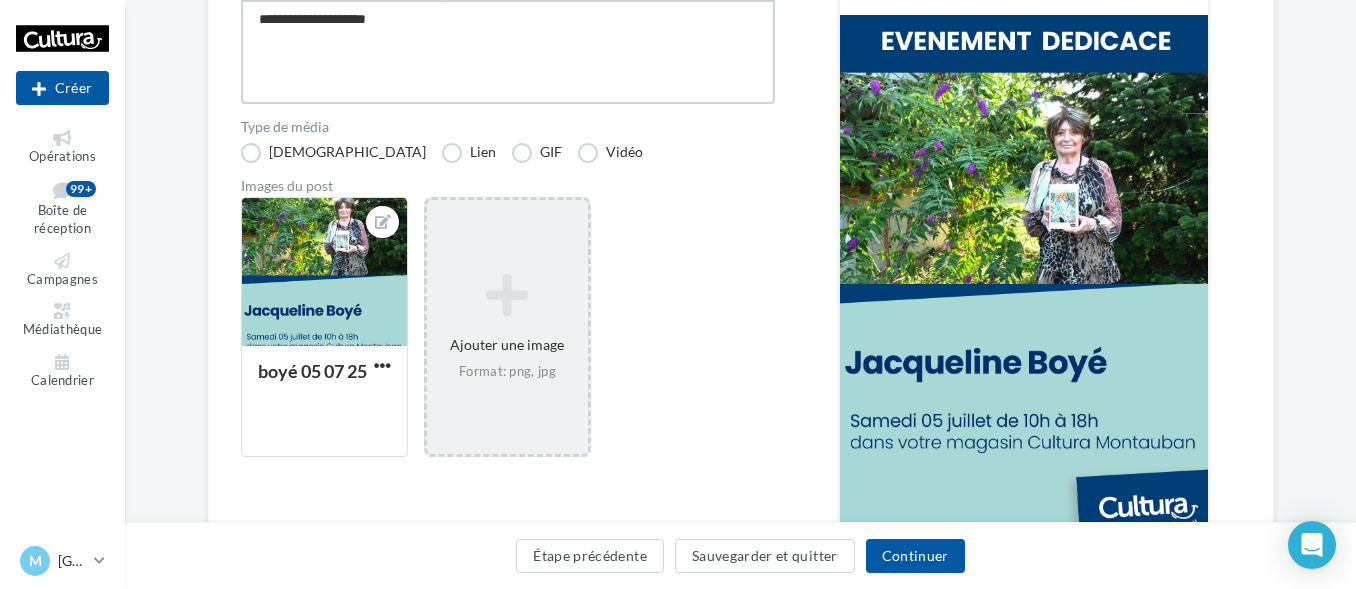 type on "**********" 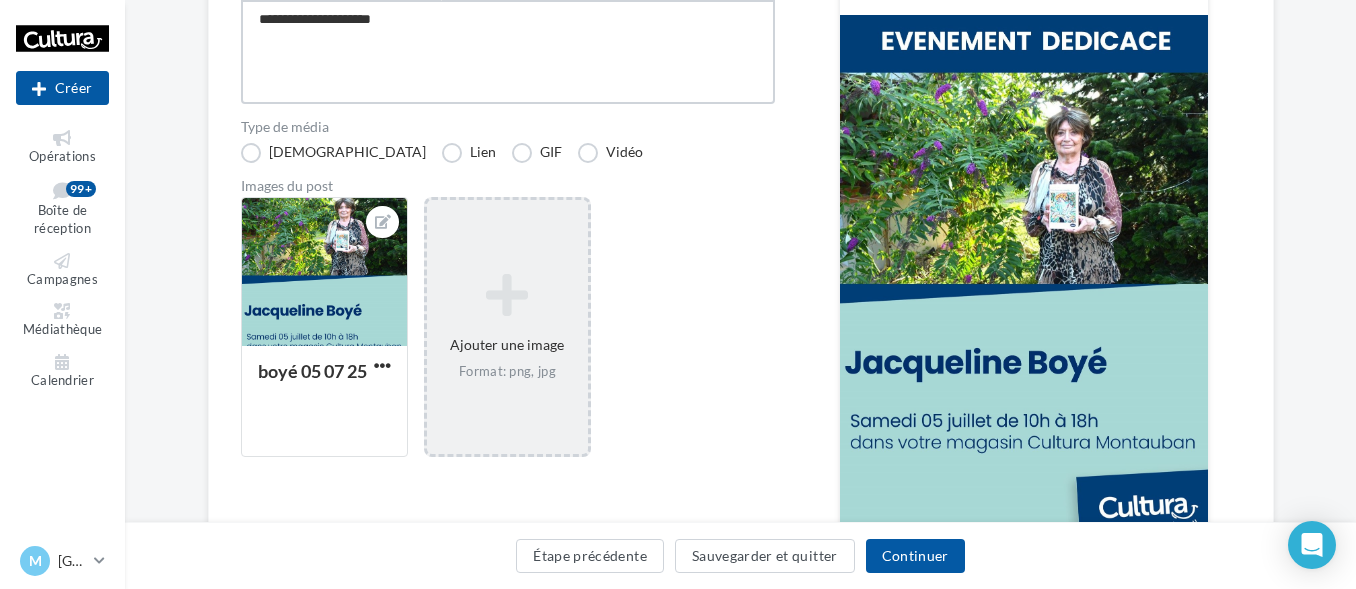 type on "**********" 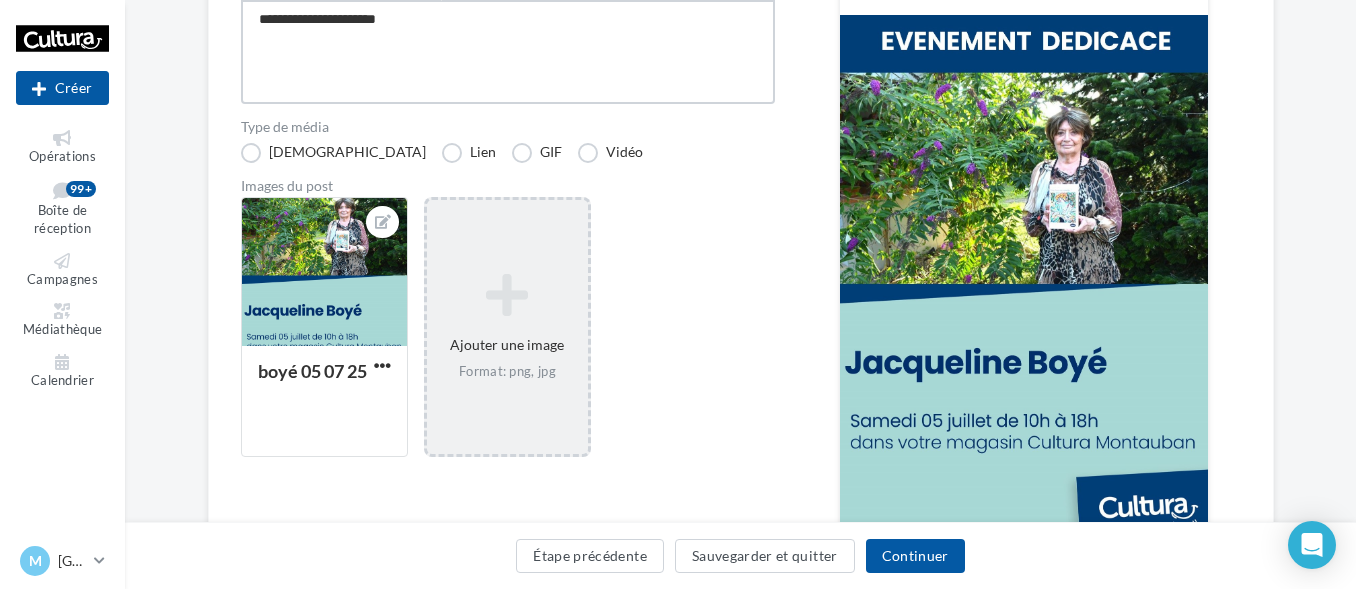 type on "**********" 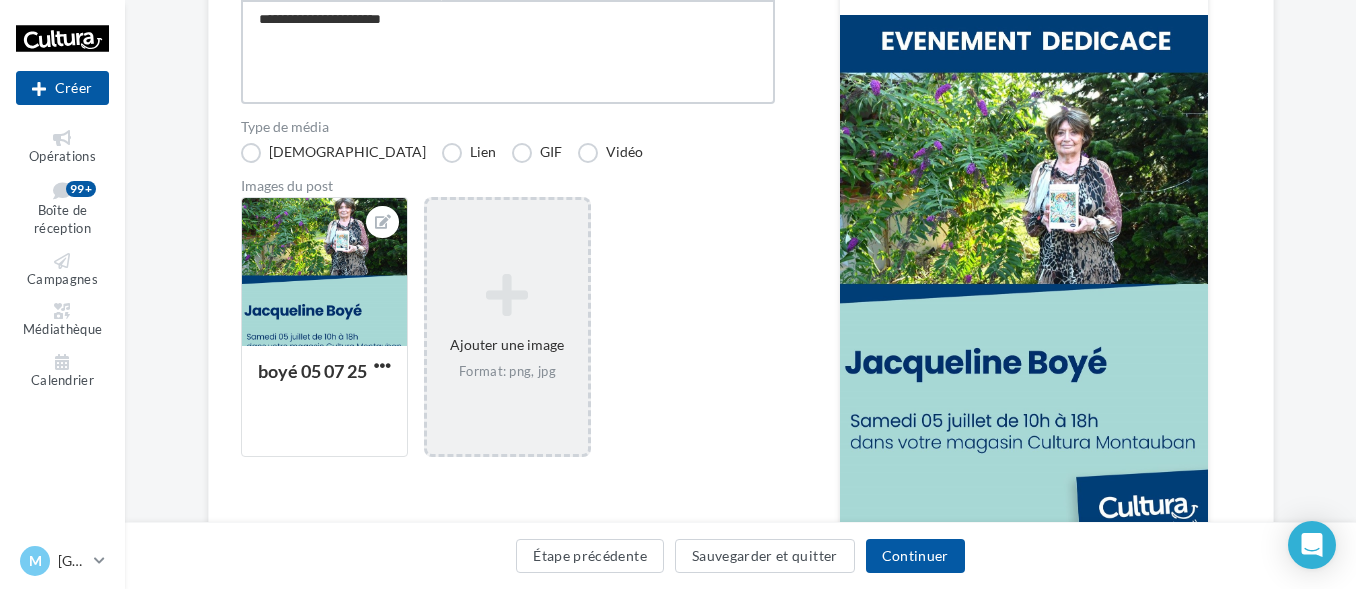 type on "**********" 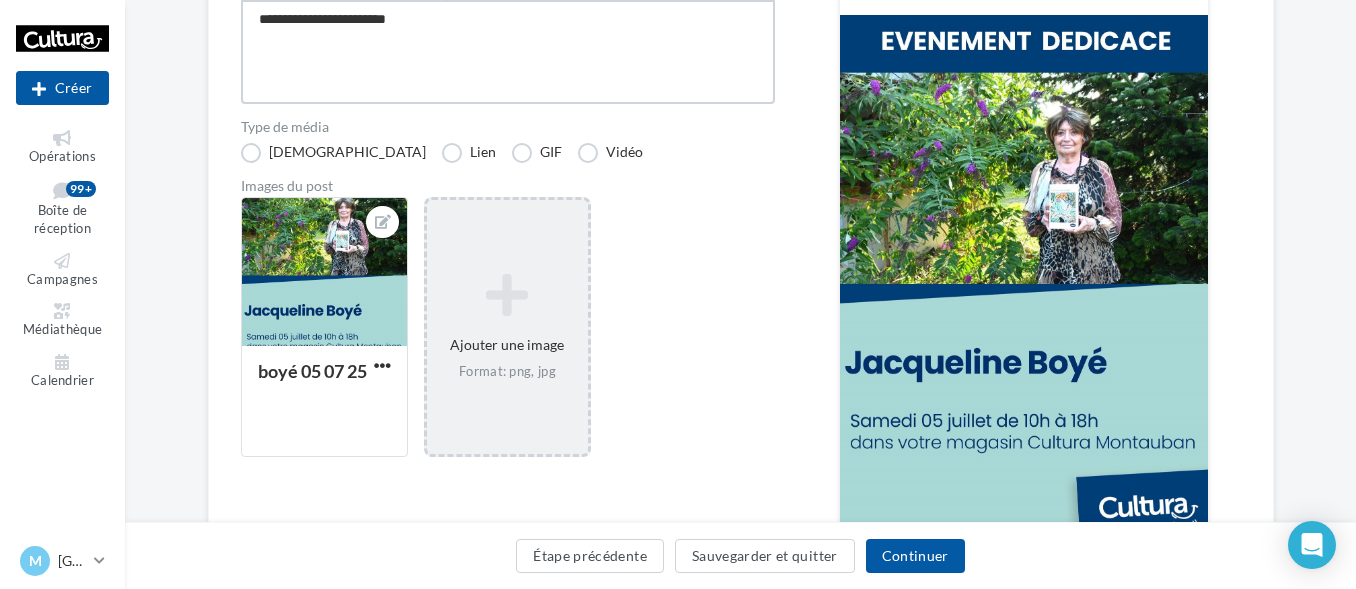 type on "**********" 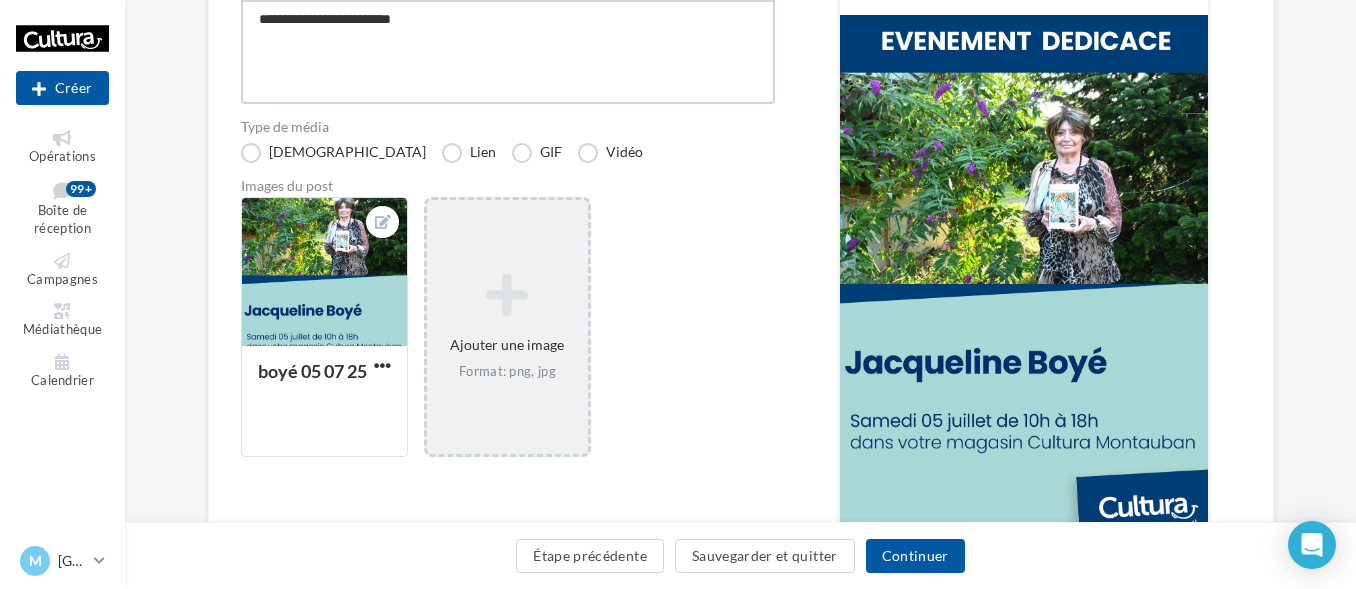 type on "**********" 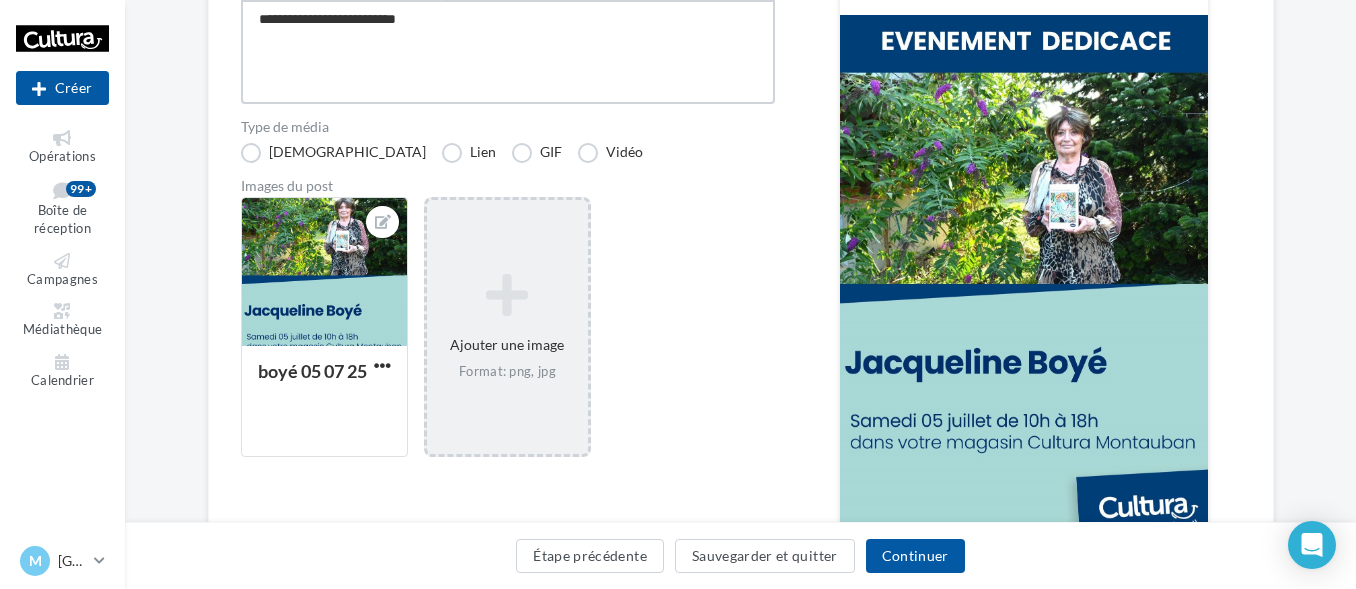 type on "**********" 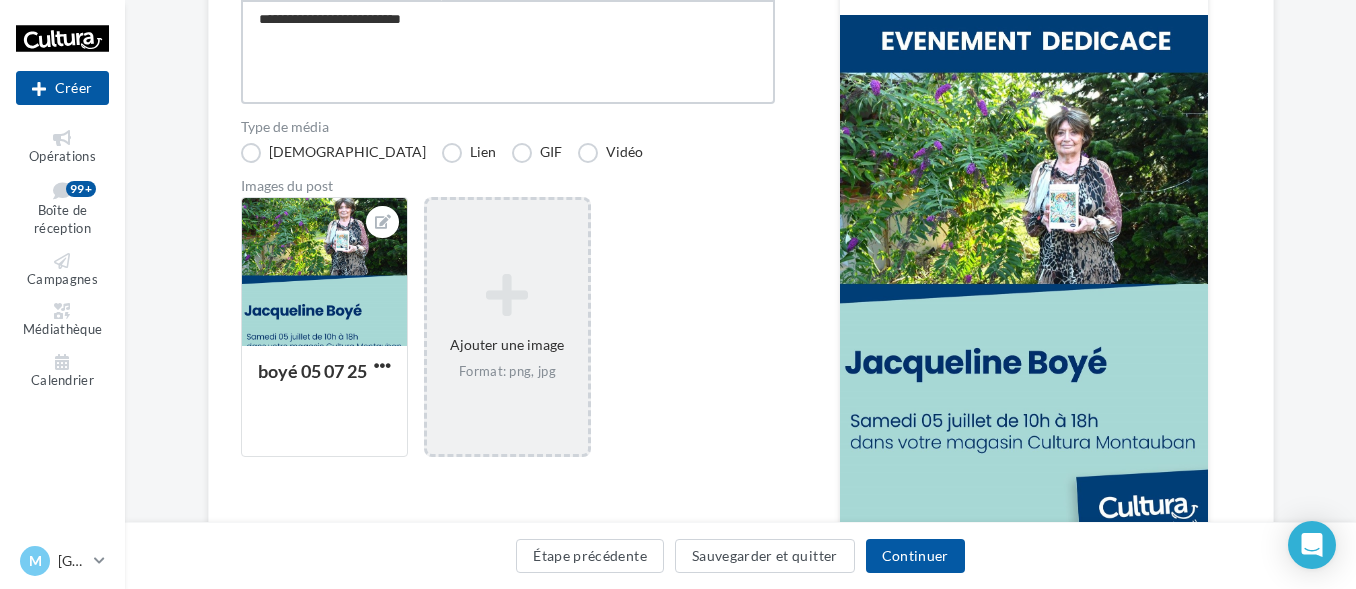 type on "**********" 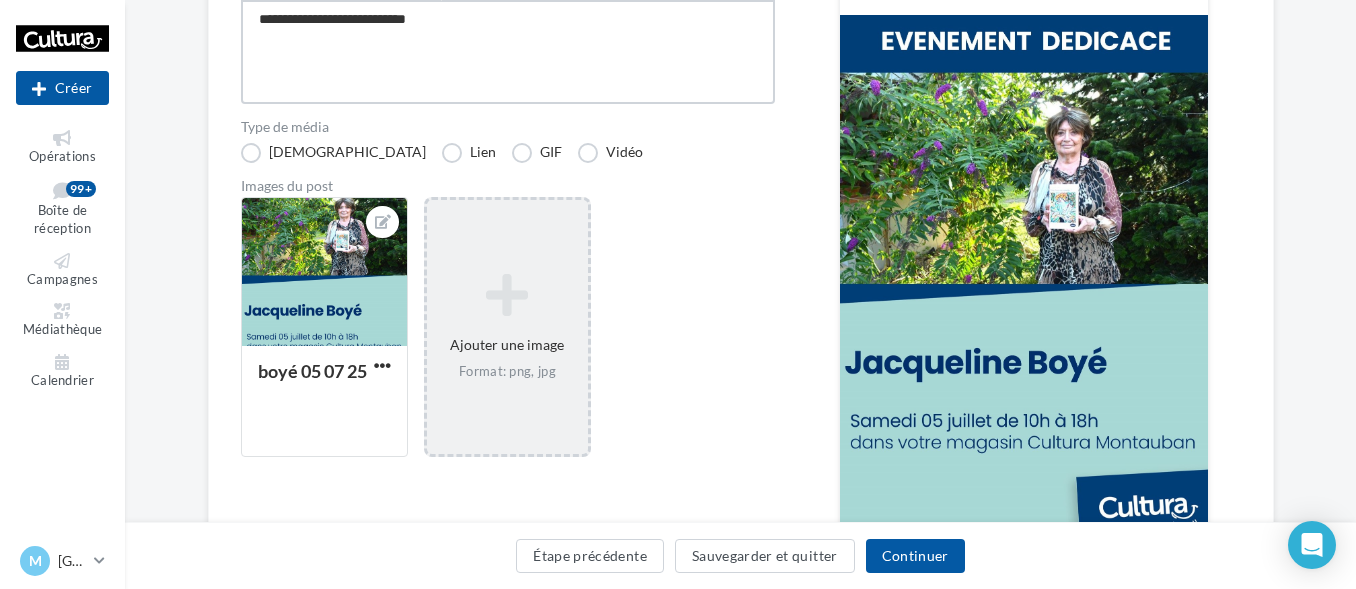 type on "**********" 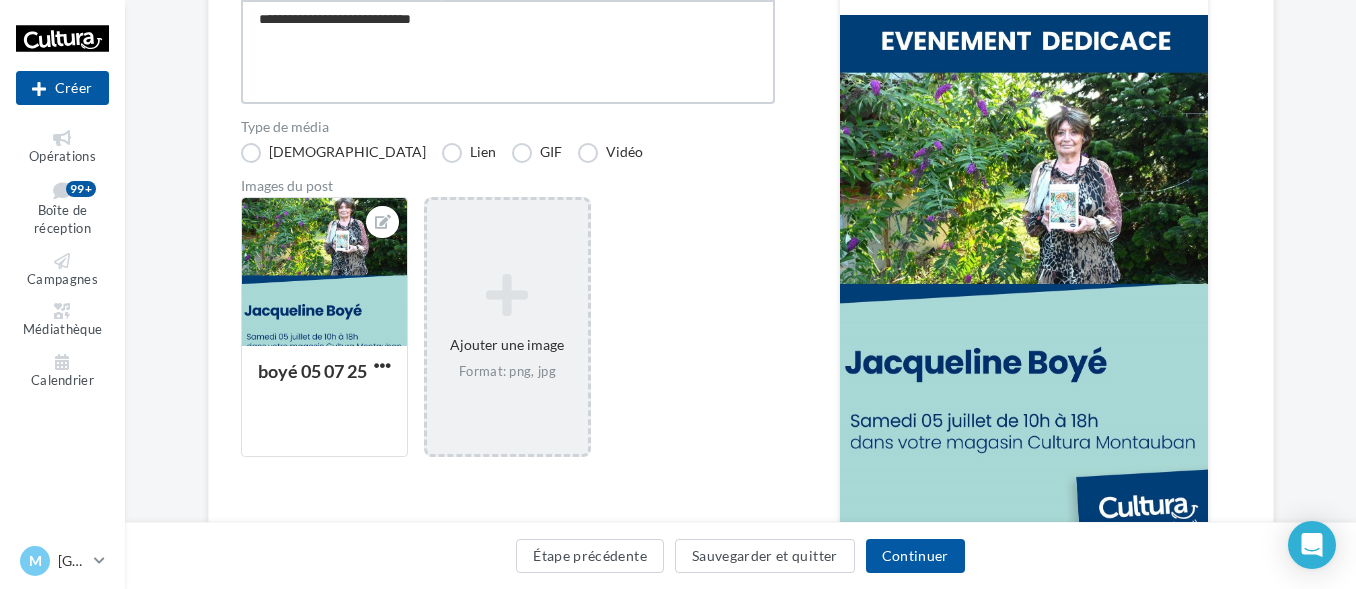 type on "**********" 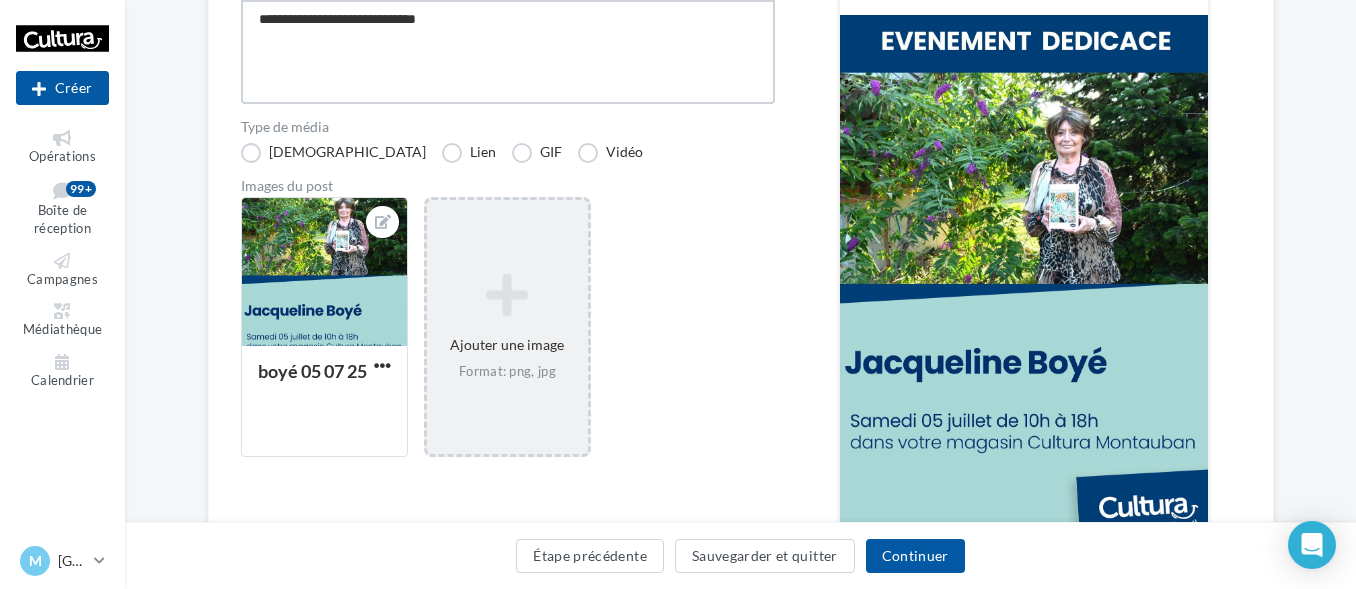 type on "**********" 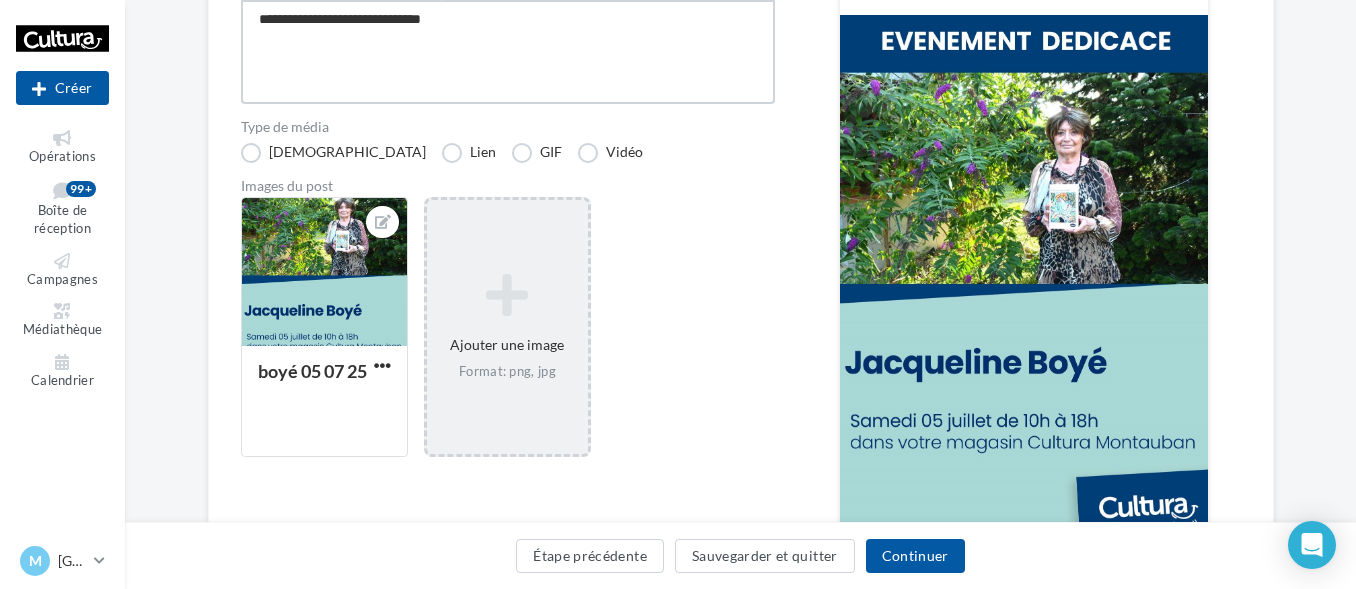 type on "**********" 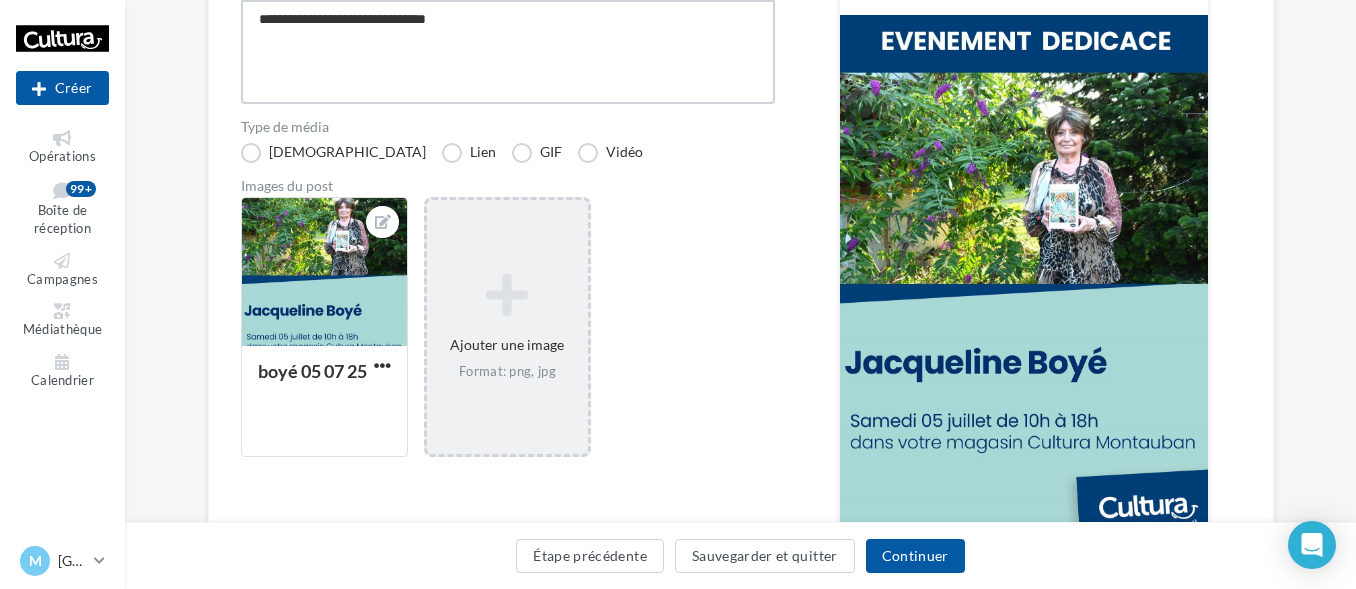 type on "**********" 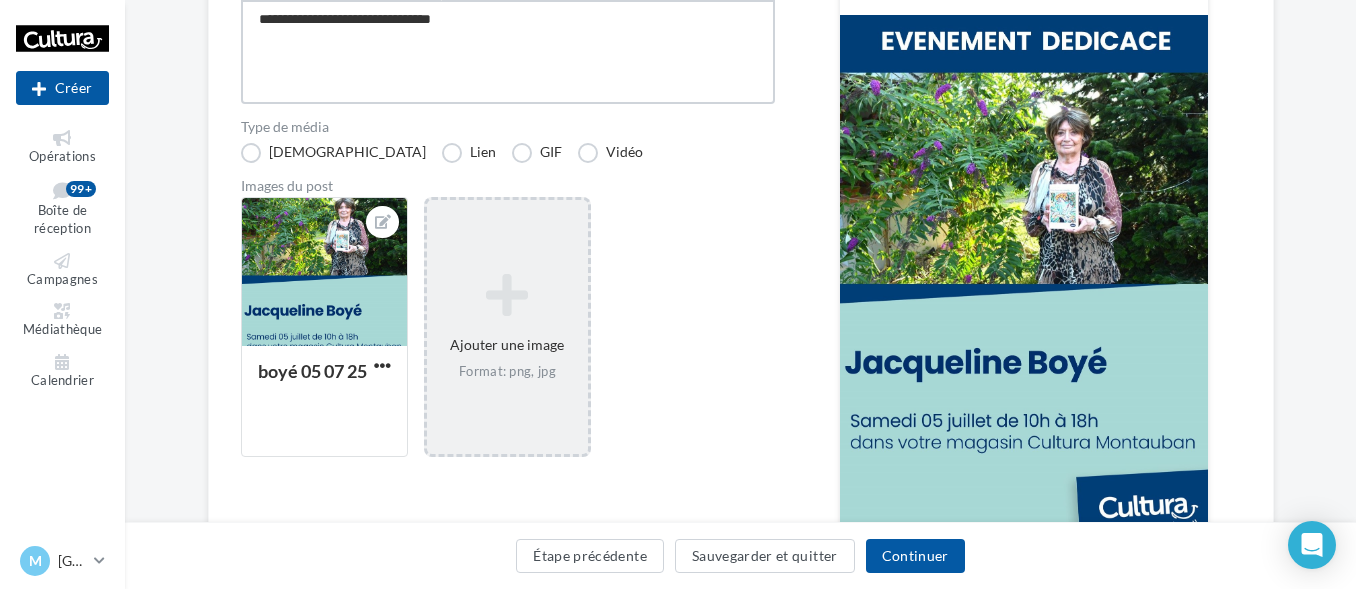 type on "**********" 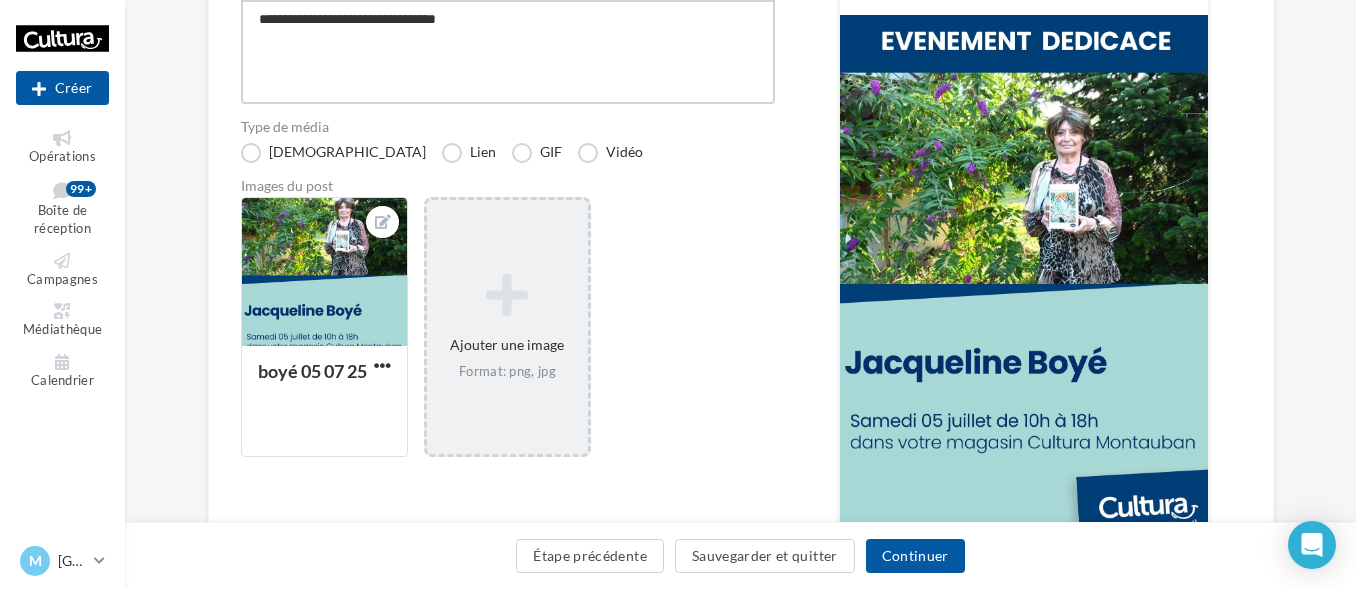 type on "**********" 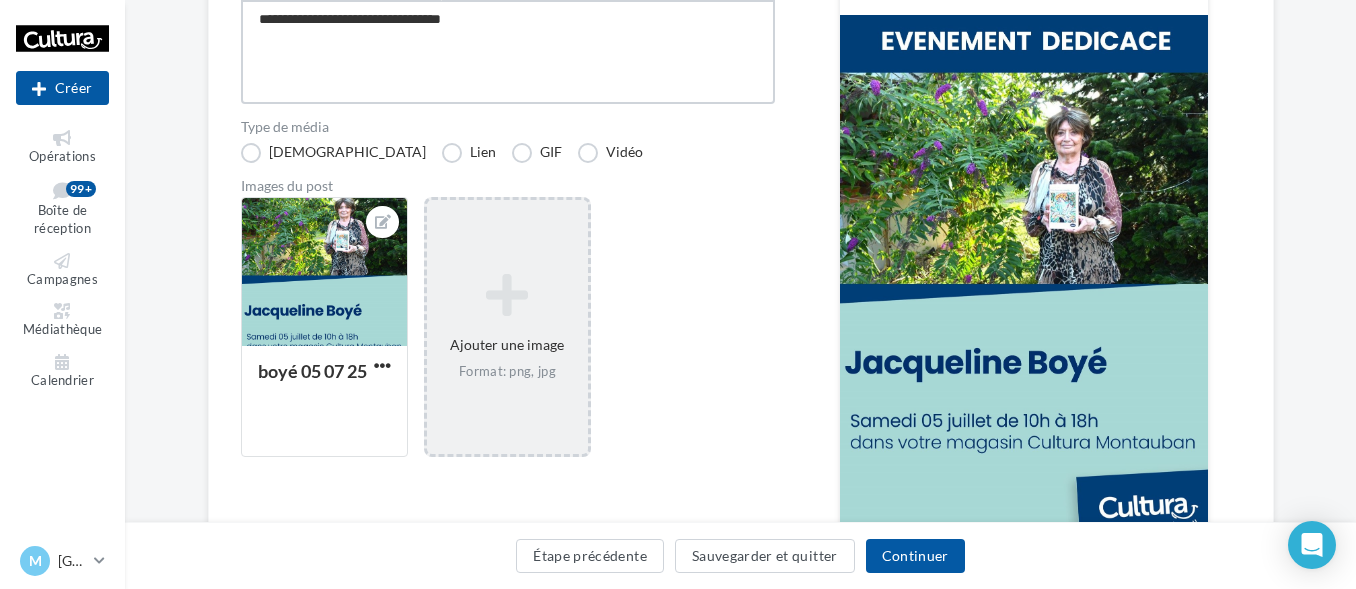 type on "**********" 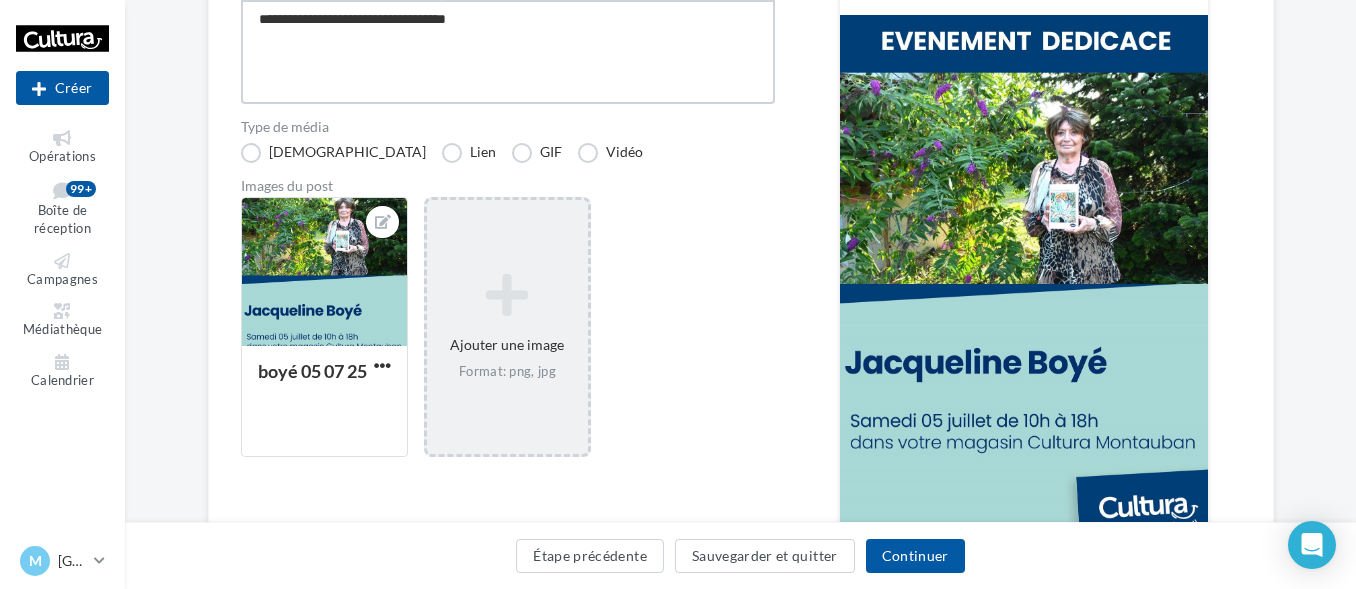 type on "**********" 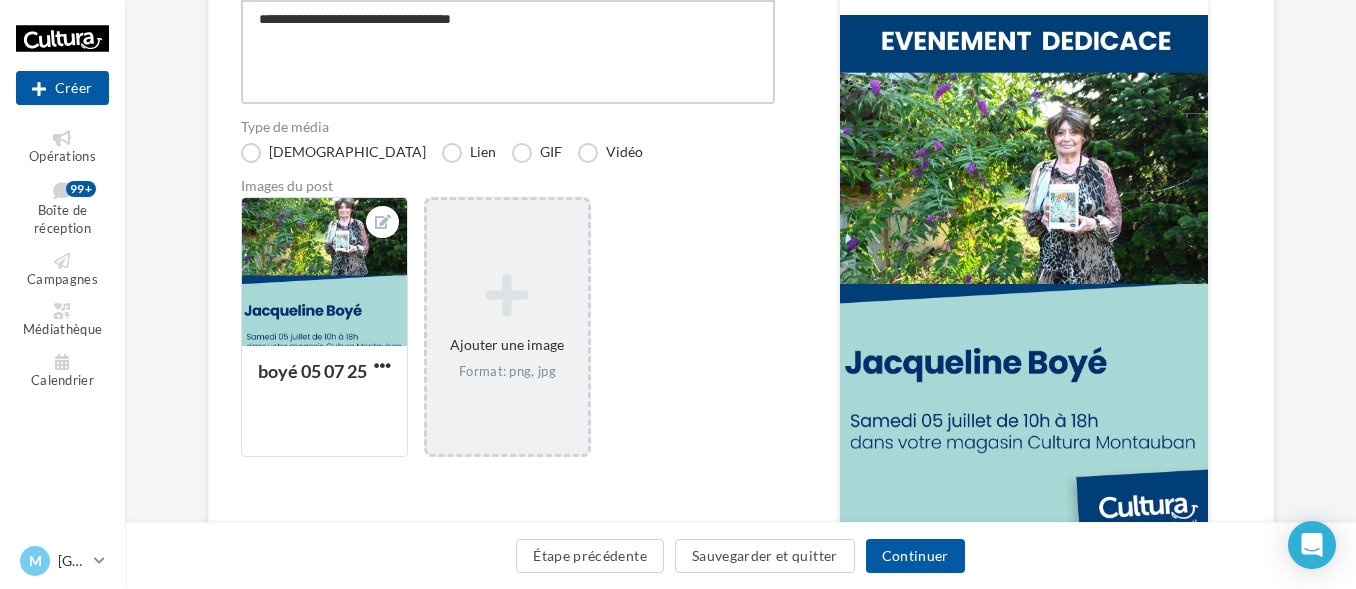 type on "**********" 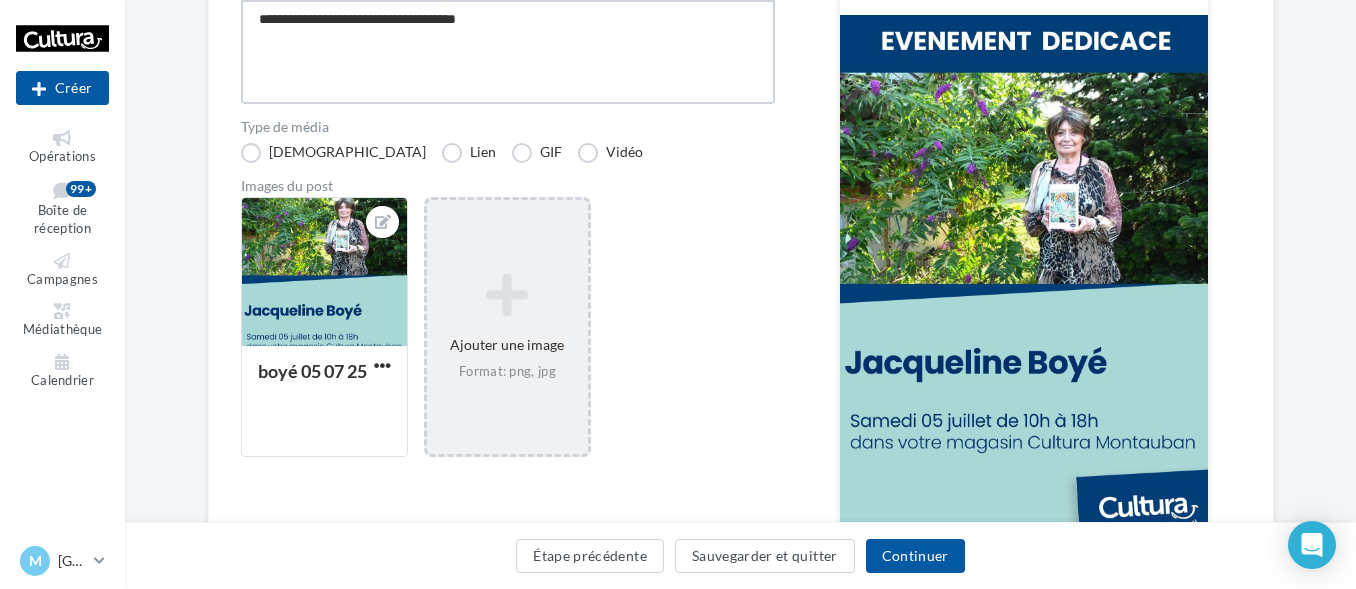 type on "**********" 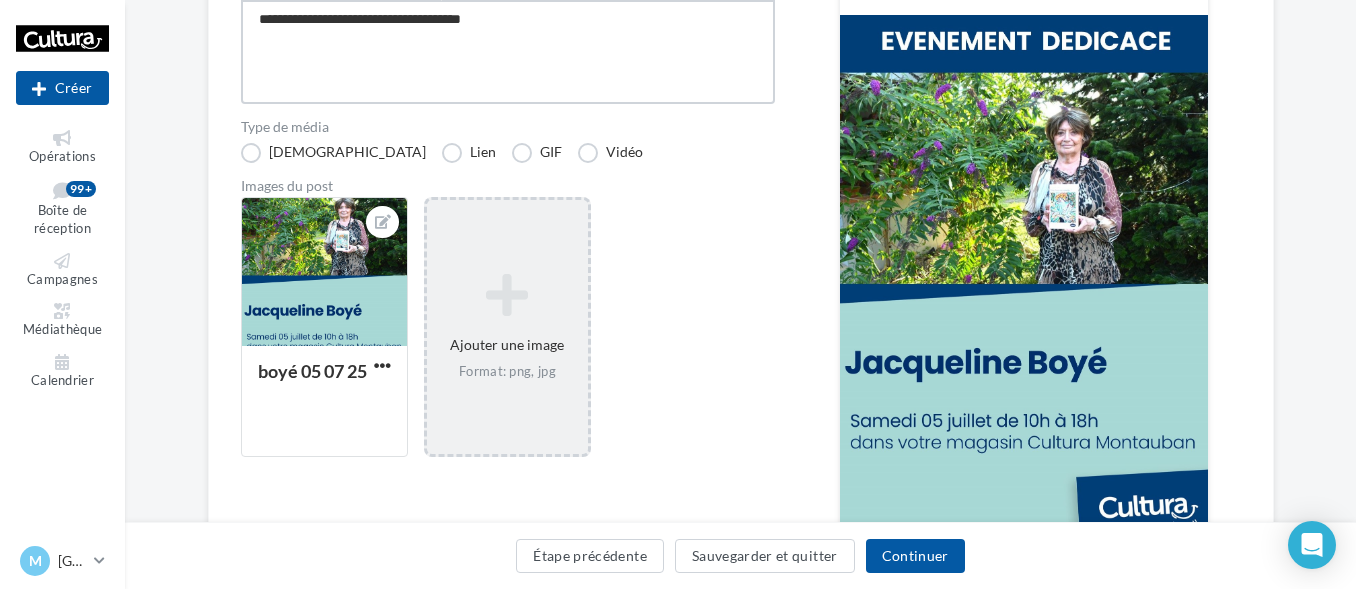 type on "**********" 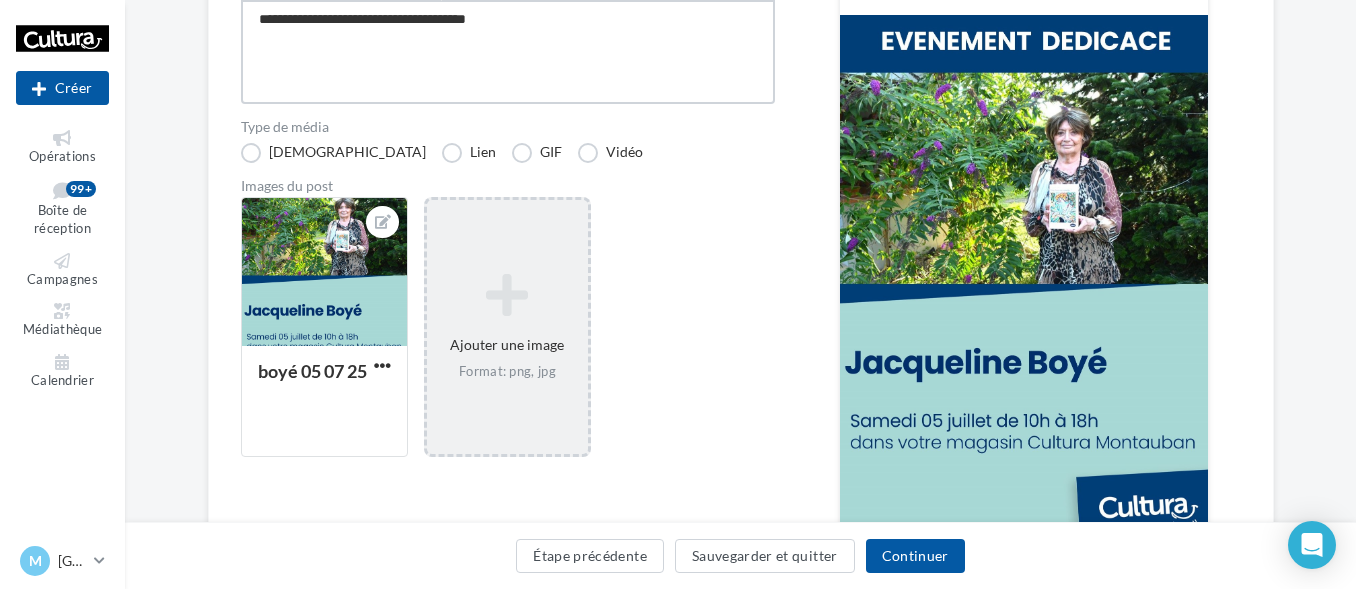 type on "**********" 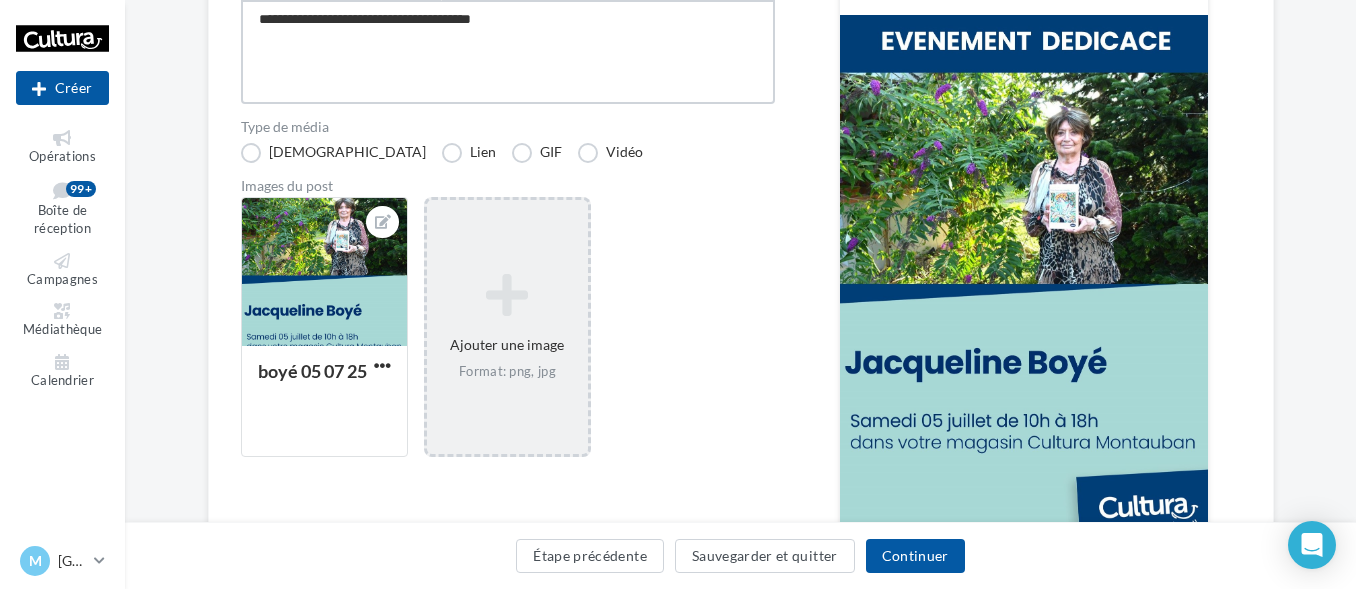 type on "**********" 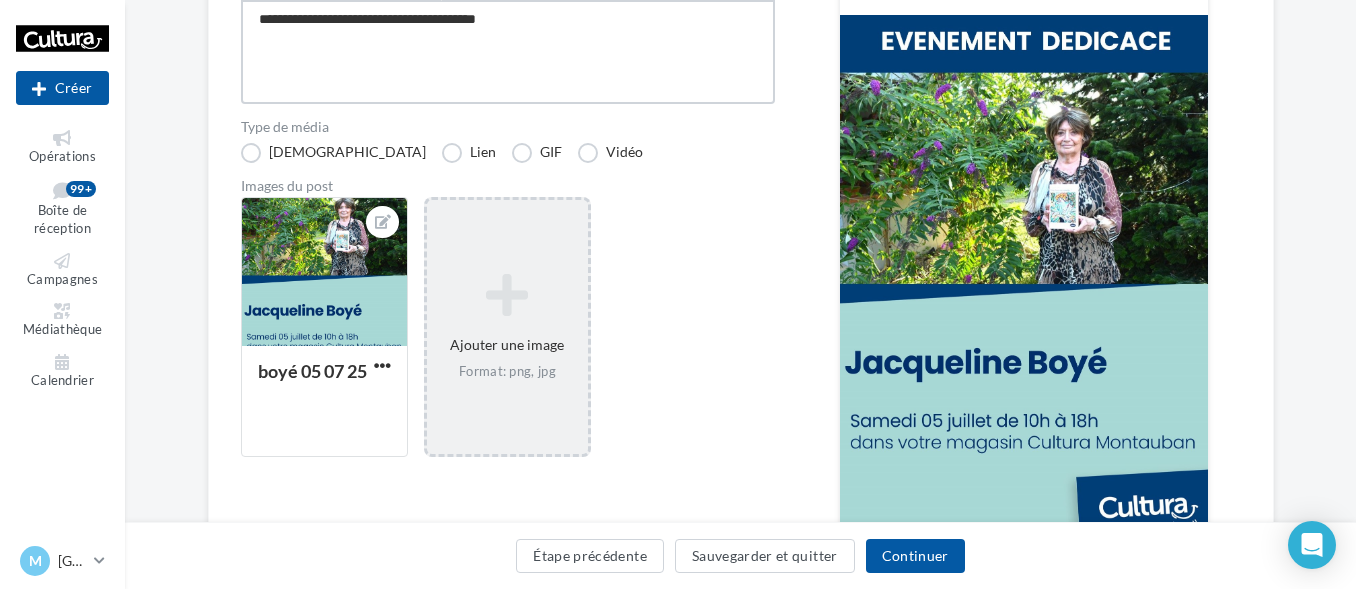 type on "**********" 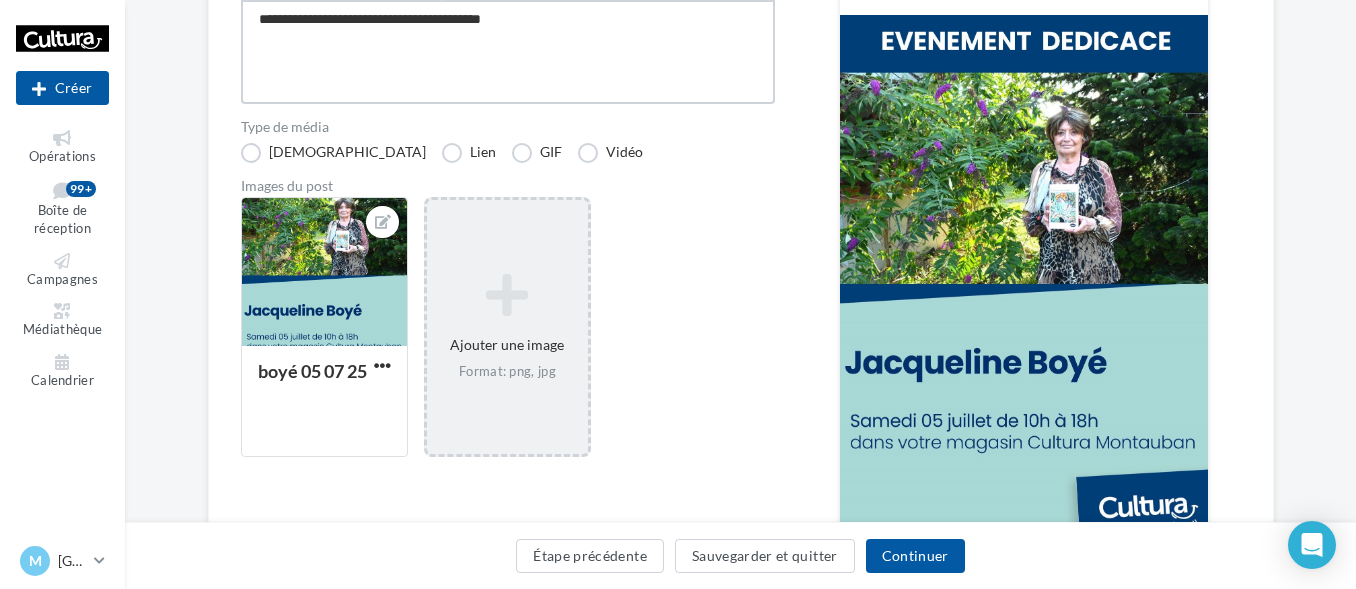 type on "**********" 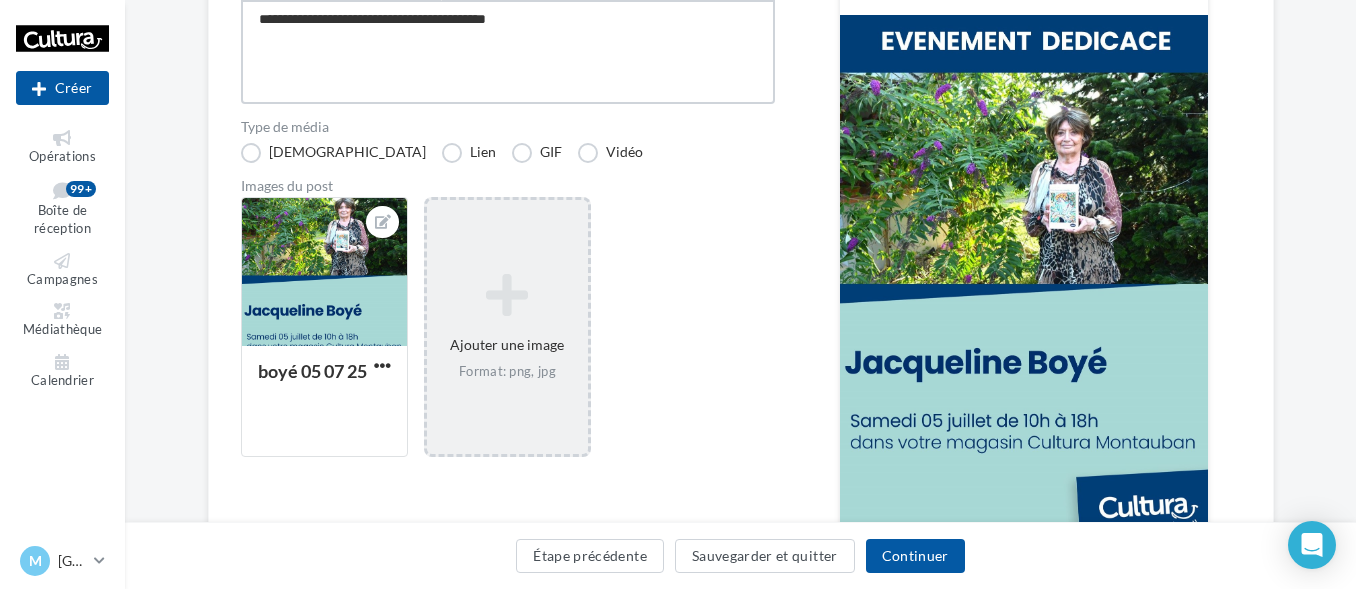 type on "**********" 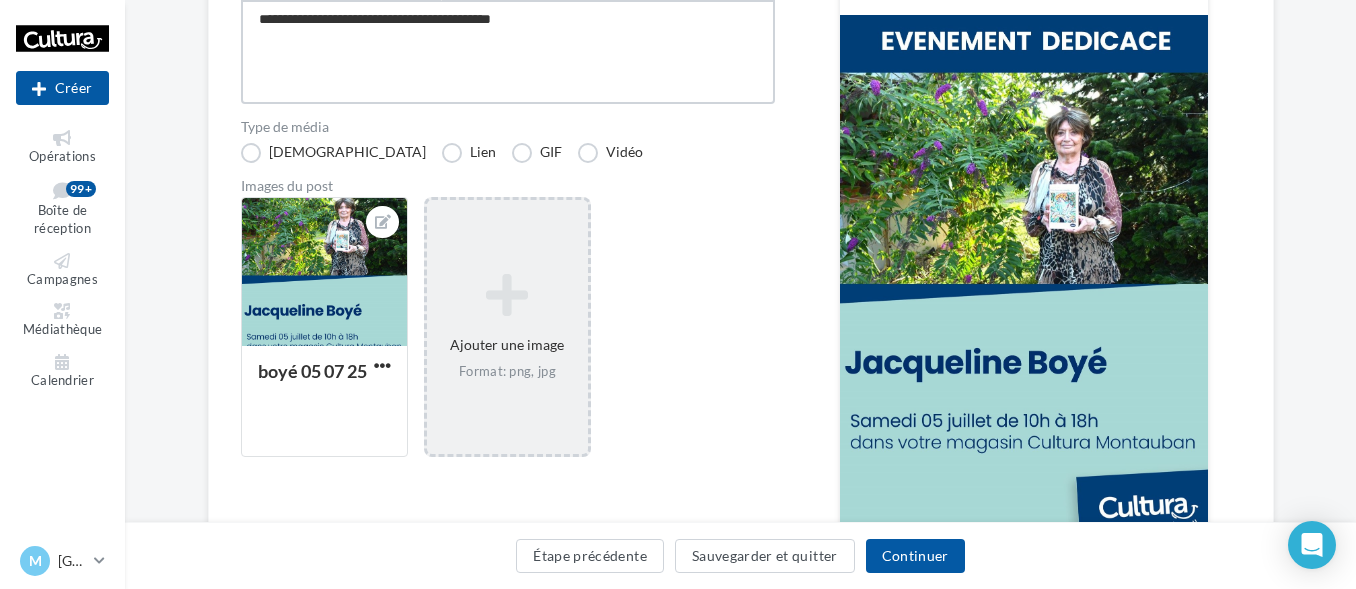 type on "**********" 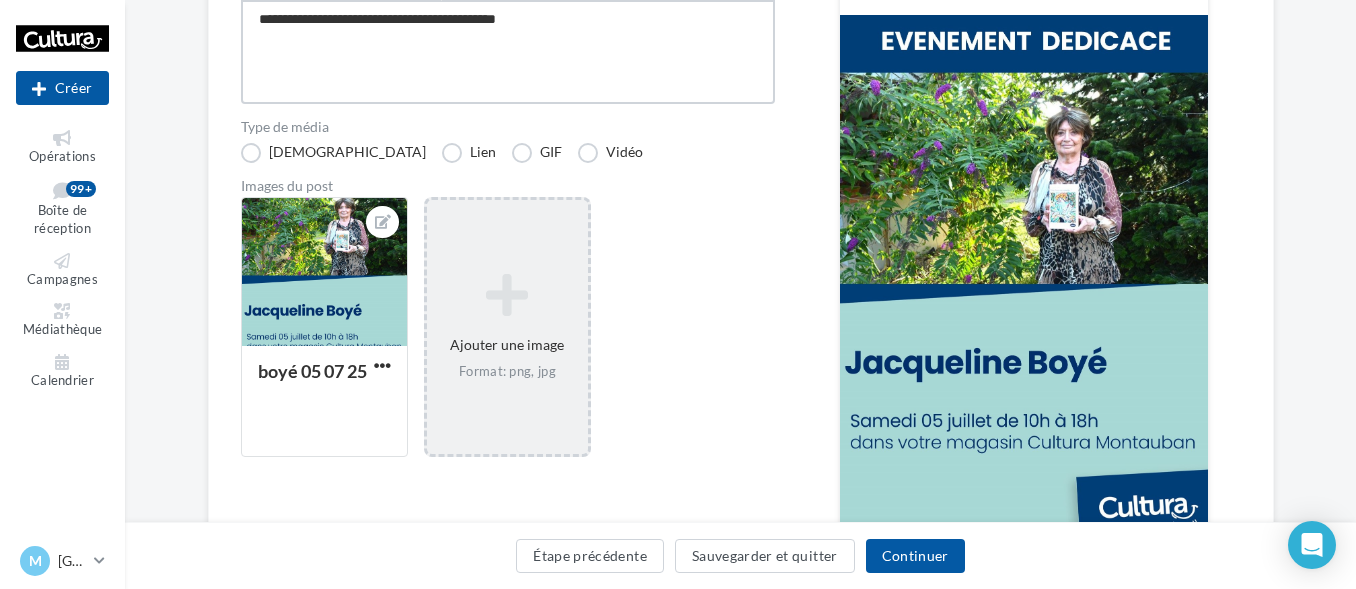 type on "**********" 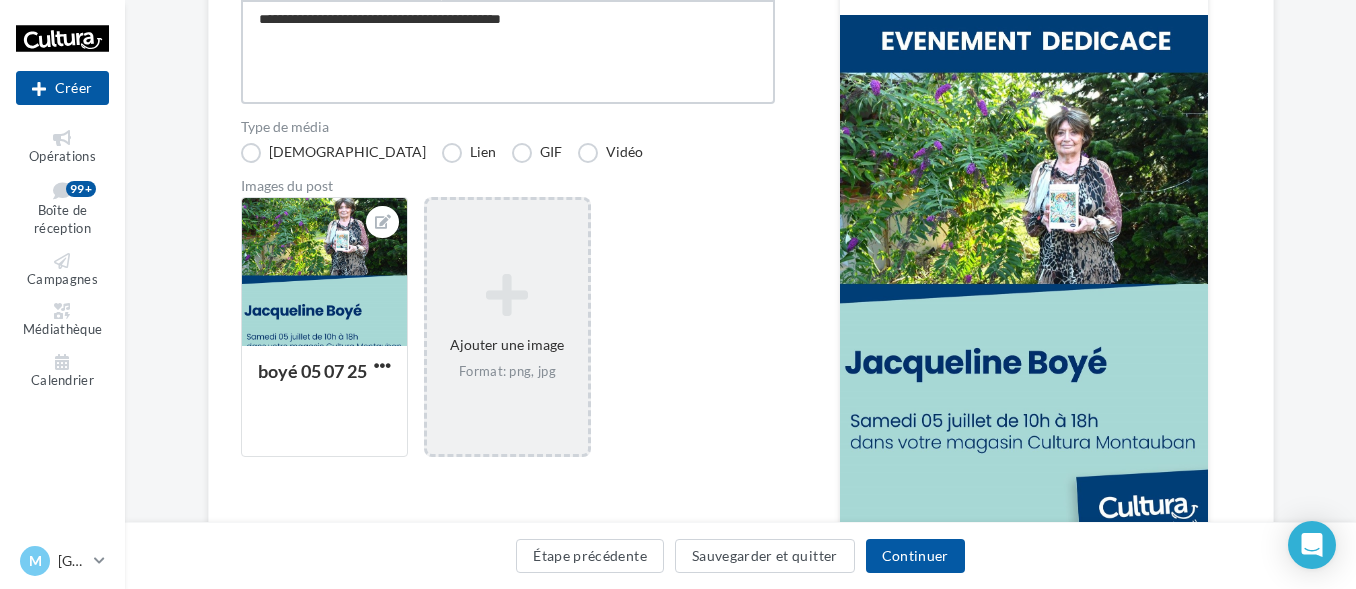 type on "**********" 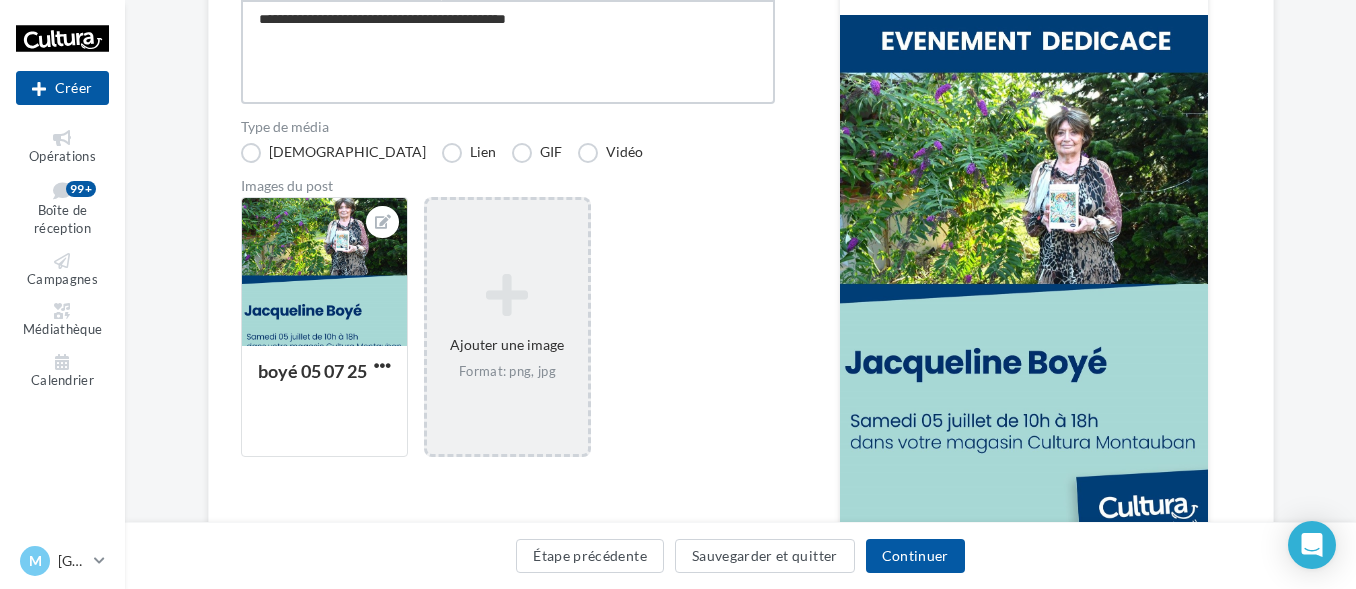 type on "**********" 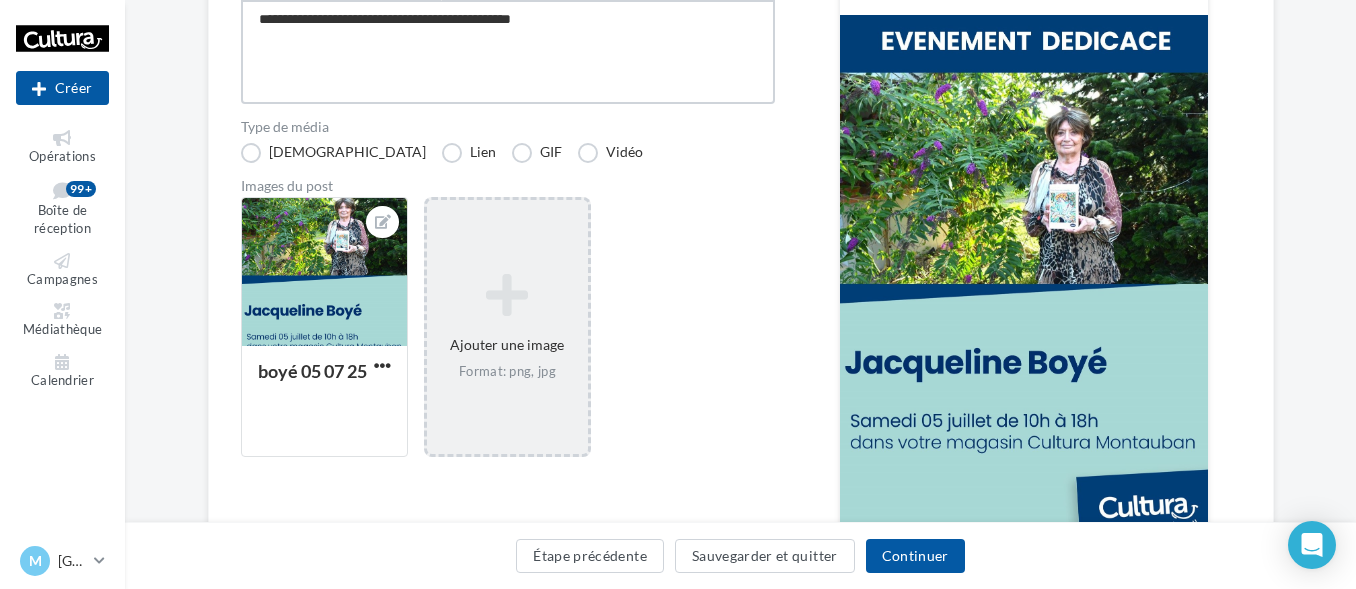 type on "**********" 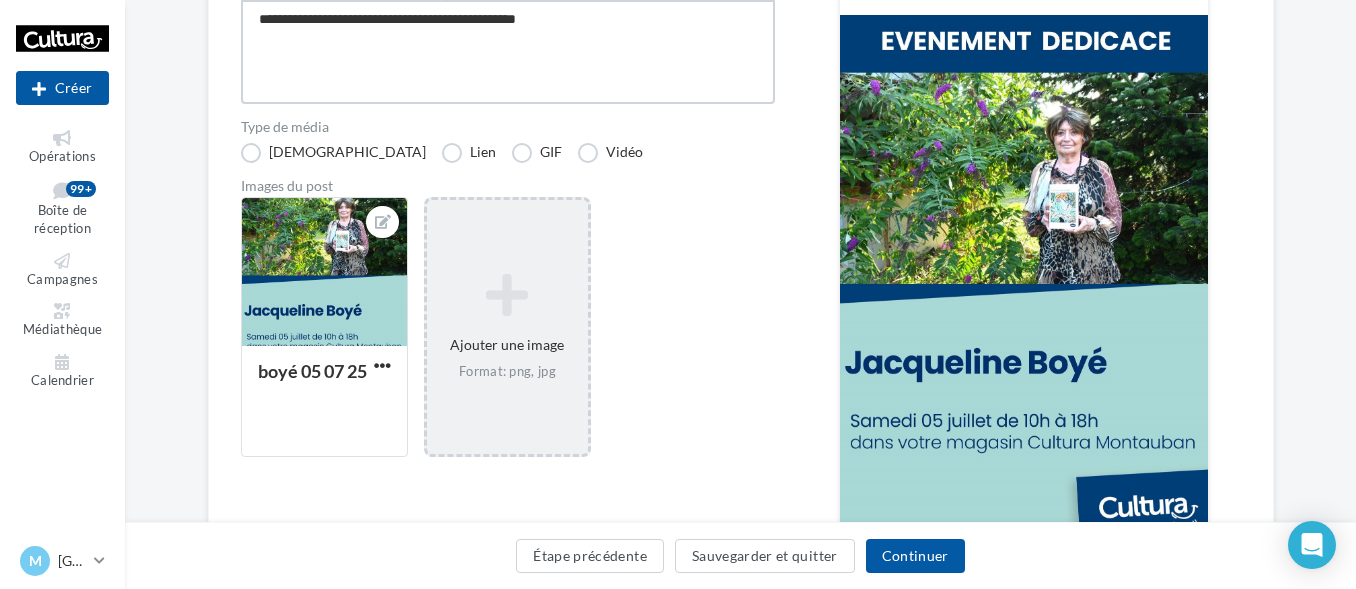 type on "**********" 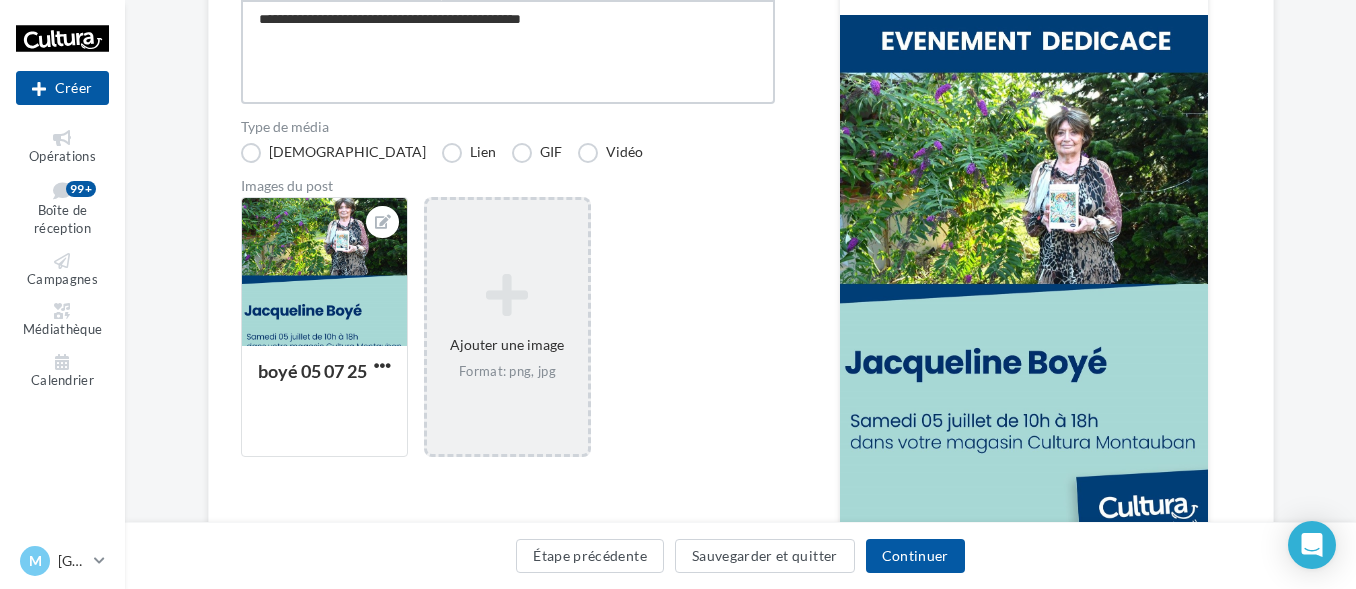 type on "**********" 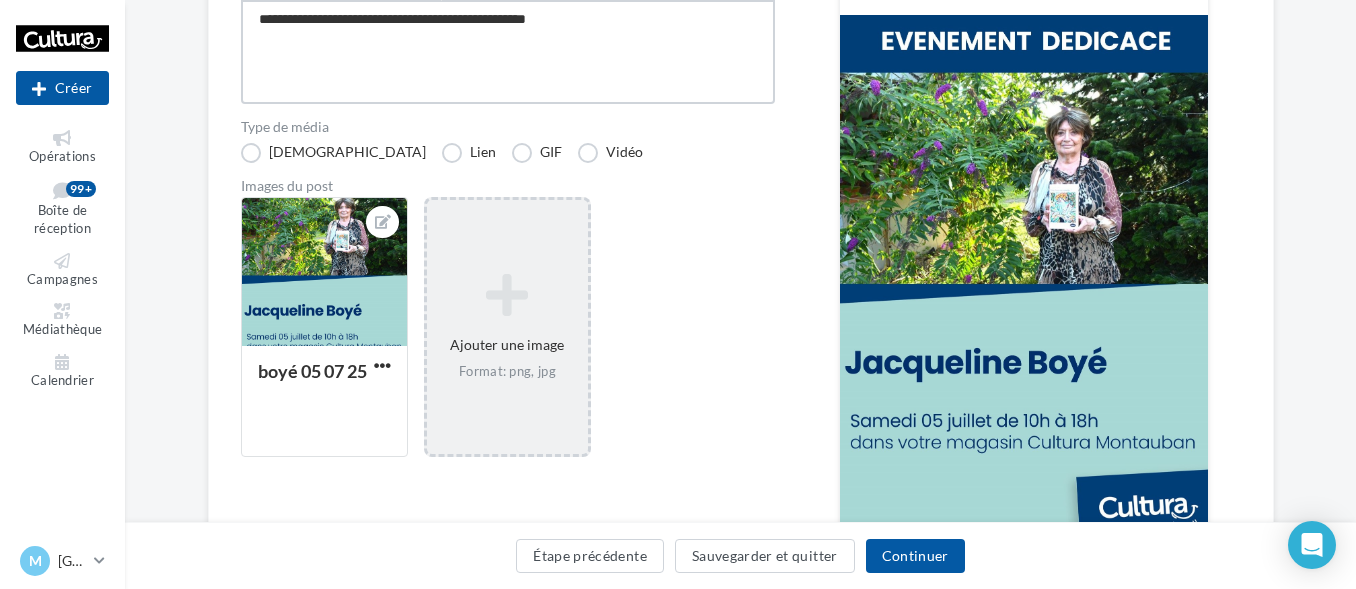 type on "**********" 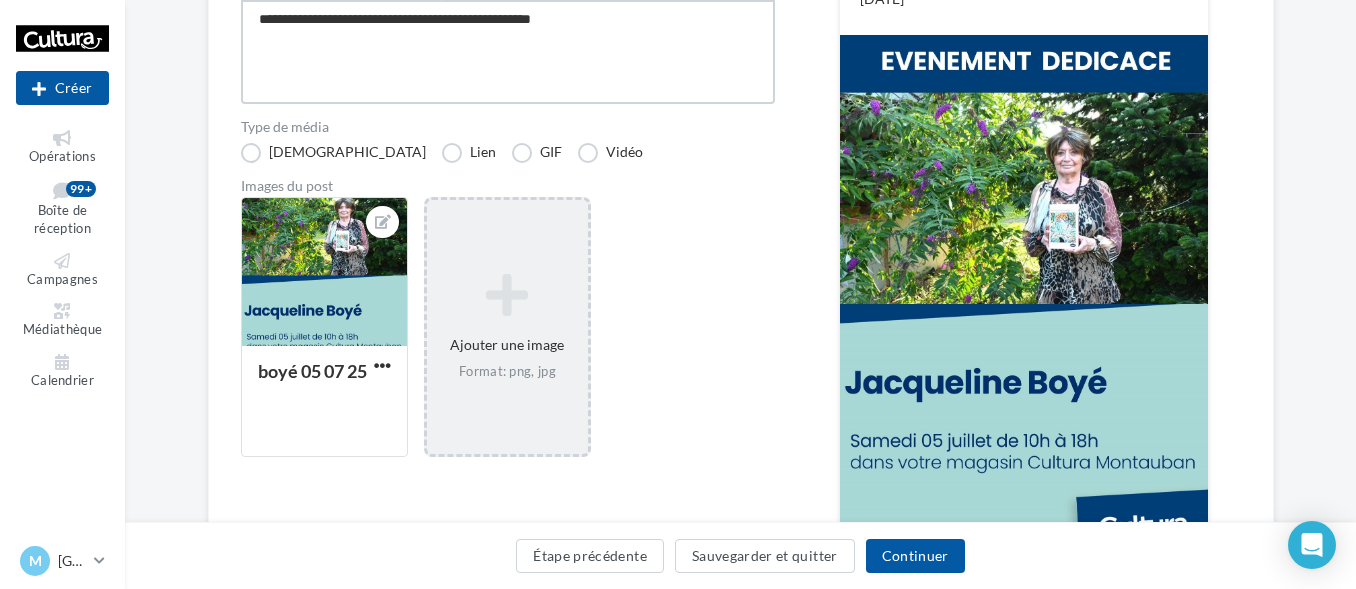 type on "**********" 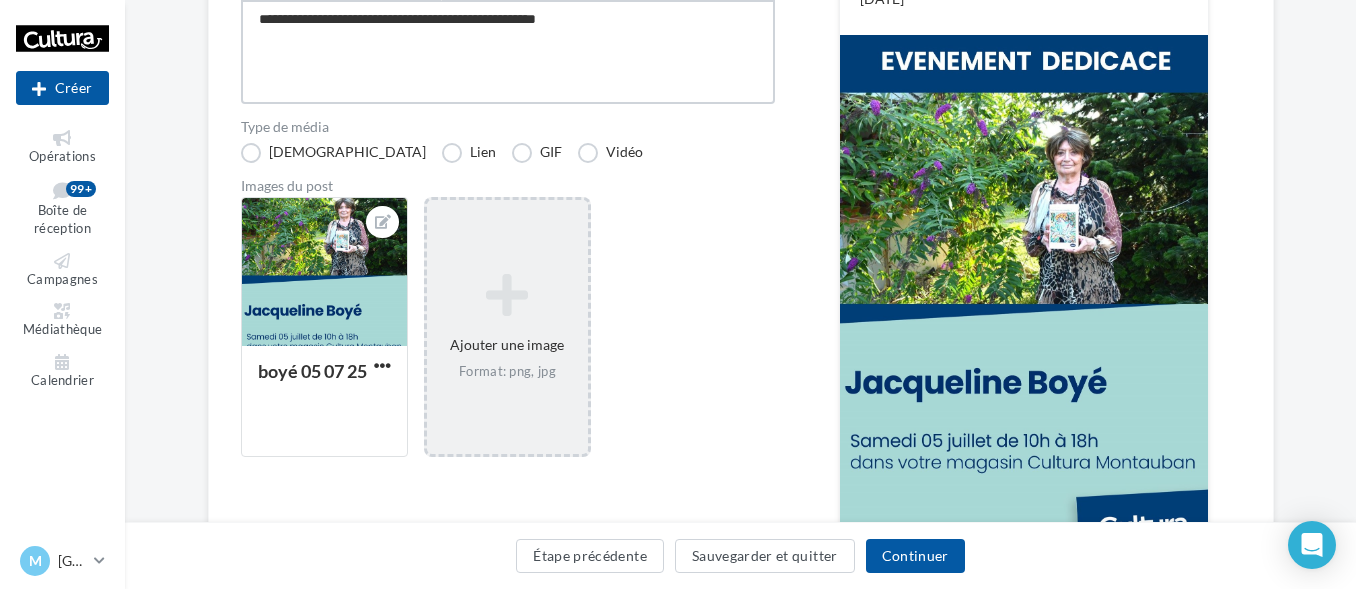 type on "**********" 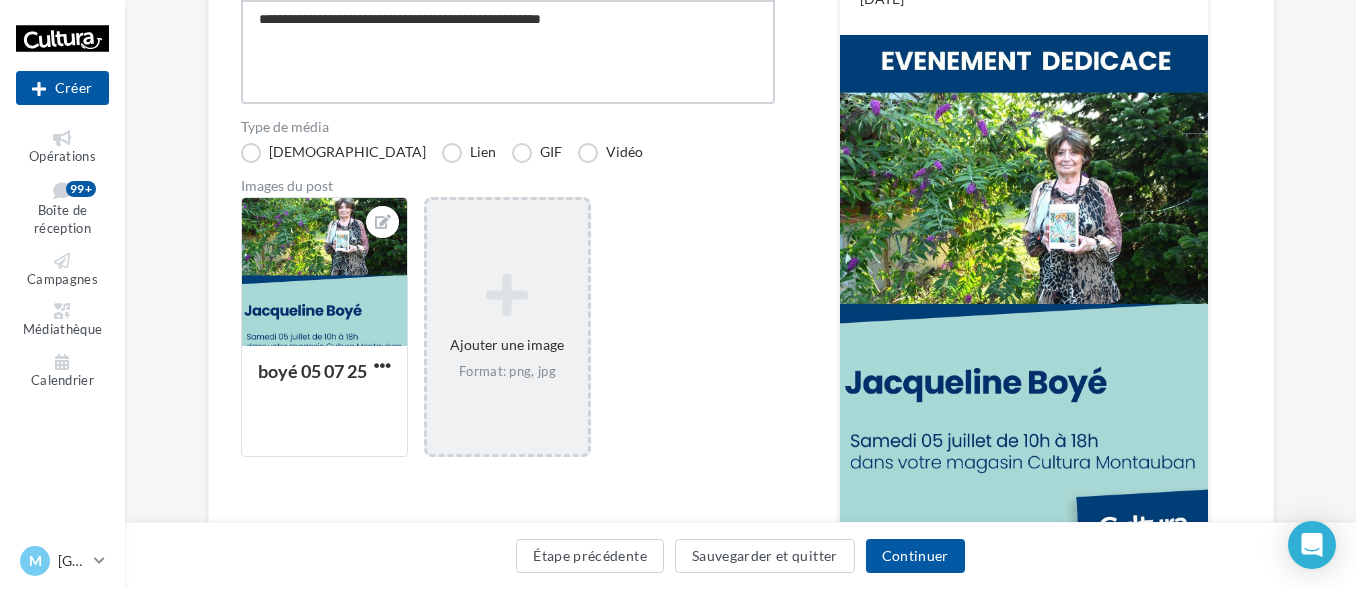 type on "**********" 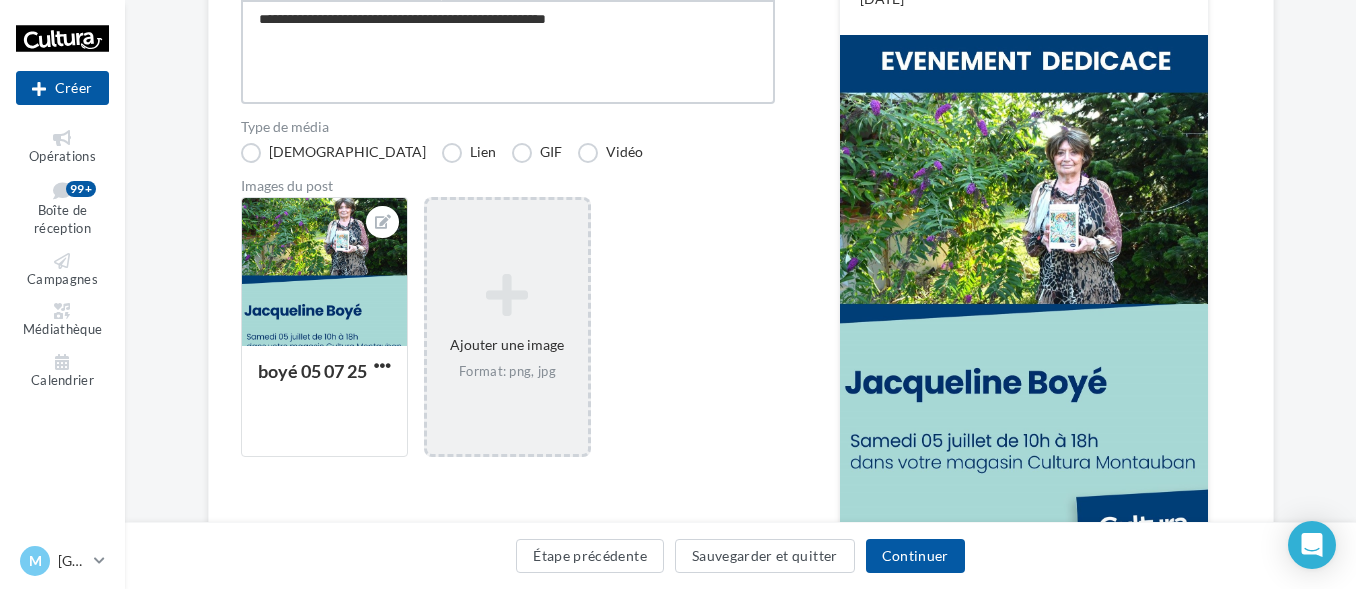 type on "**********" 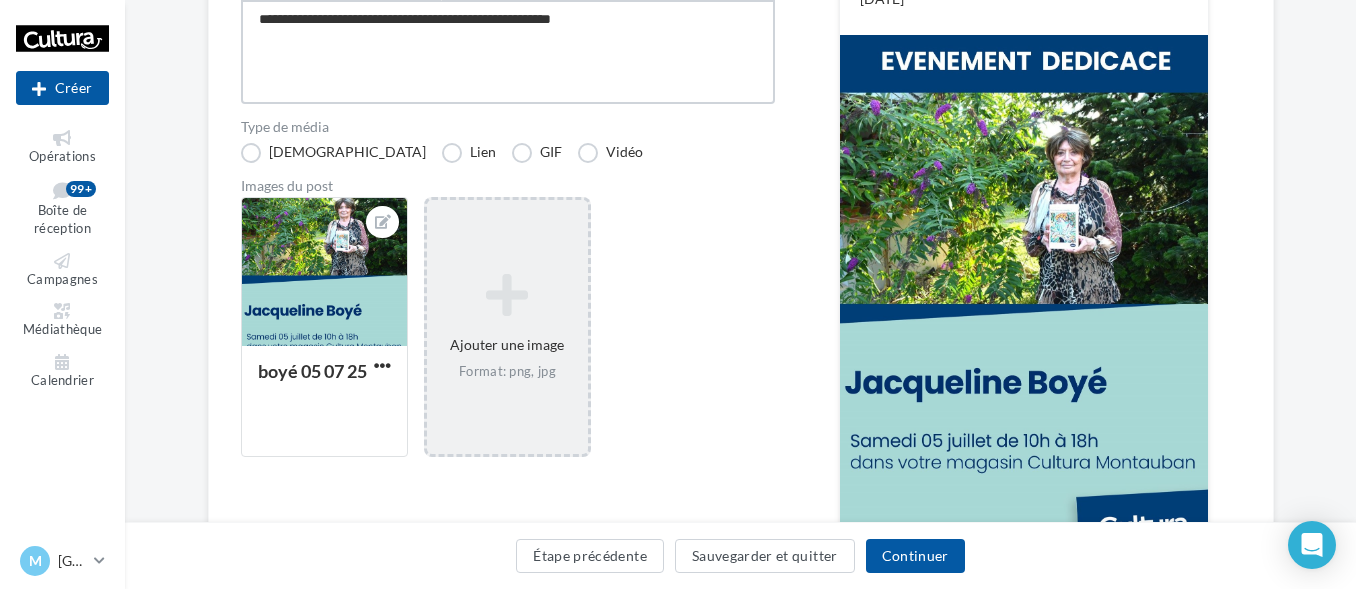 type on "**********" 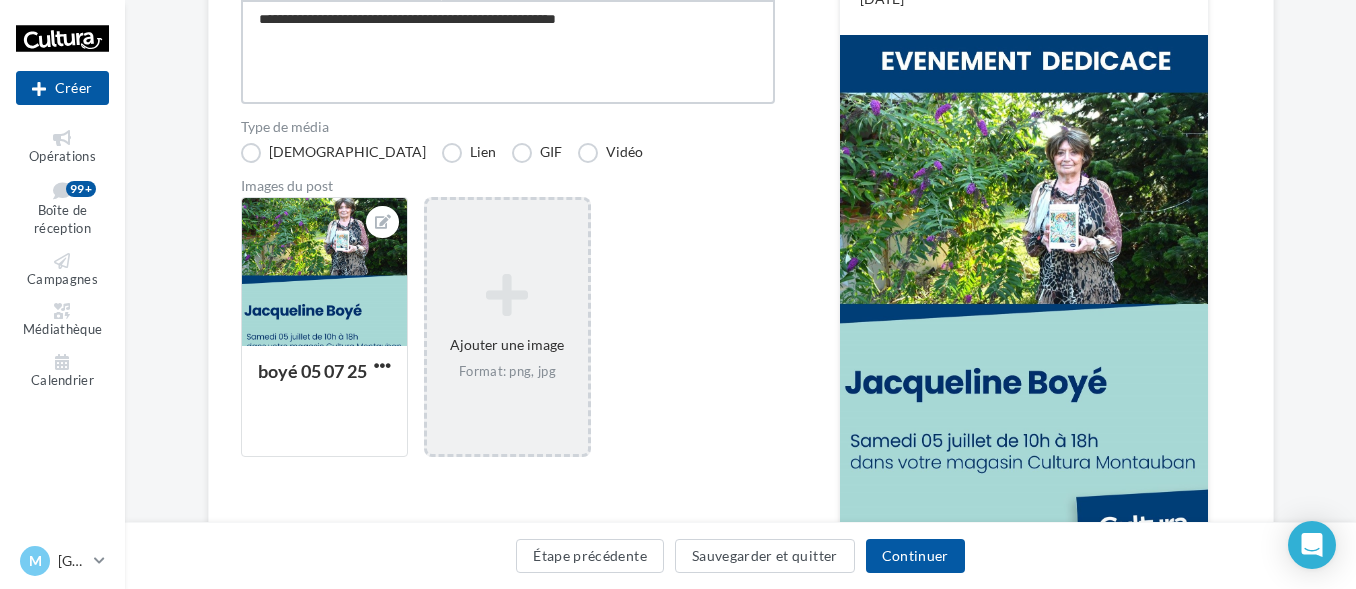type on "**********" 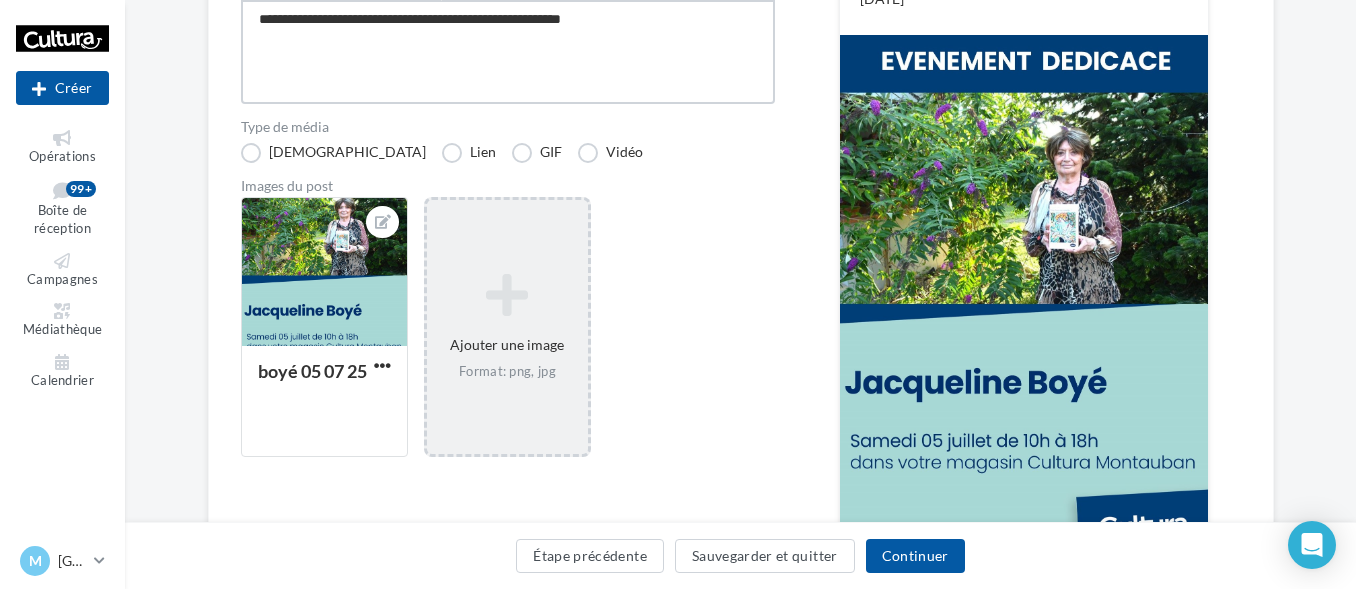 type on "**********" 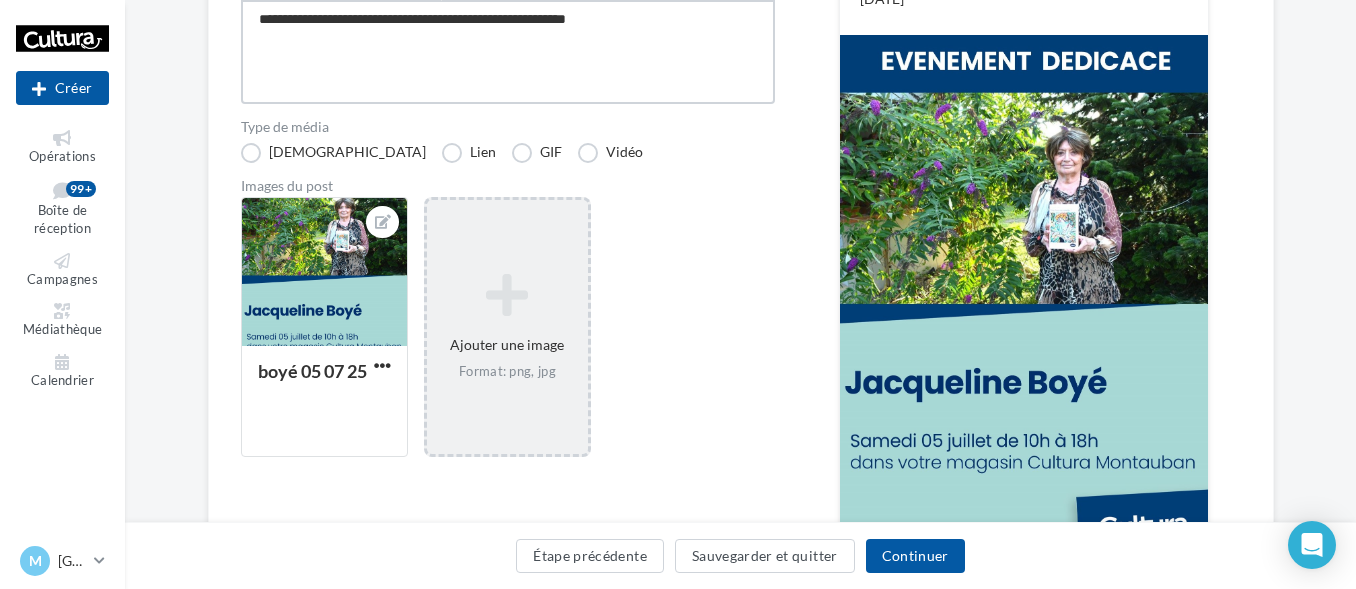 type on "**********" 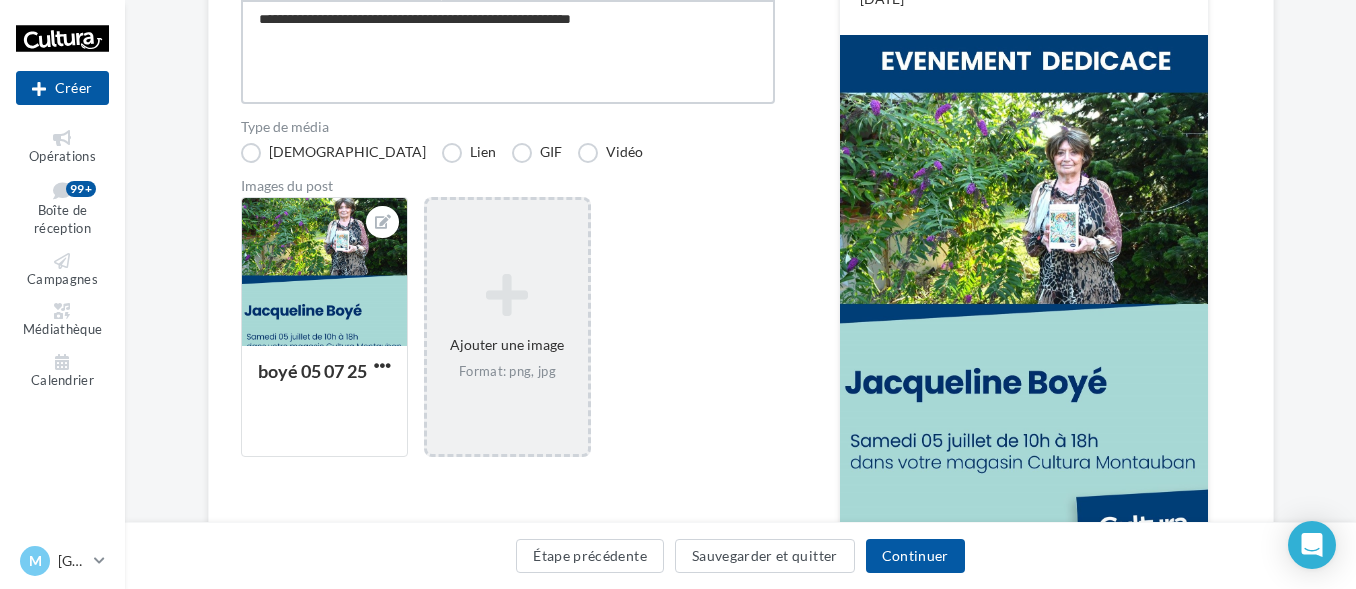 type on "**********" 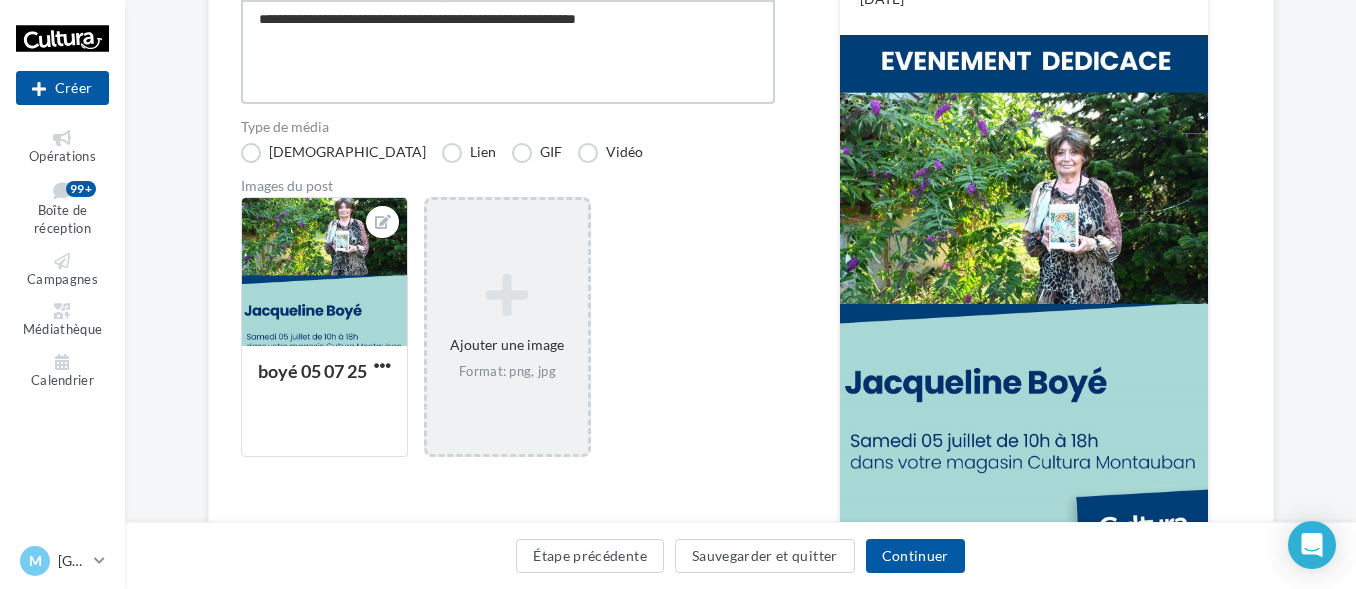 type on "**********" 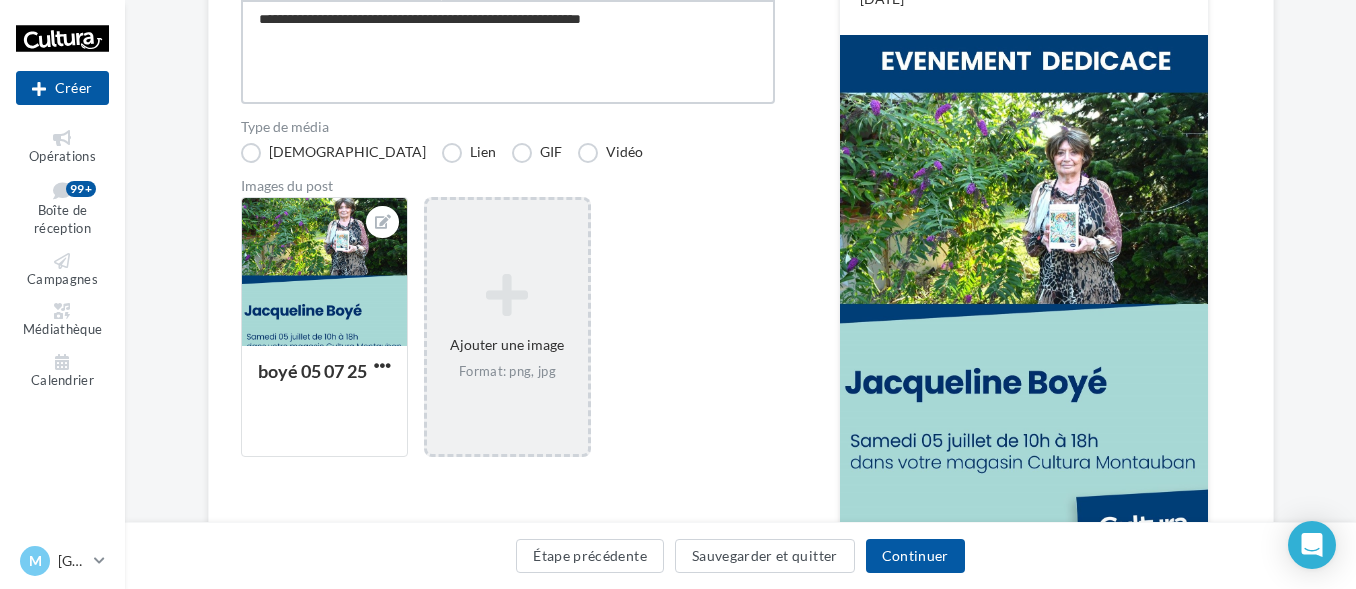 type on "**********" 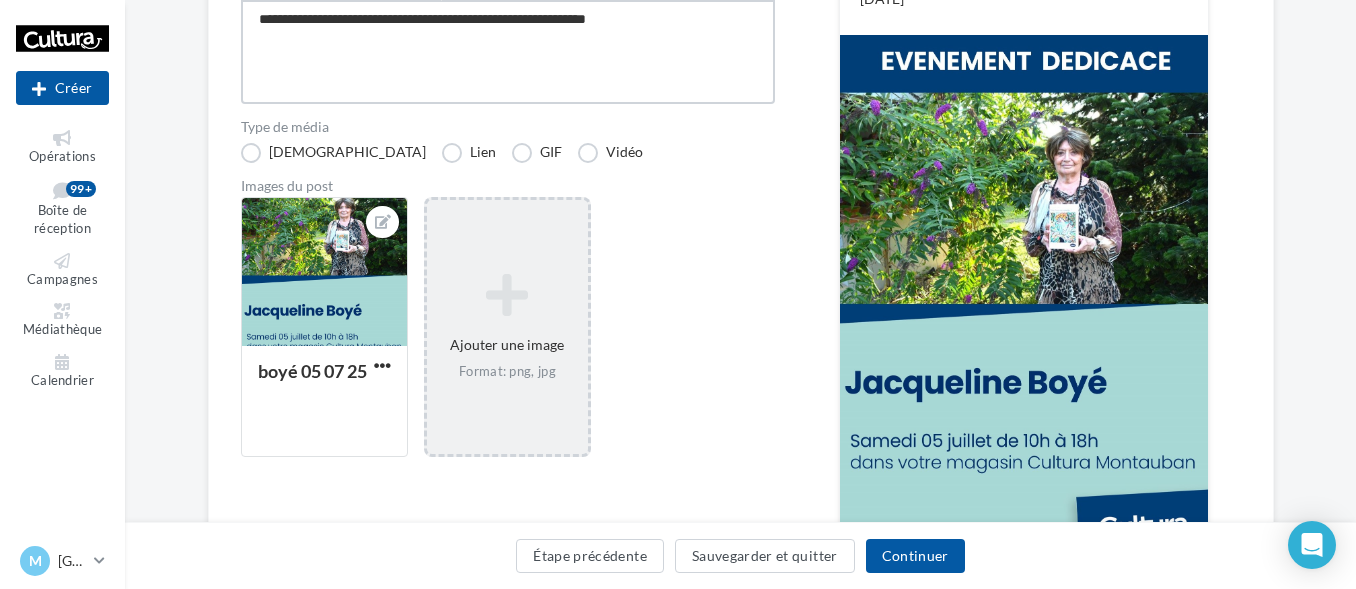 type on "**********" 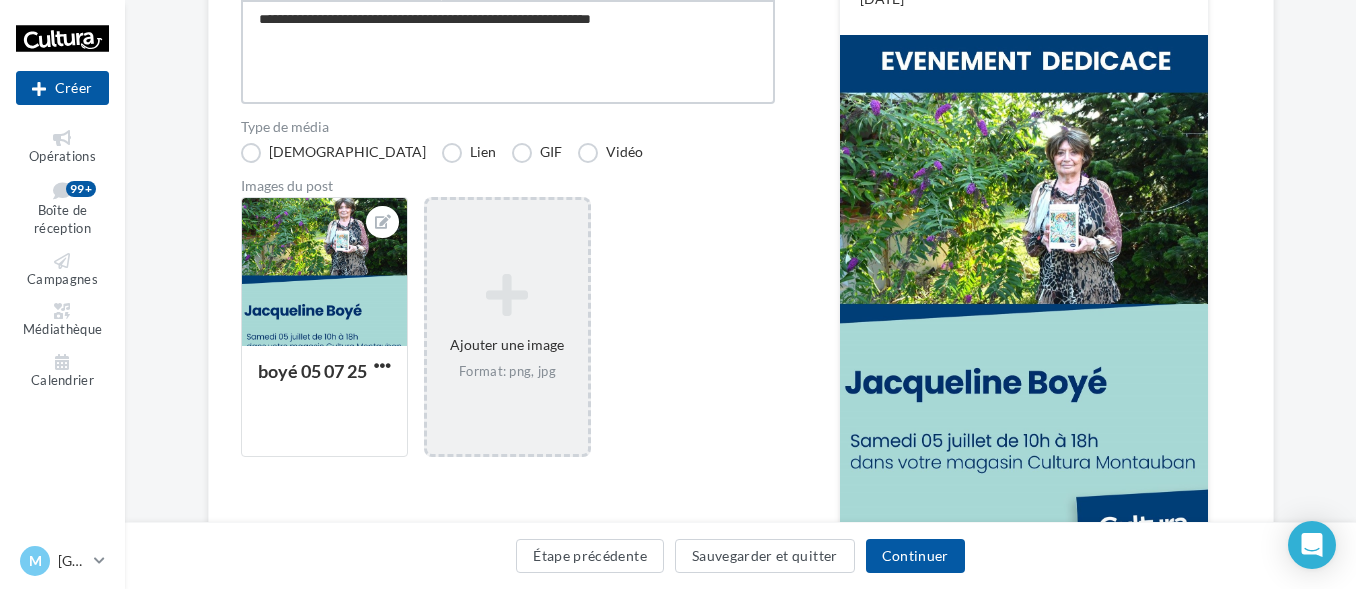 type on "**********" 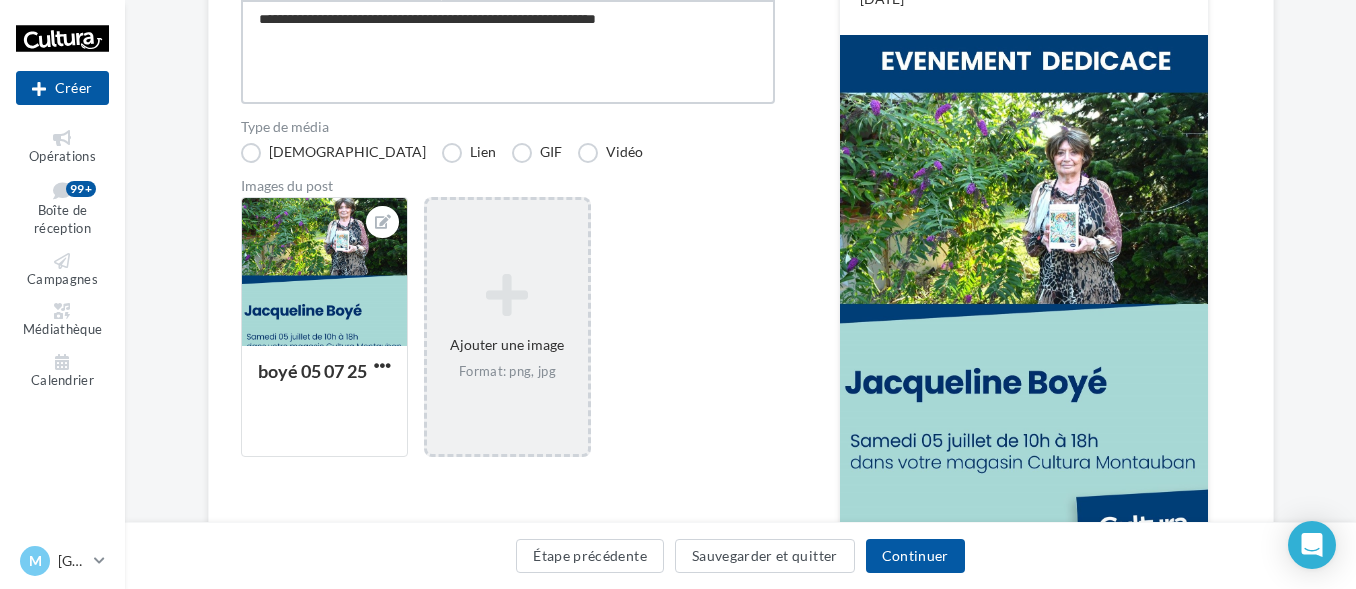 type on "**********" 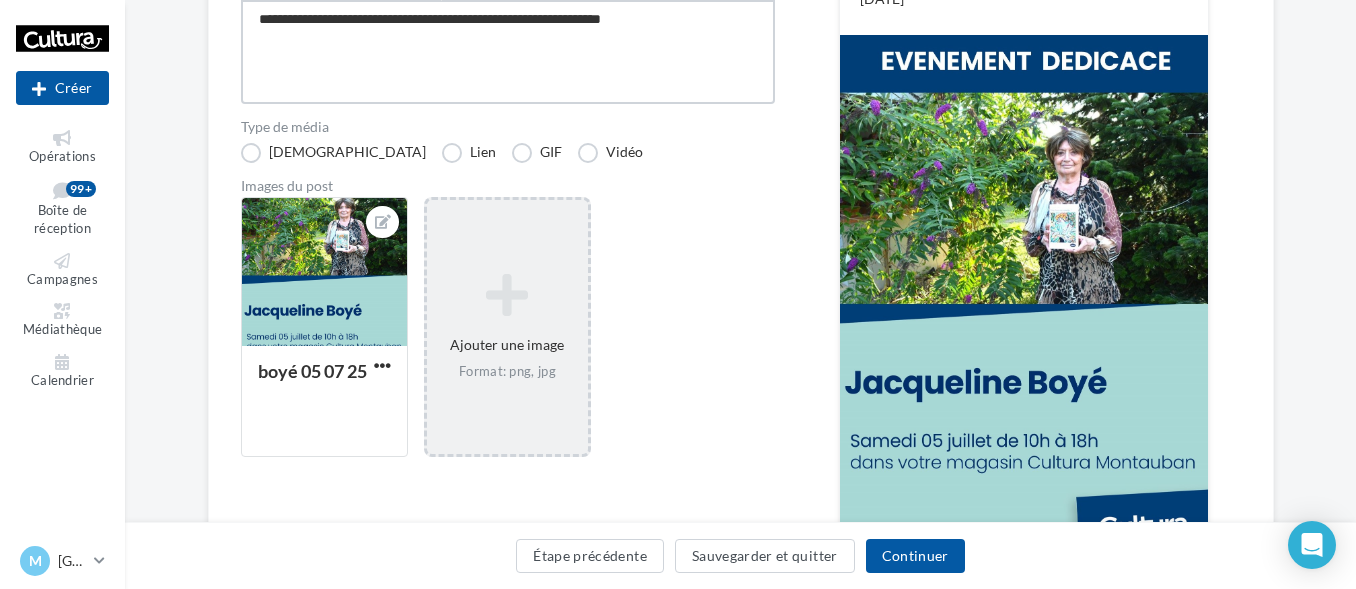 type on "**********" 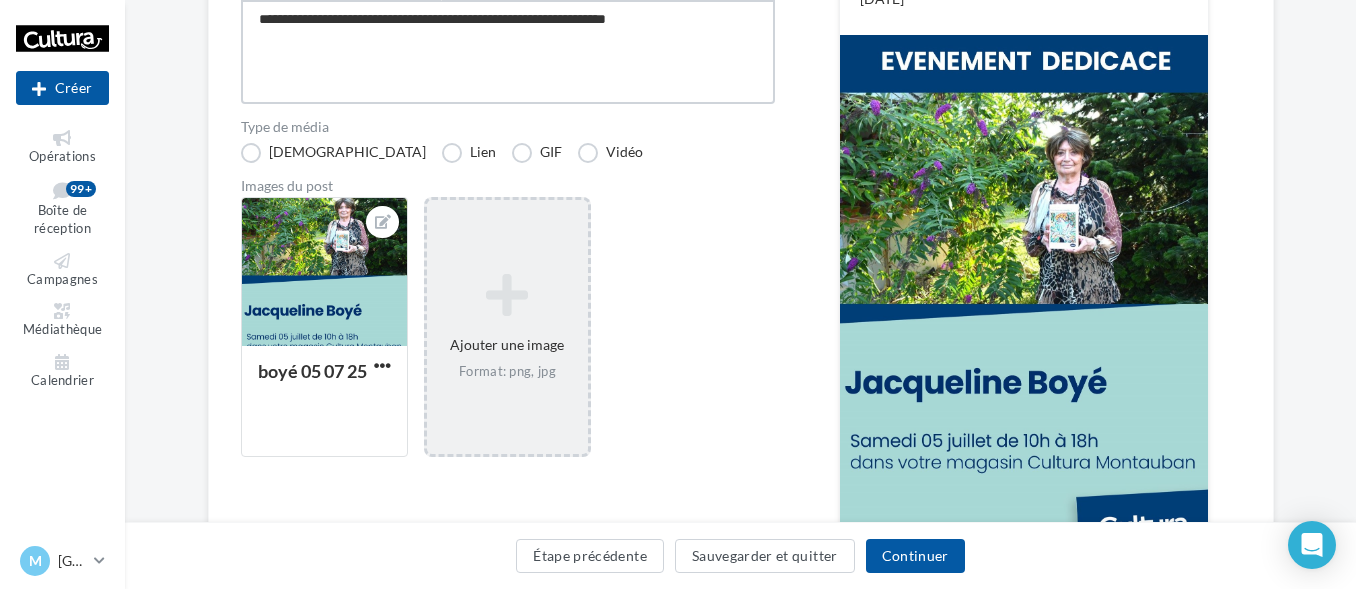 type on "**********" 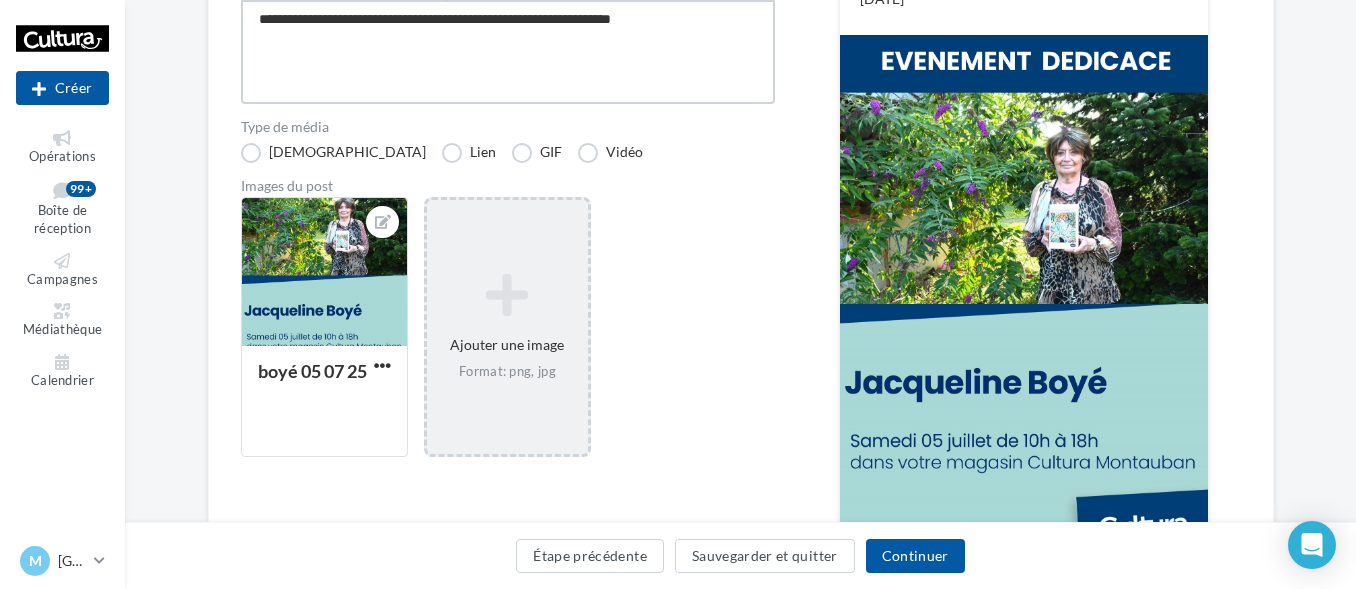 type on "**********" 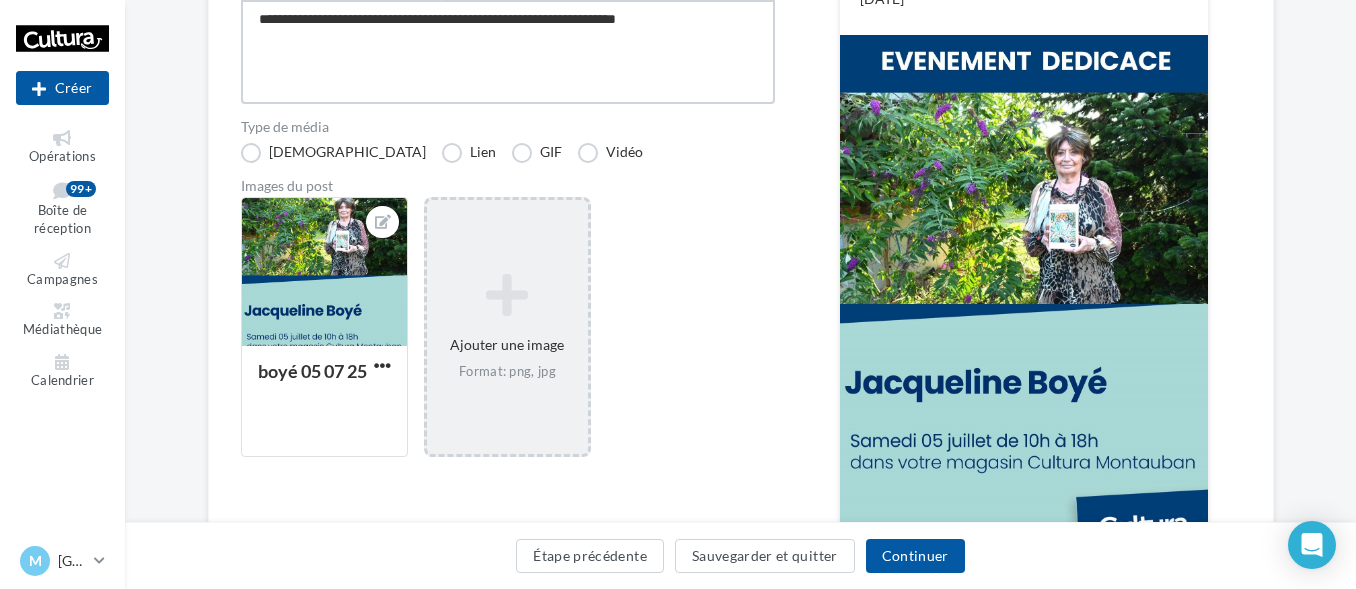 type on "**********" 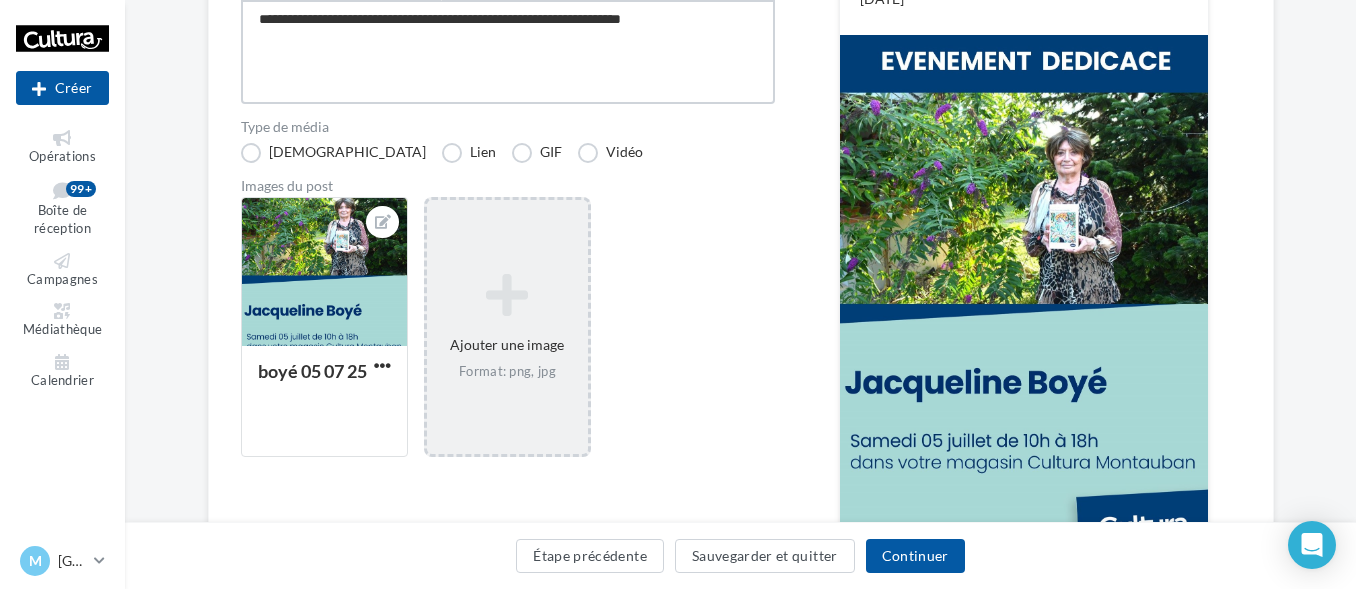 type on "**********" 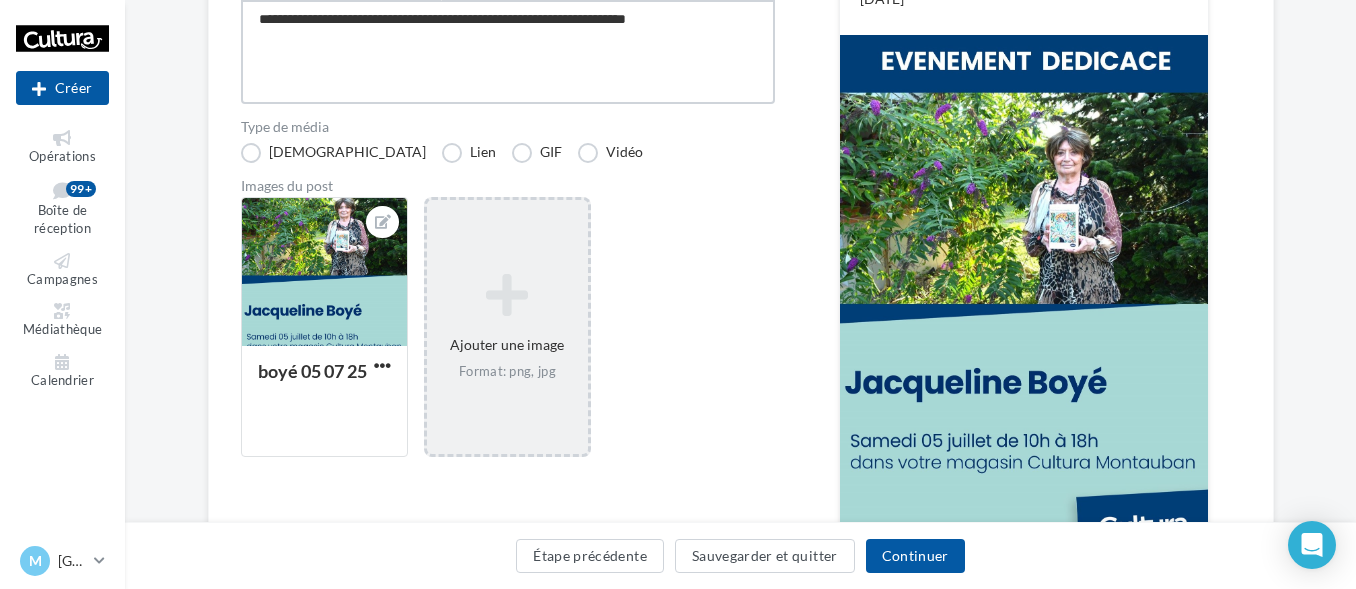 type on "**********" 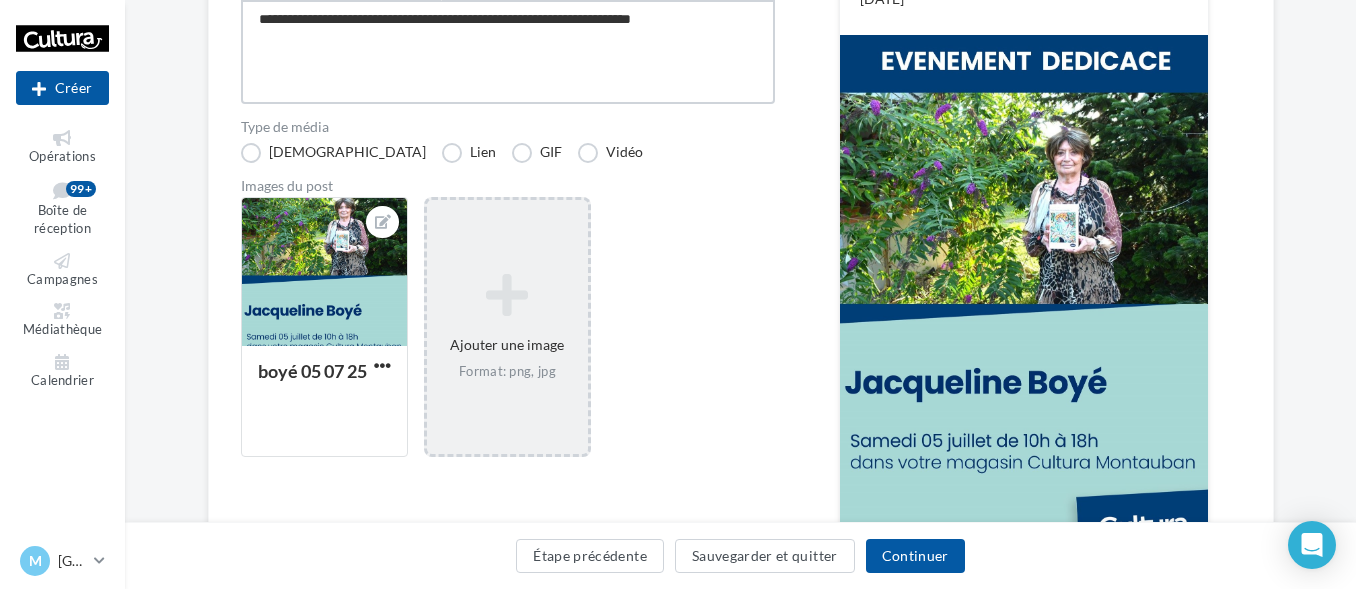 type on "**********" 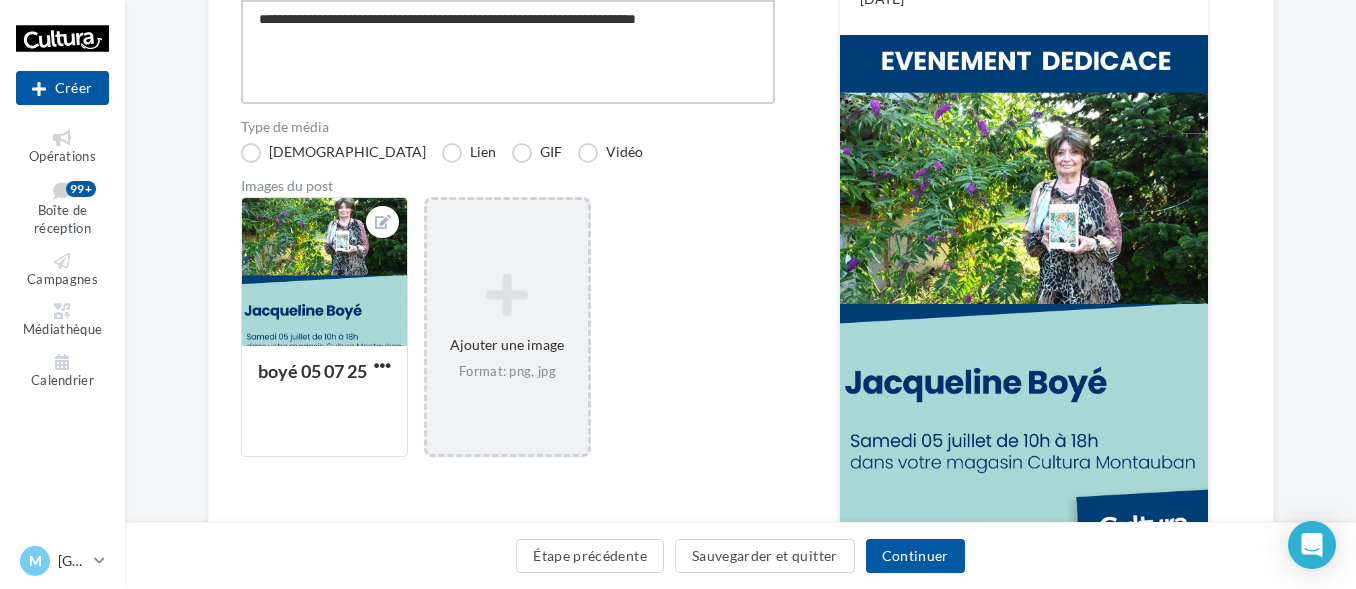 type on "**********" 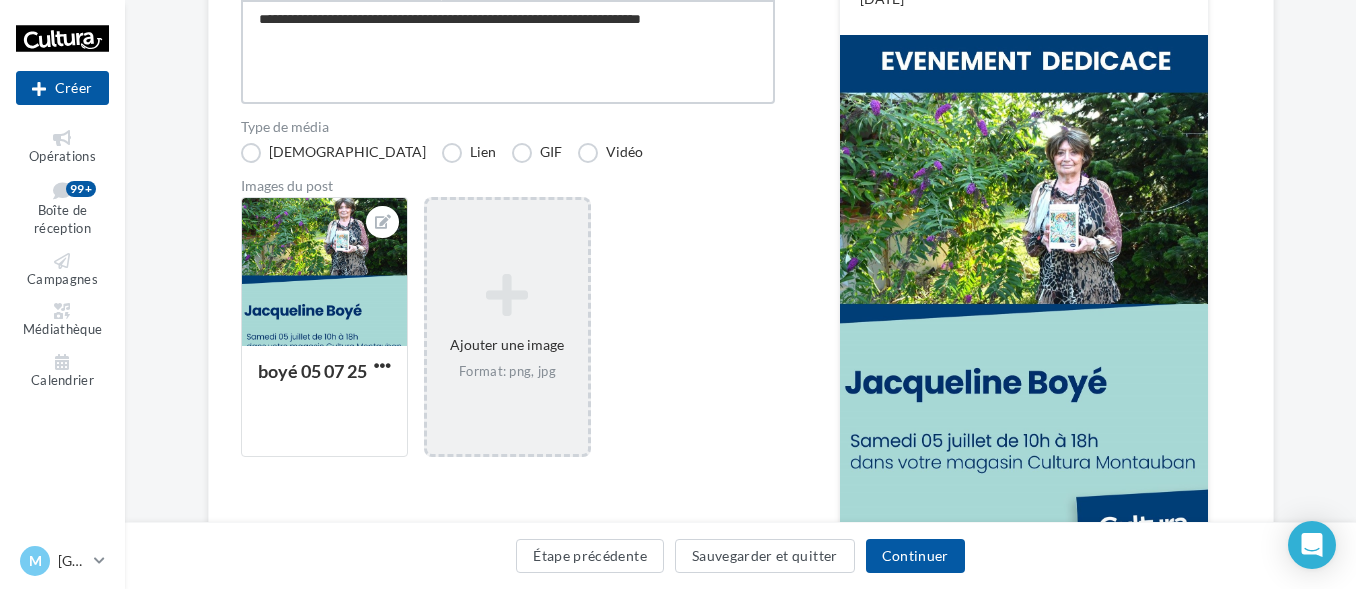 type on "**********" 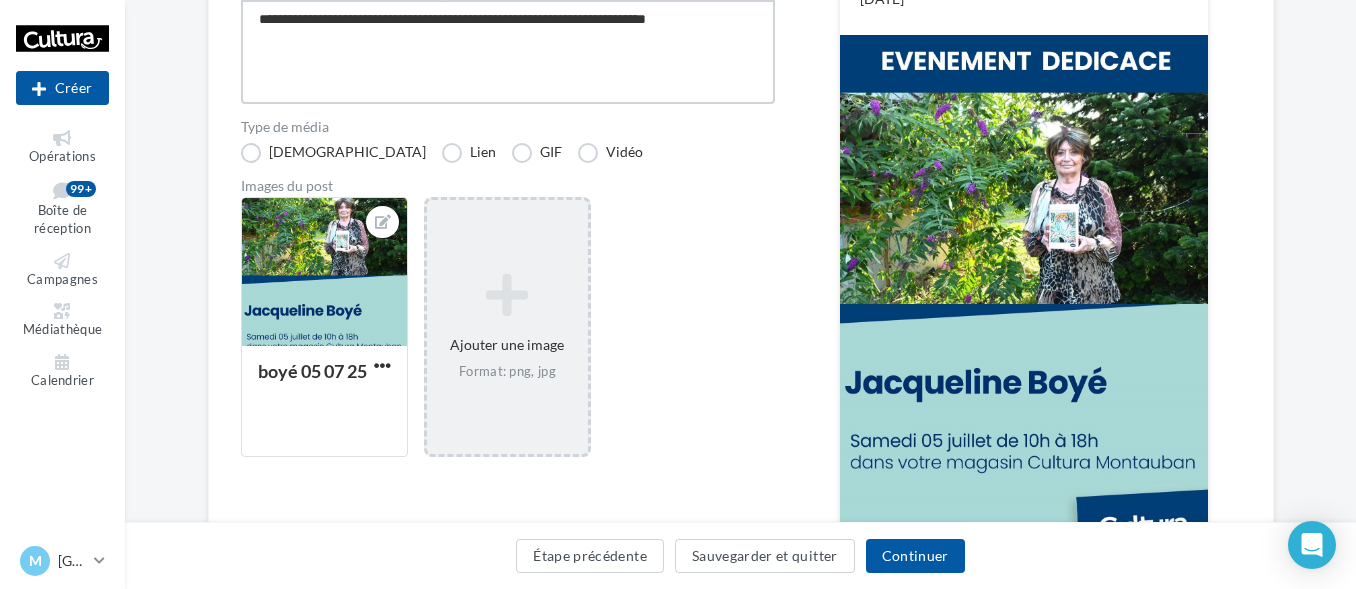 type on "**********" 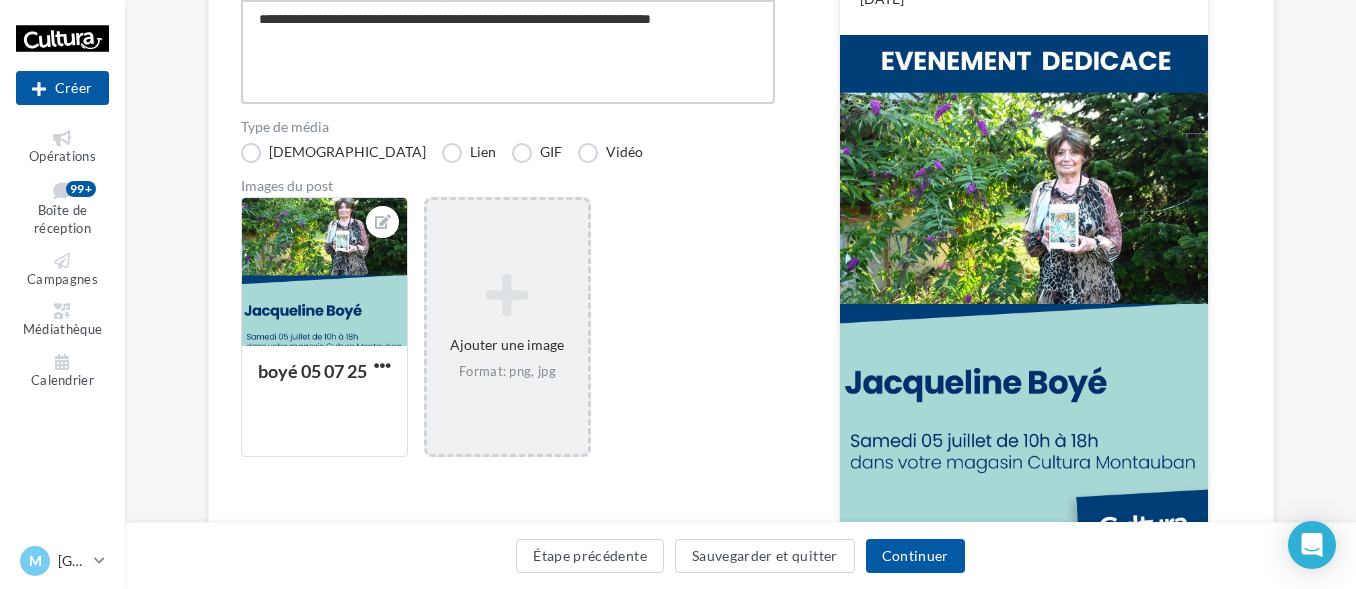 type on "**********" 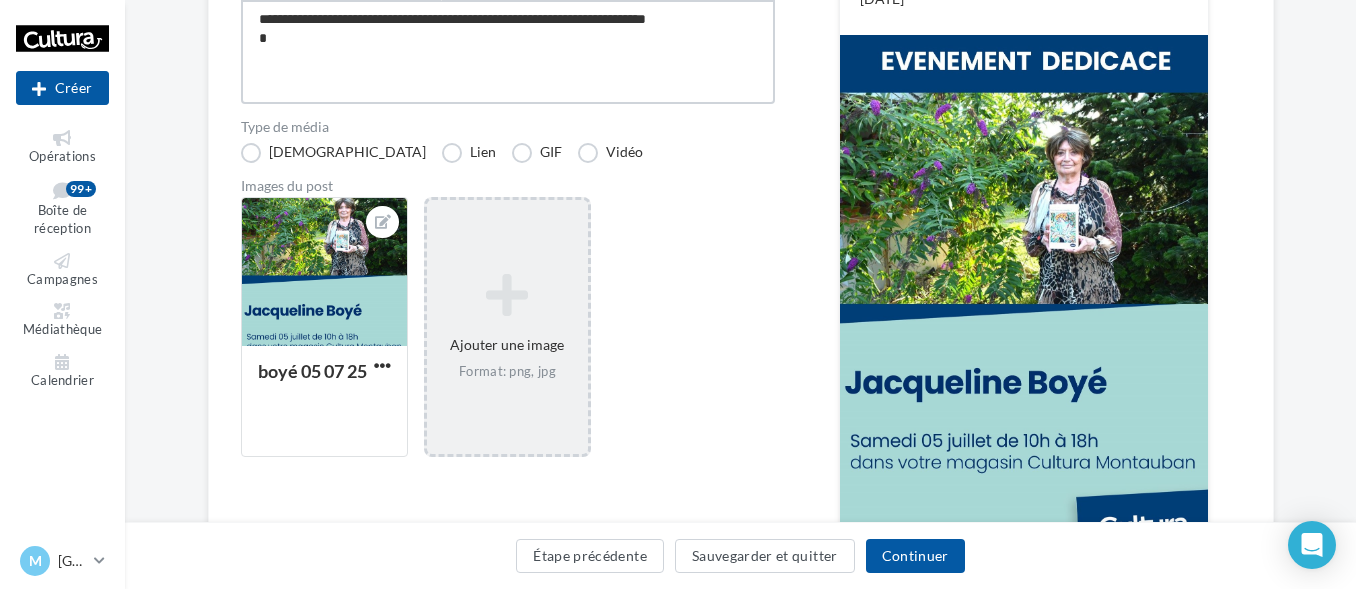 type on "**********" 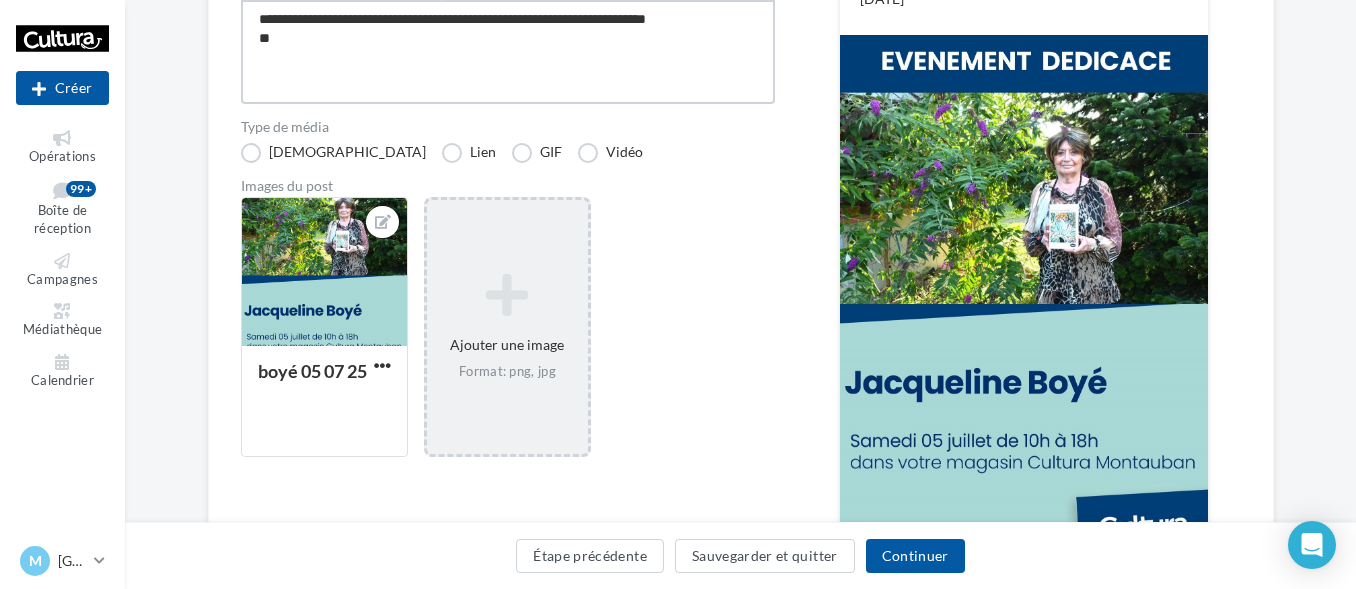 type on "**********" 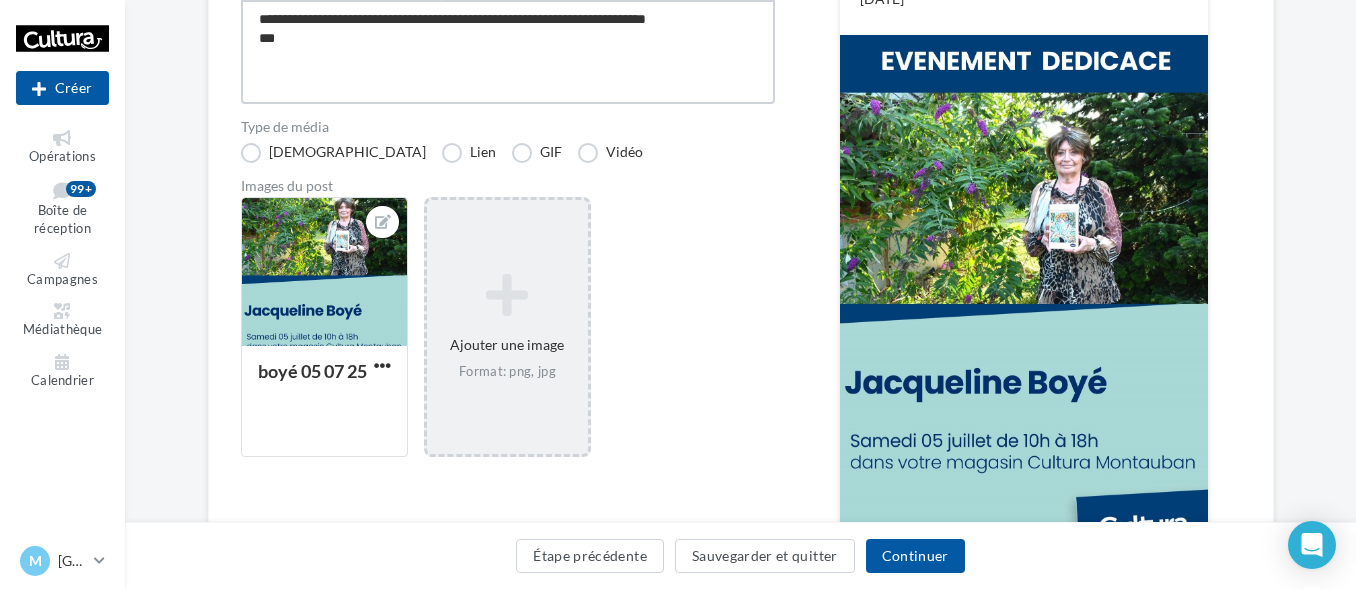 type on "**********" 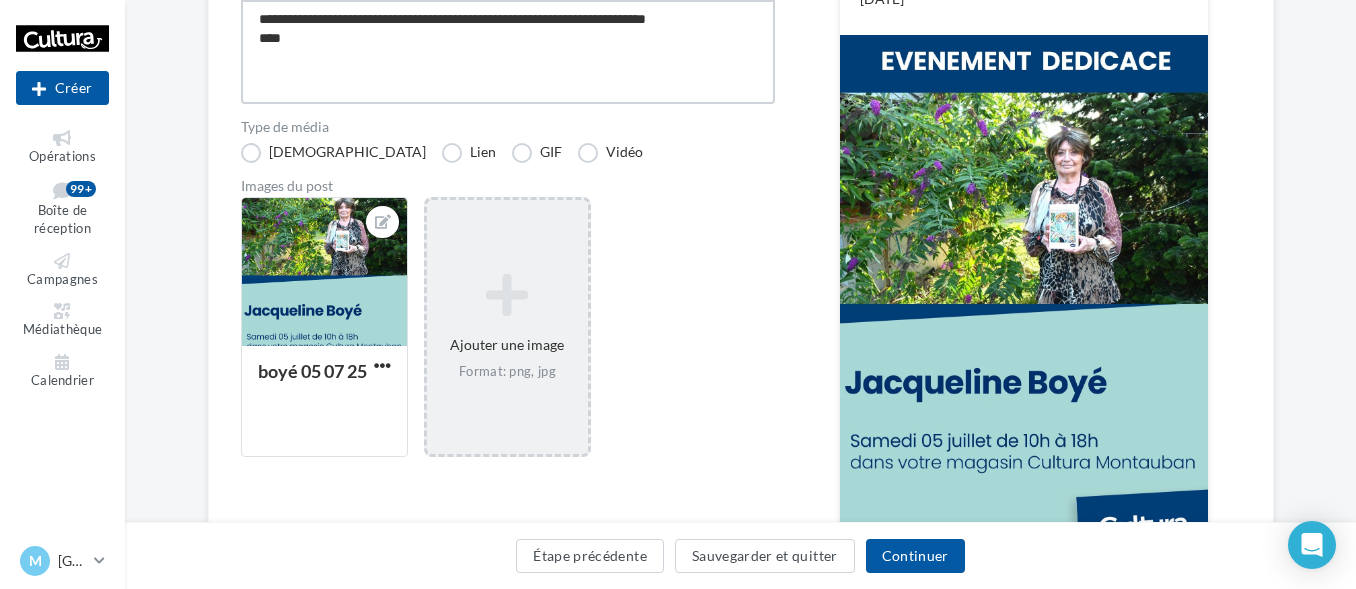 type on "**********" 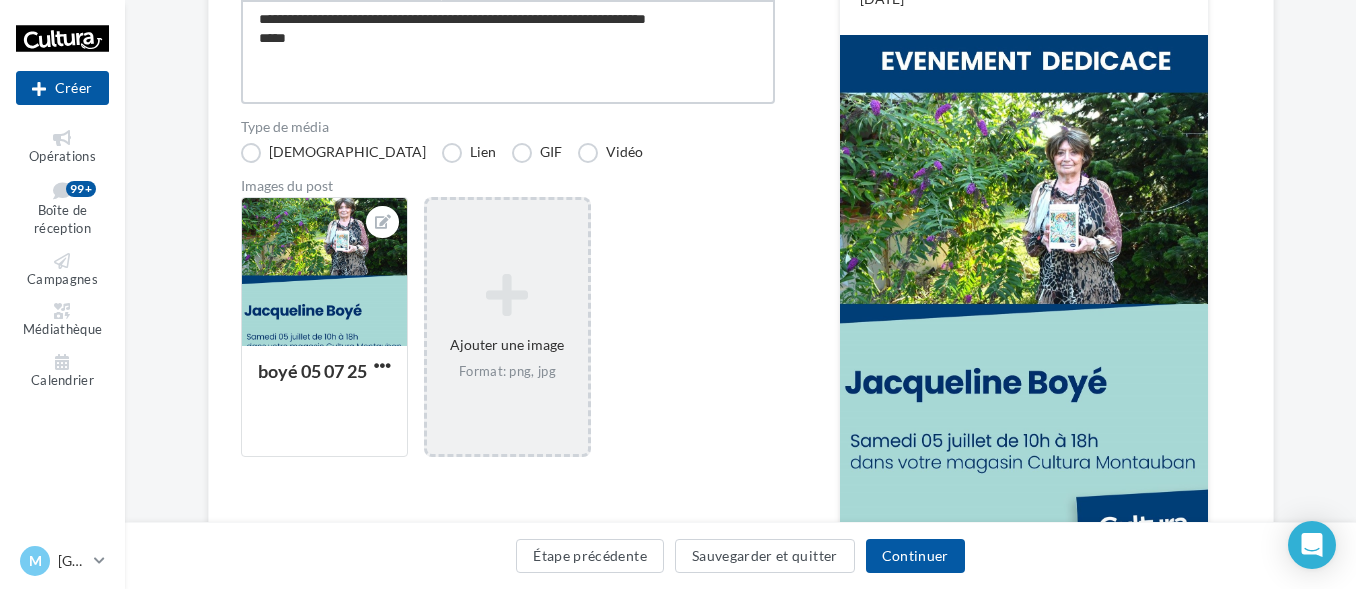 type on "**********" 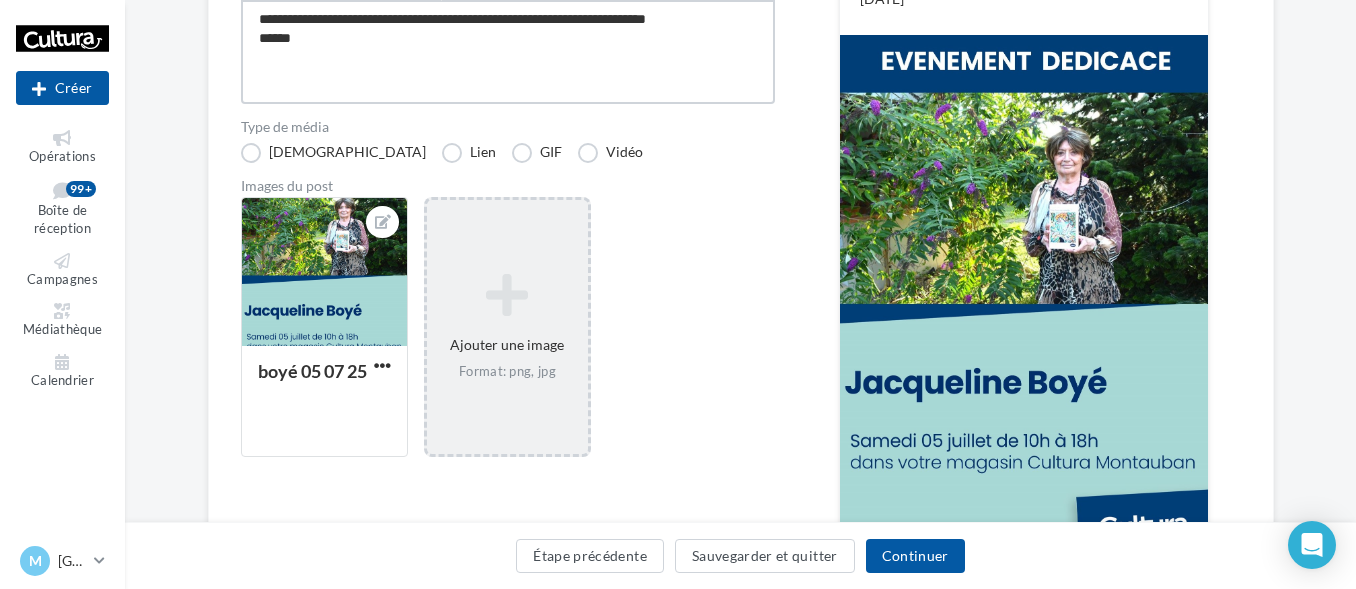 type on "**********" 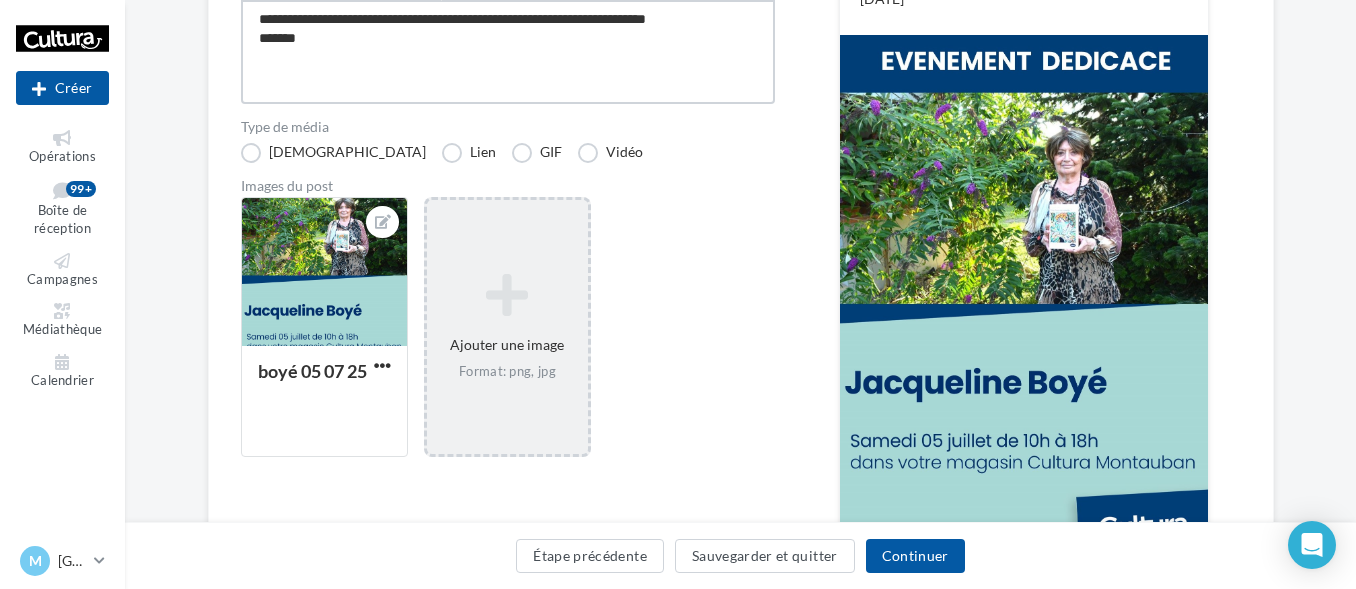 type on "**********" 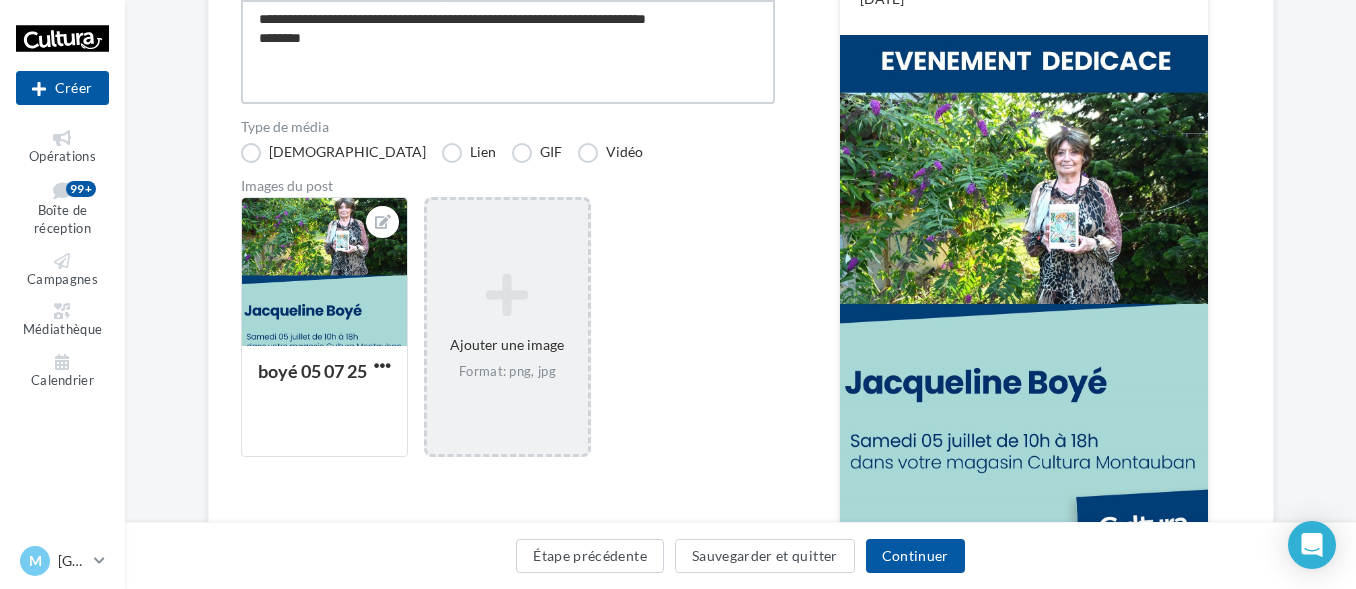 type on "**********" 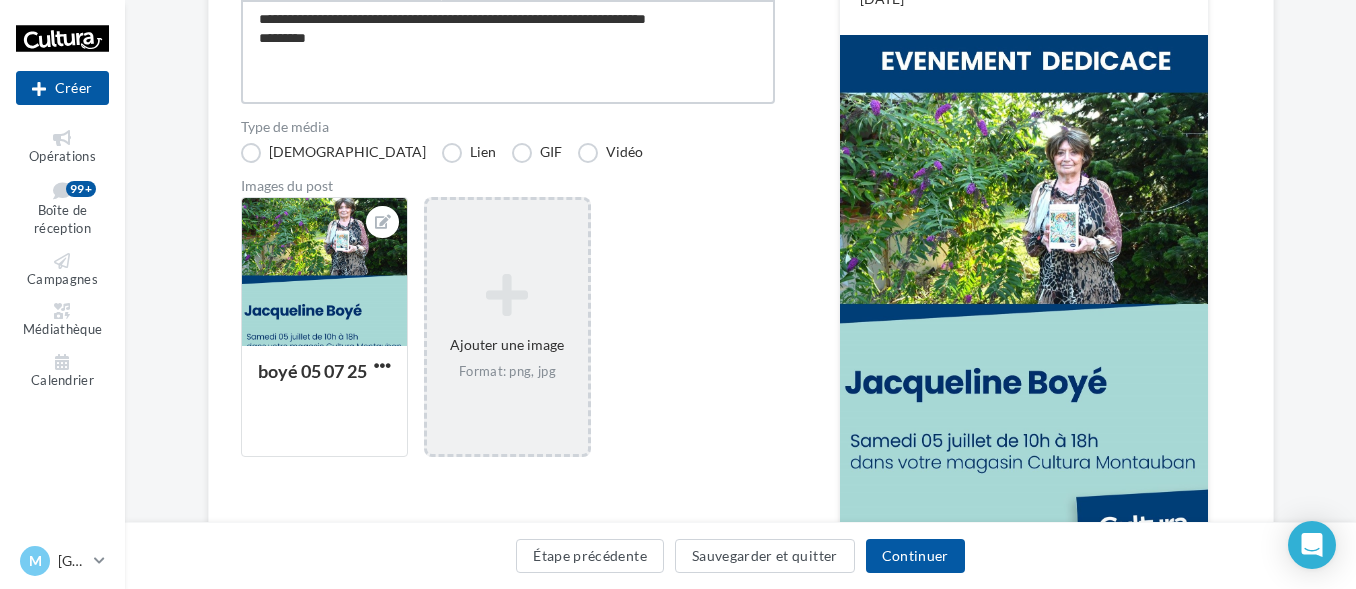 type on "**********" 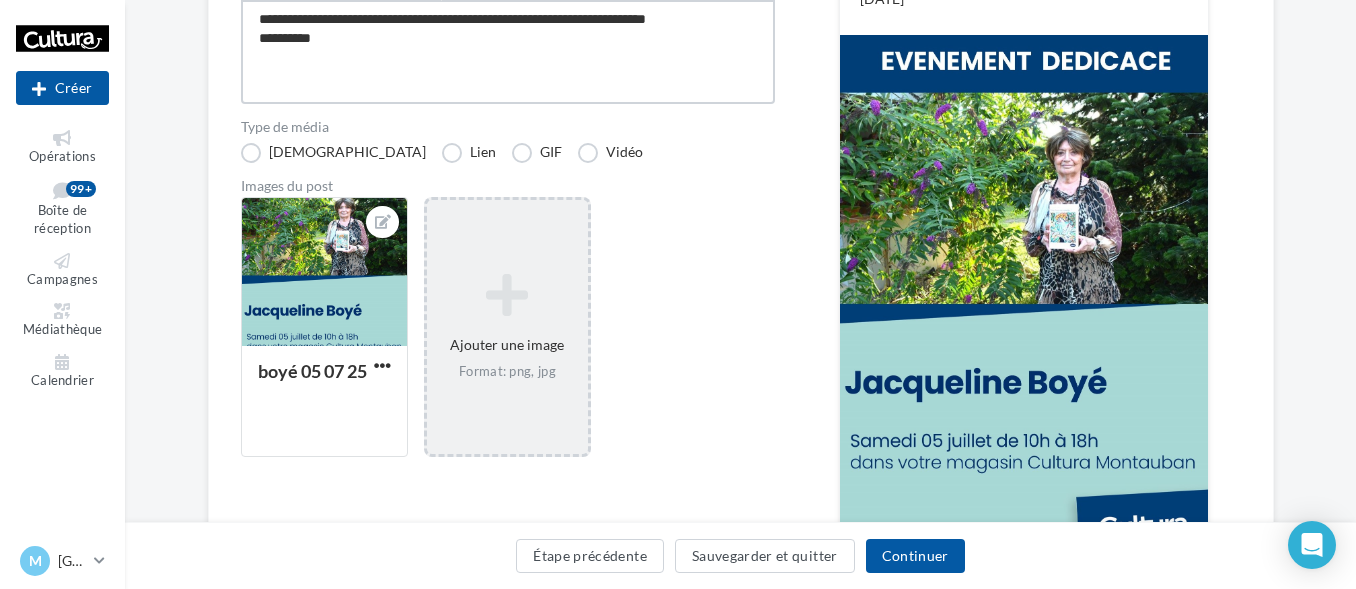 type on "**********" 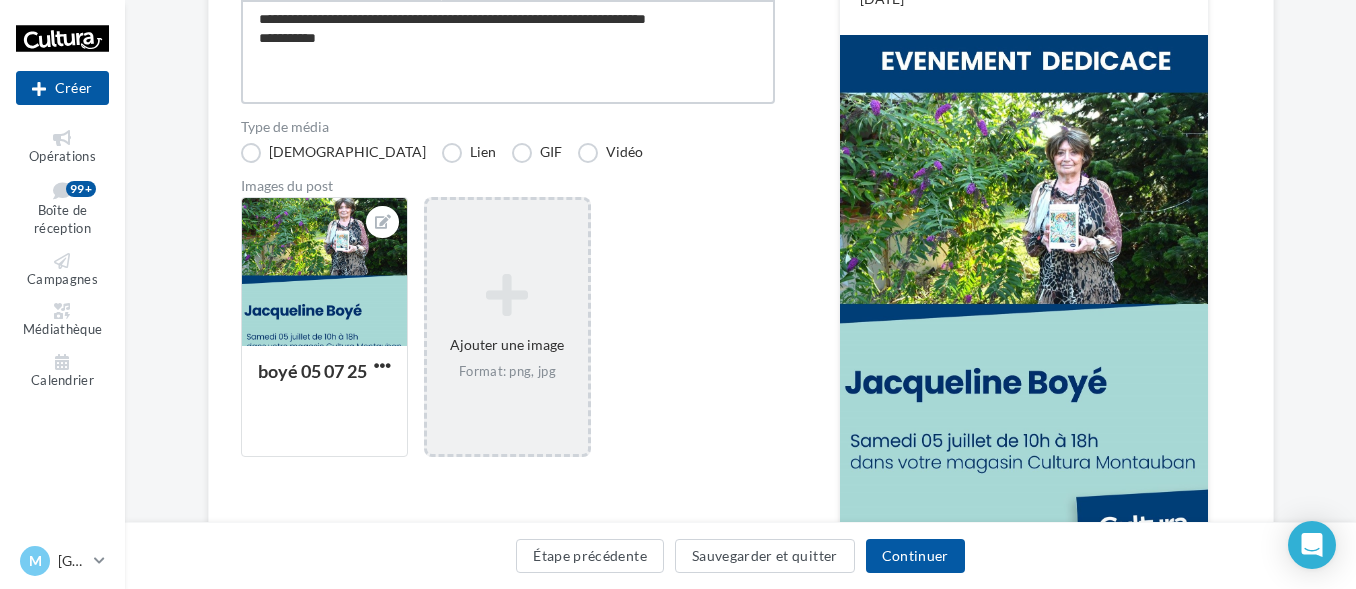 type on "**********" 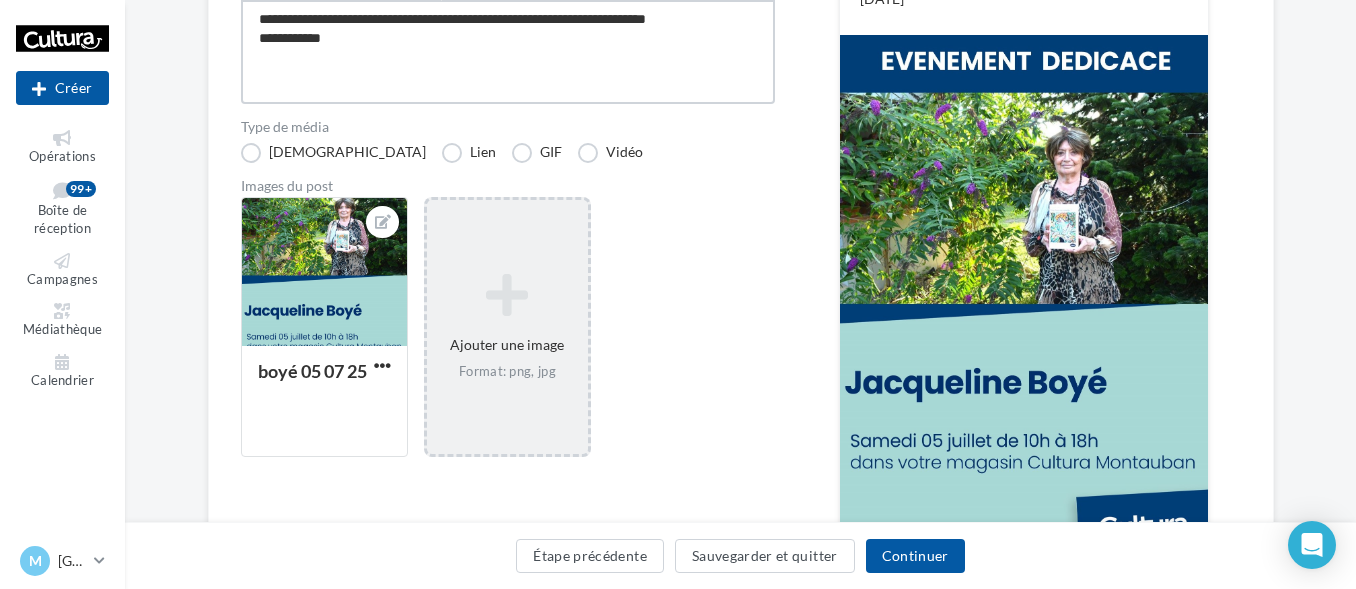type on "**********" 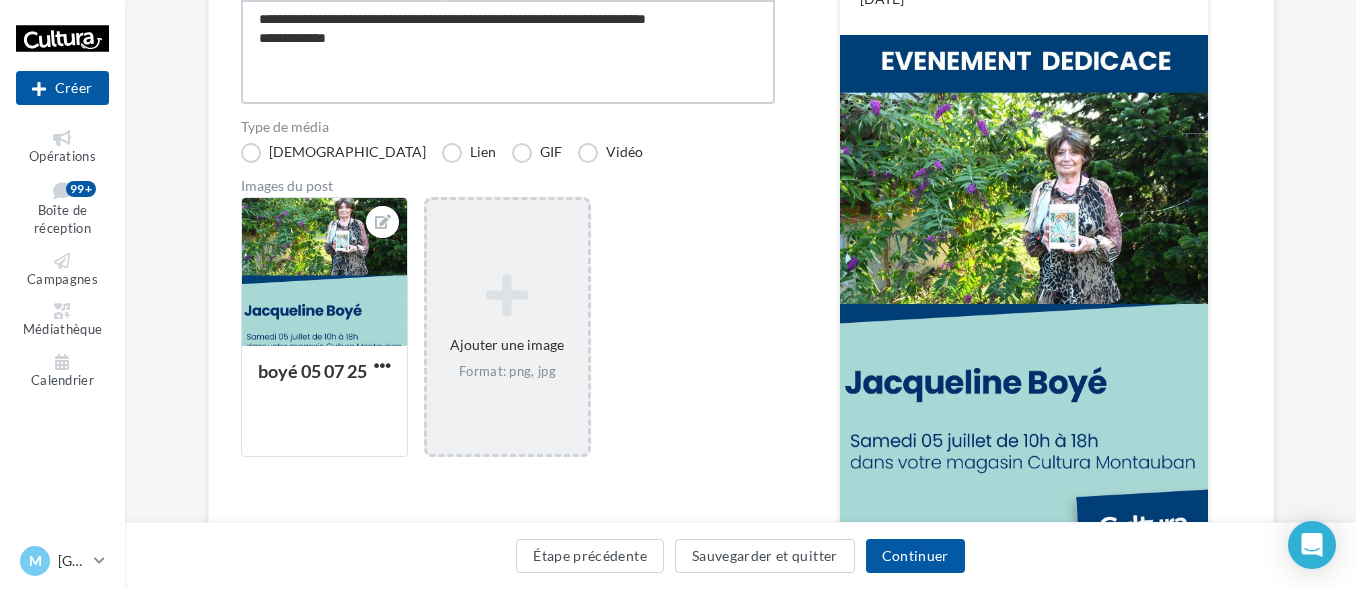 type on "**********" 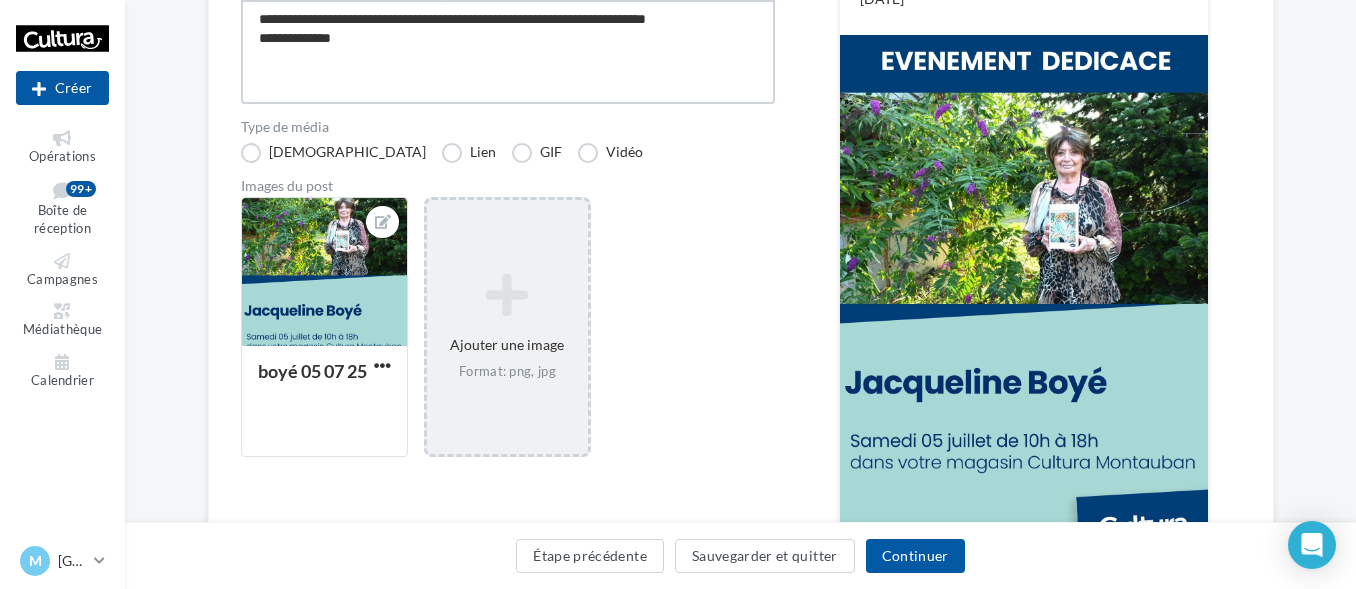 type on "**********" 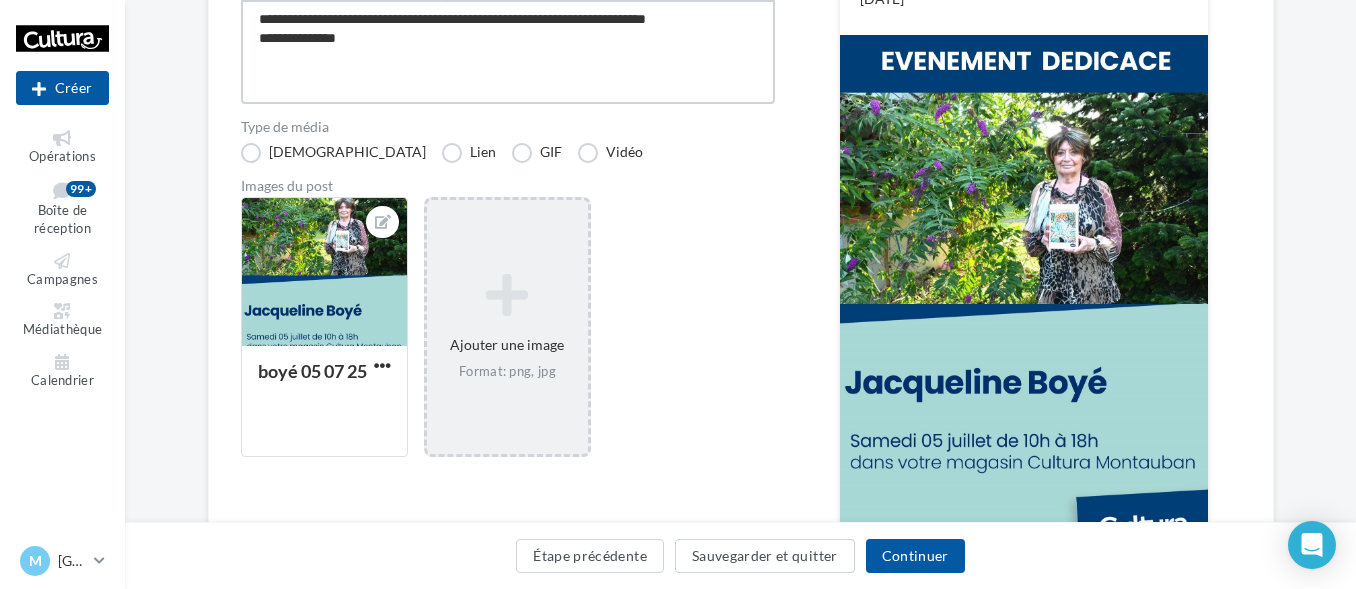 type on "**********" 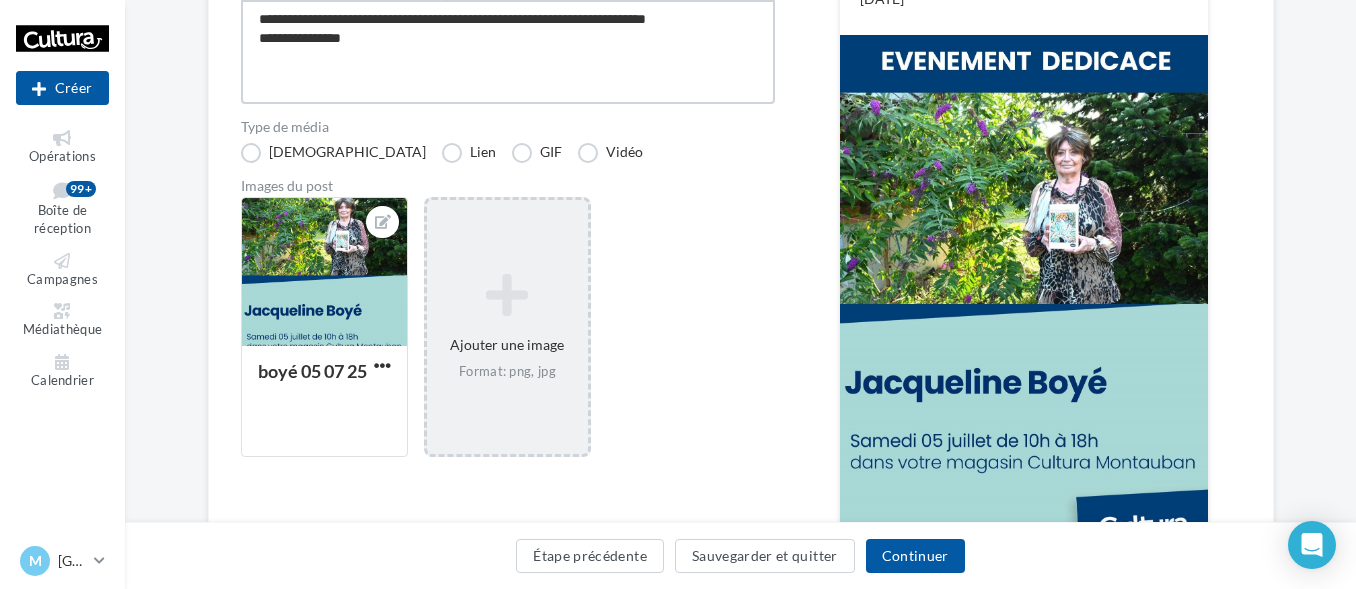 type on "**********" 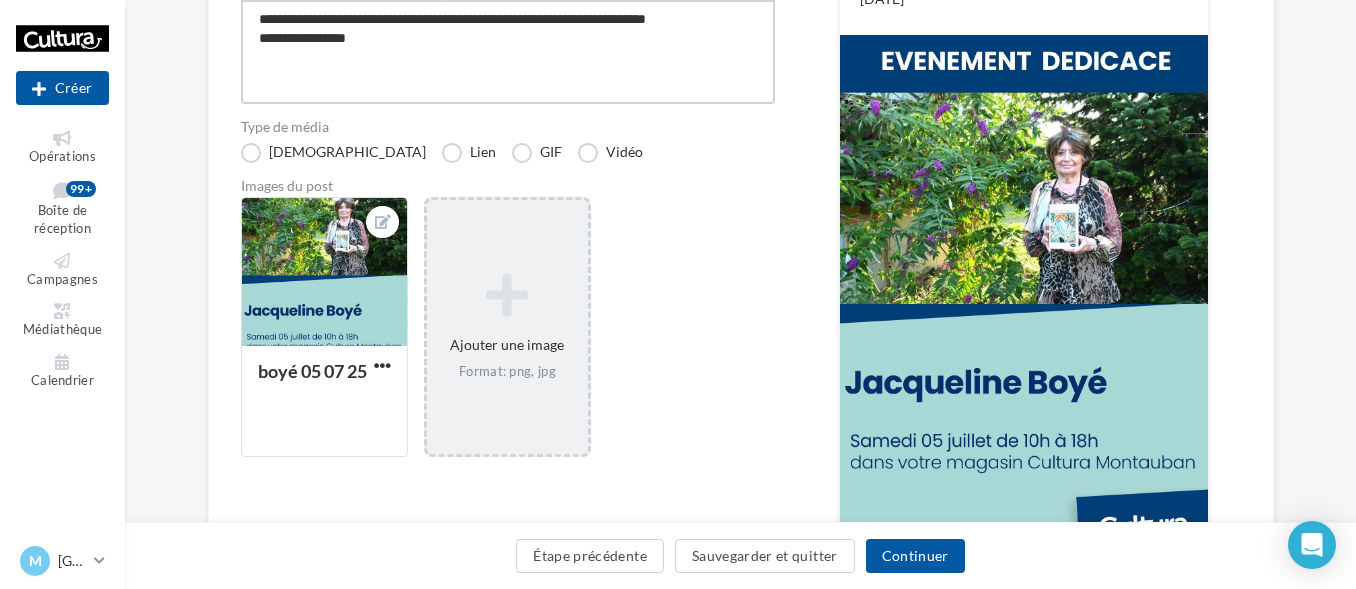 type on "**********" 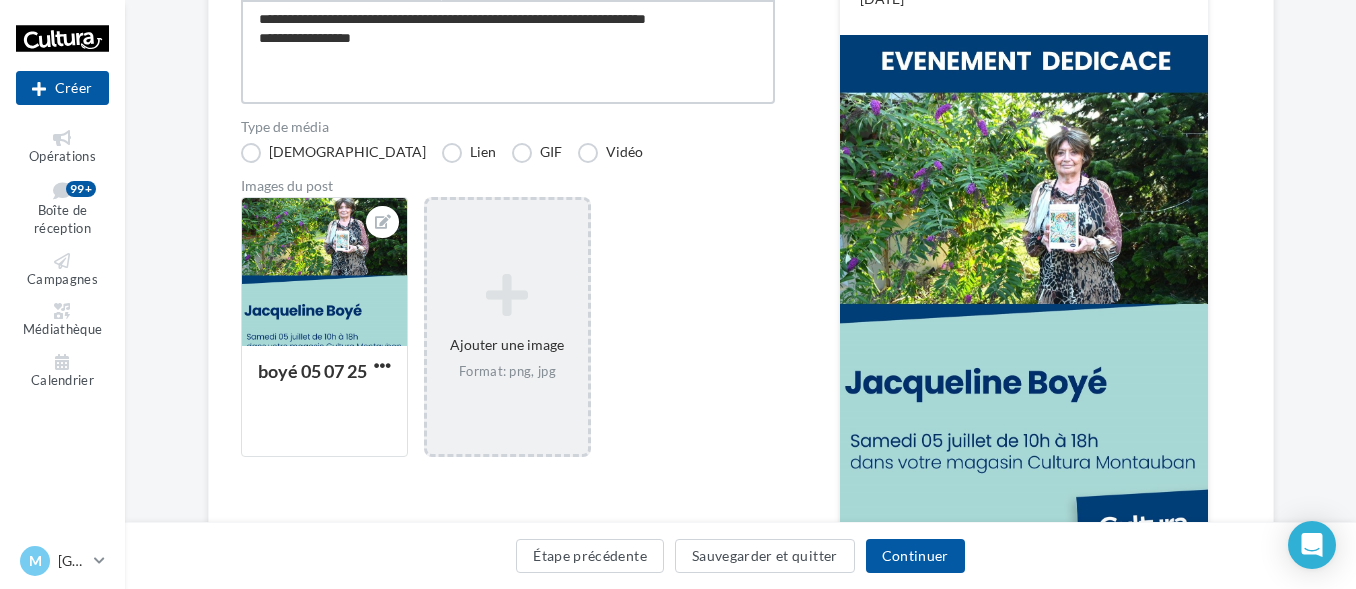 type on "**********" 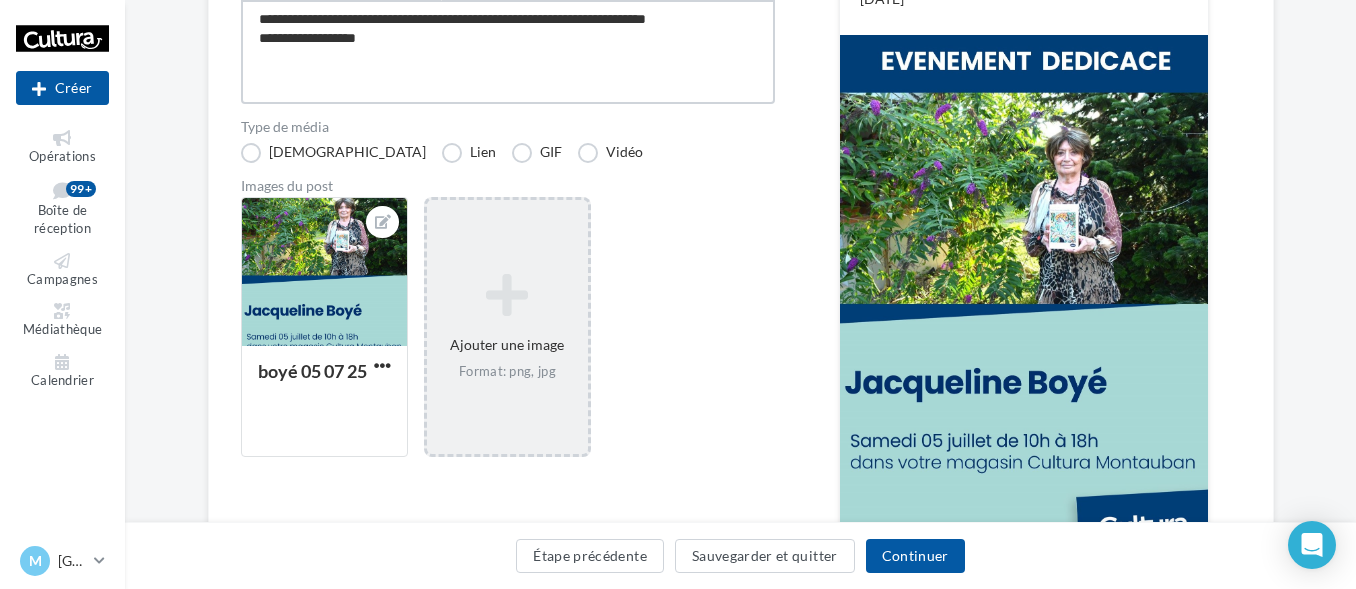 type on "**********" 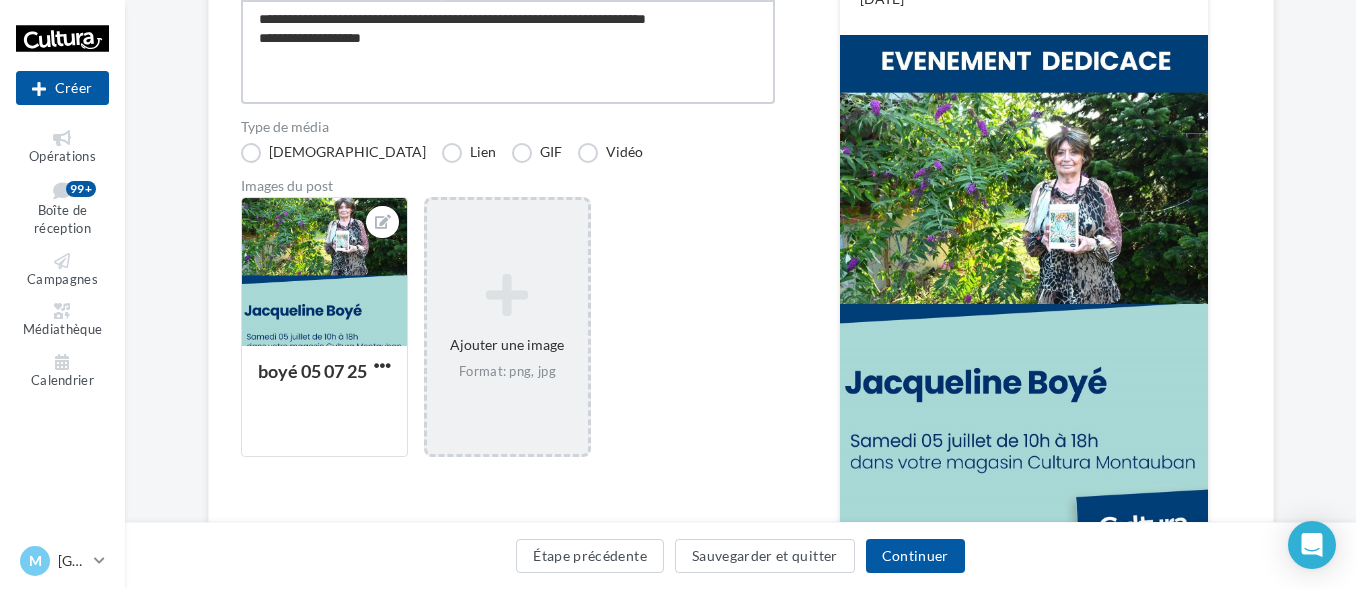 type on "**********" 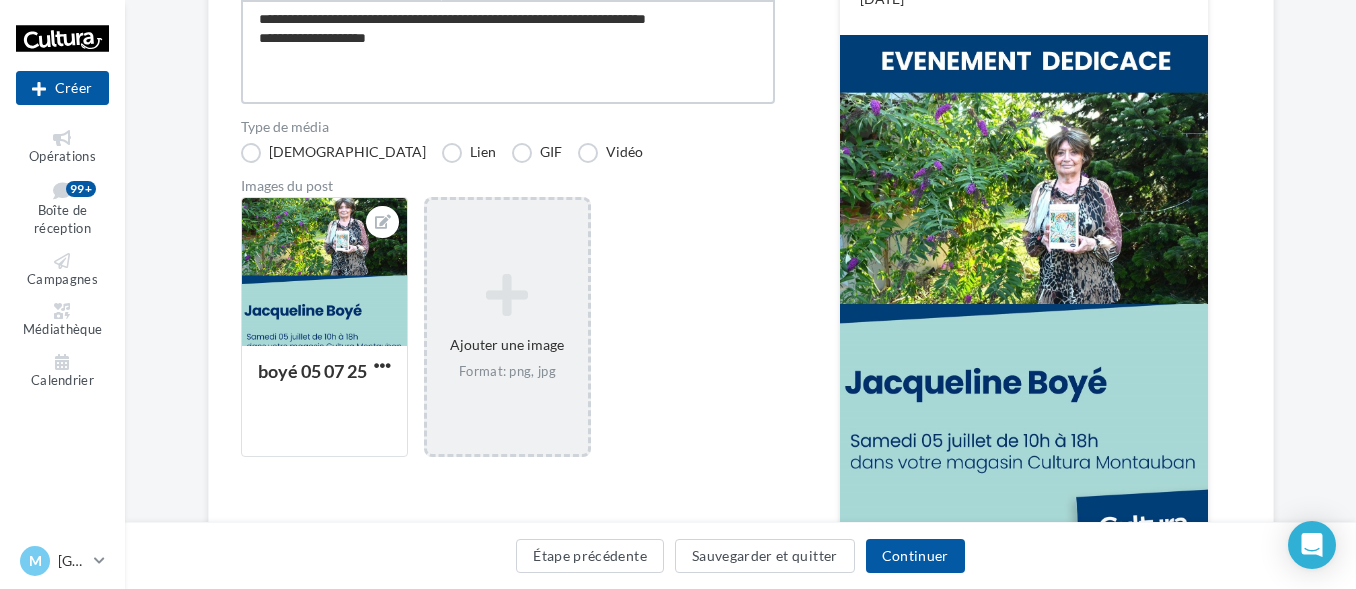 type on "**********" 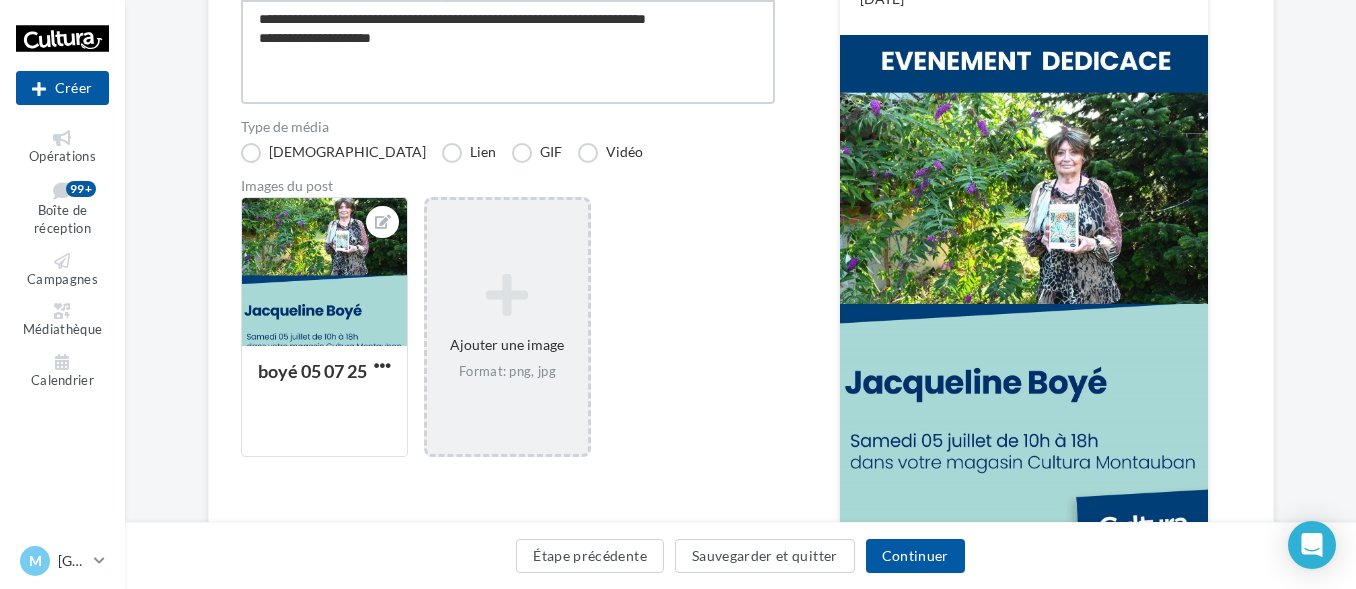 type on "**********" 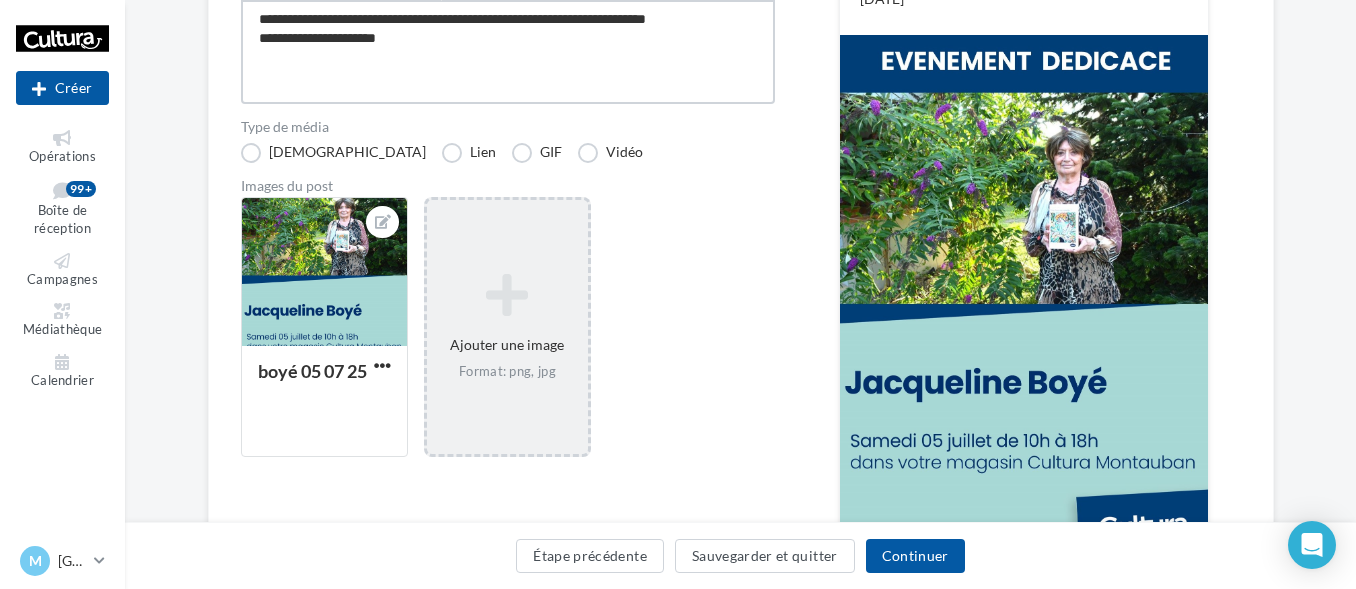 type on "**********" 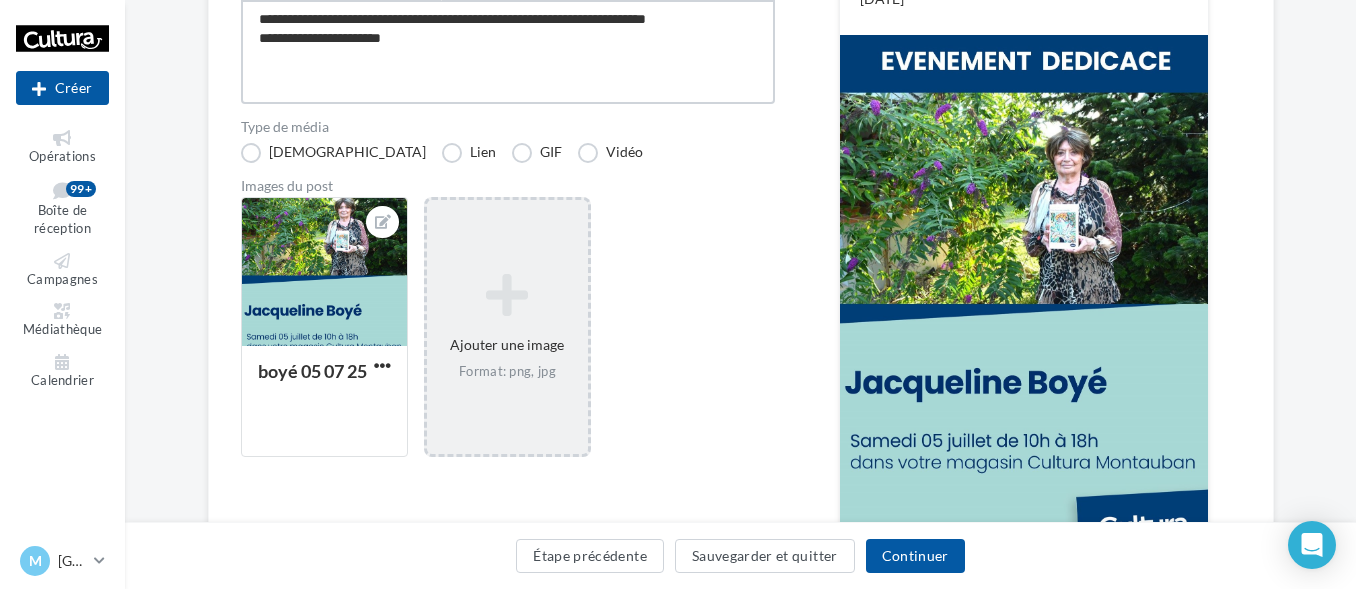 type on "**********" 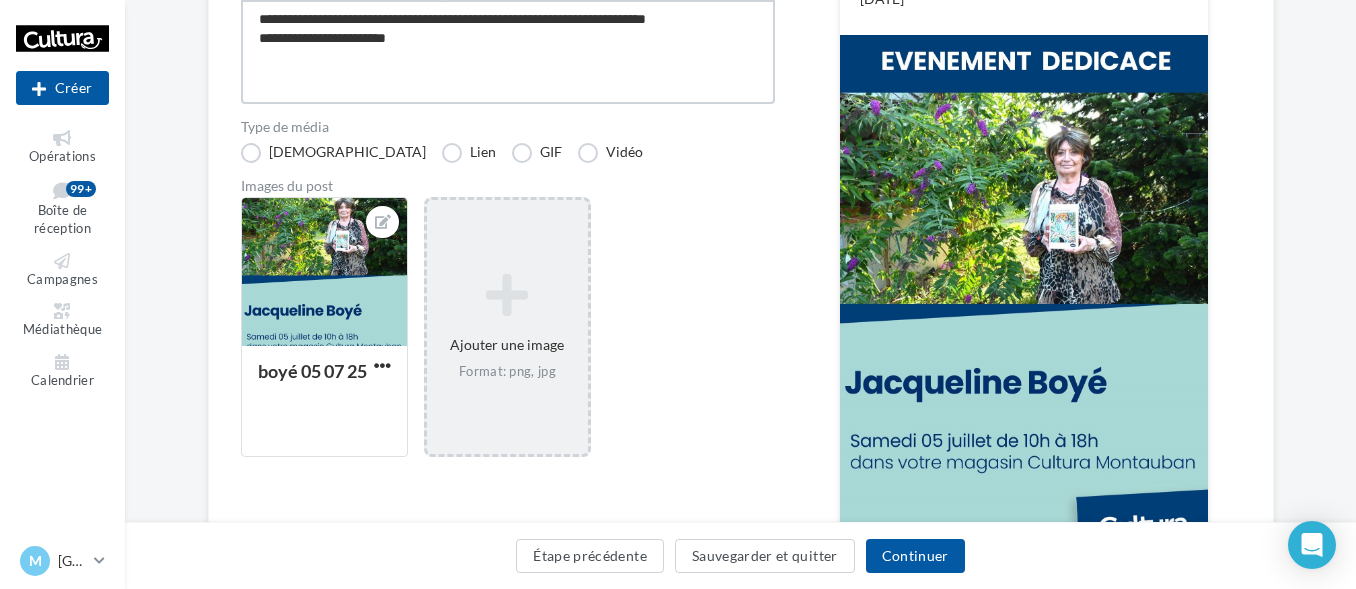 type on "**********" 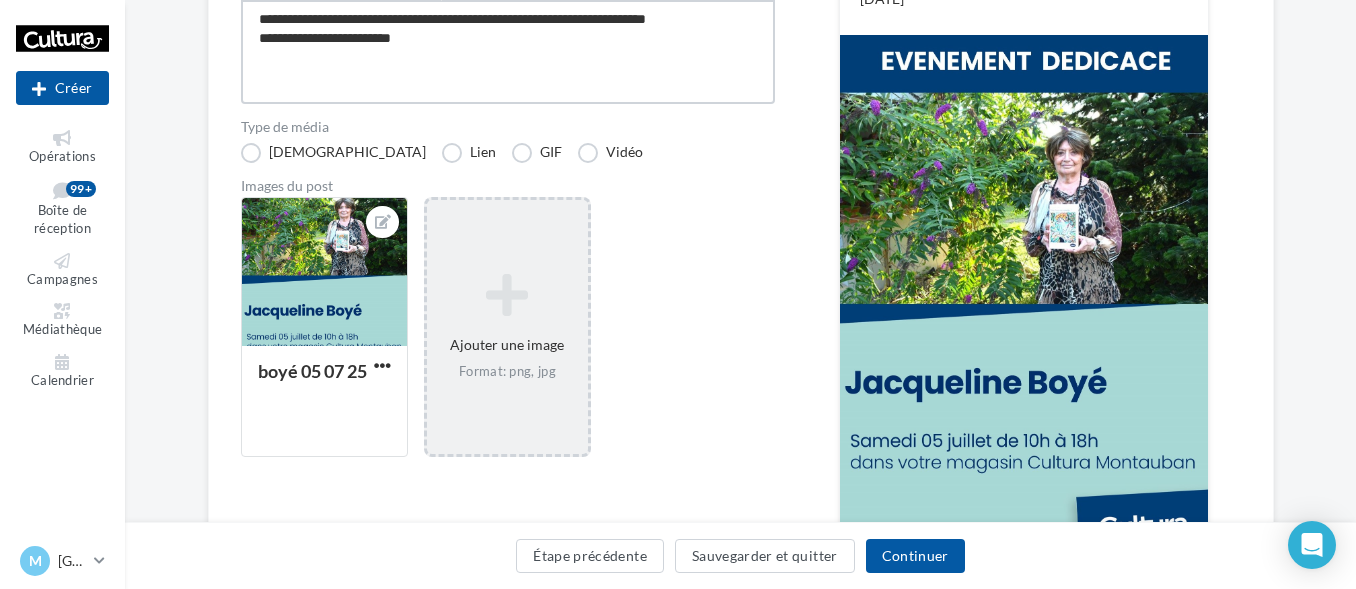 type on "**********" 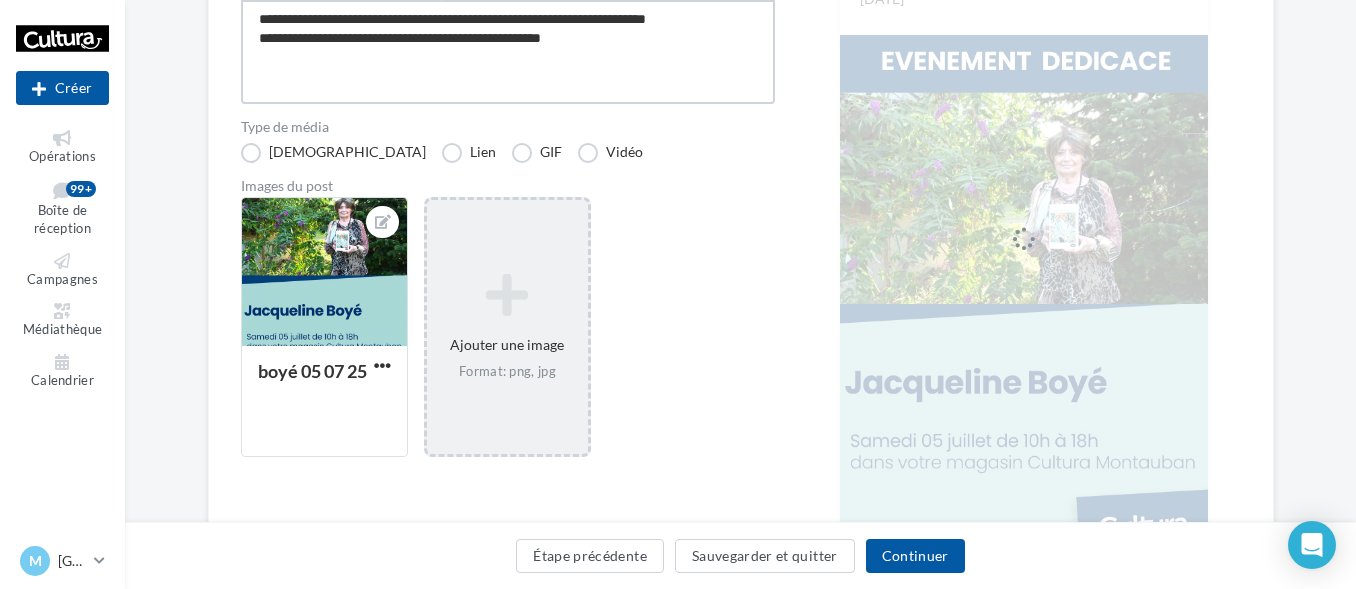 scroll, scrollTop: 262, scrollLeft: 0, axis: vertical 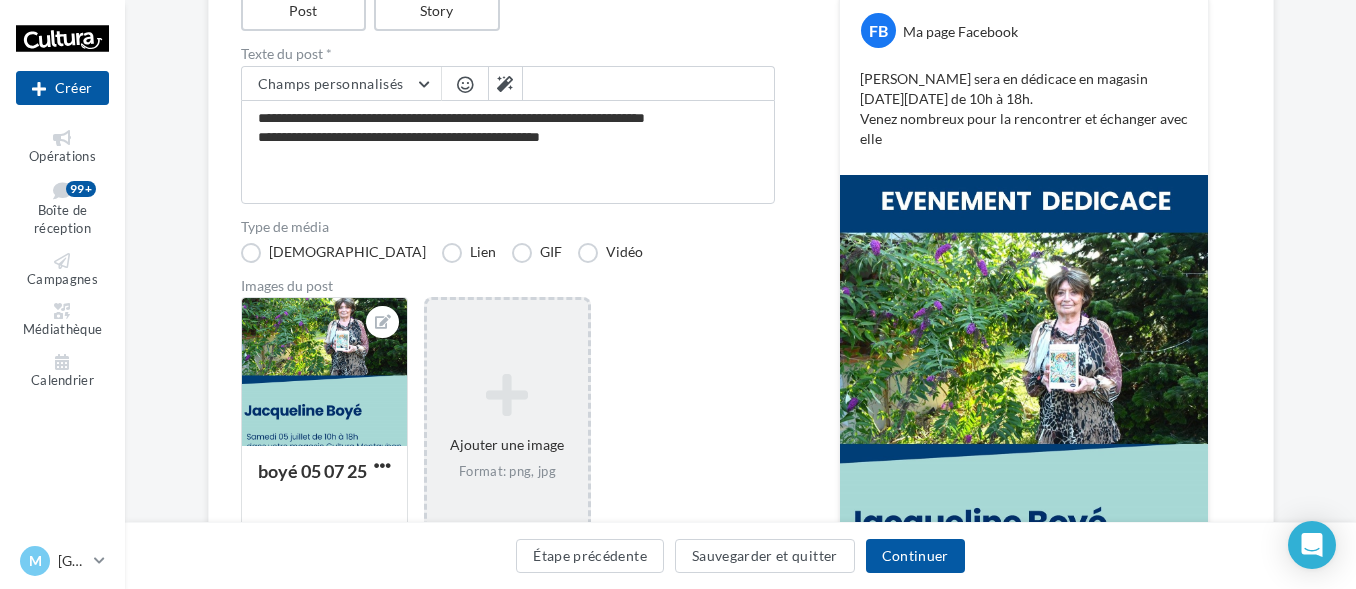click at bounding box center (465, 84) 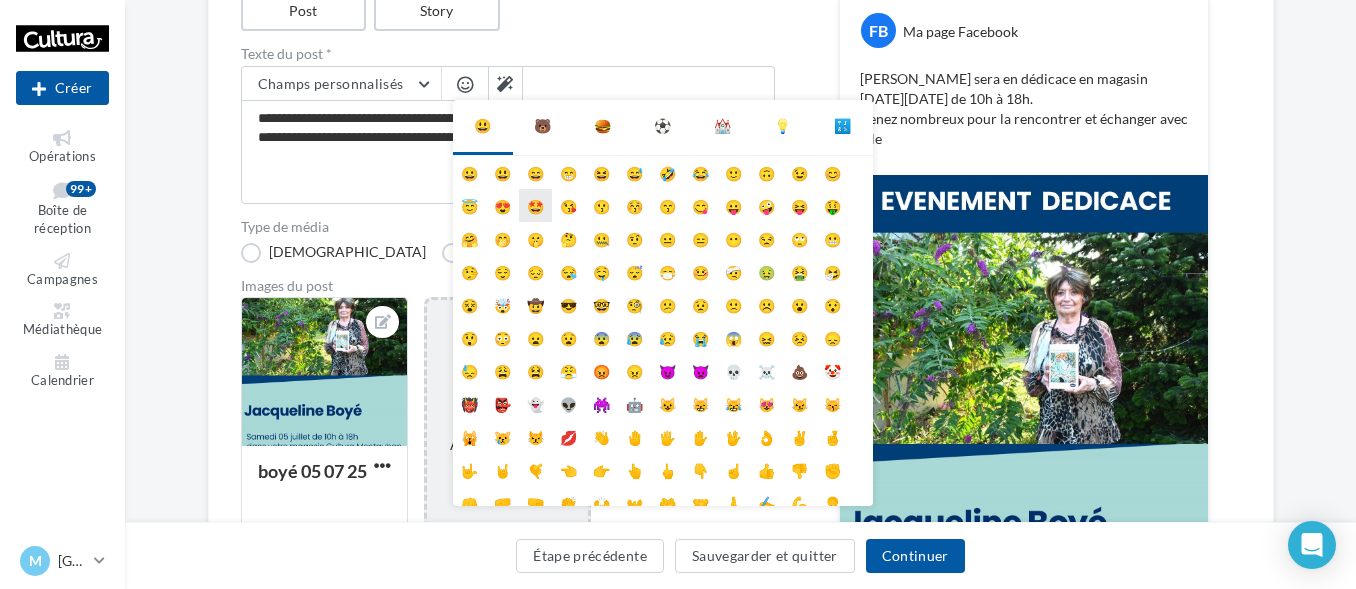 click on "🤩" at bounding box center [535, 205] 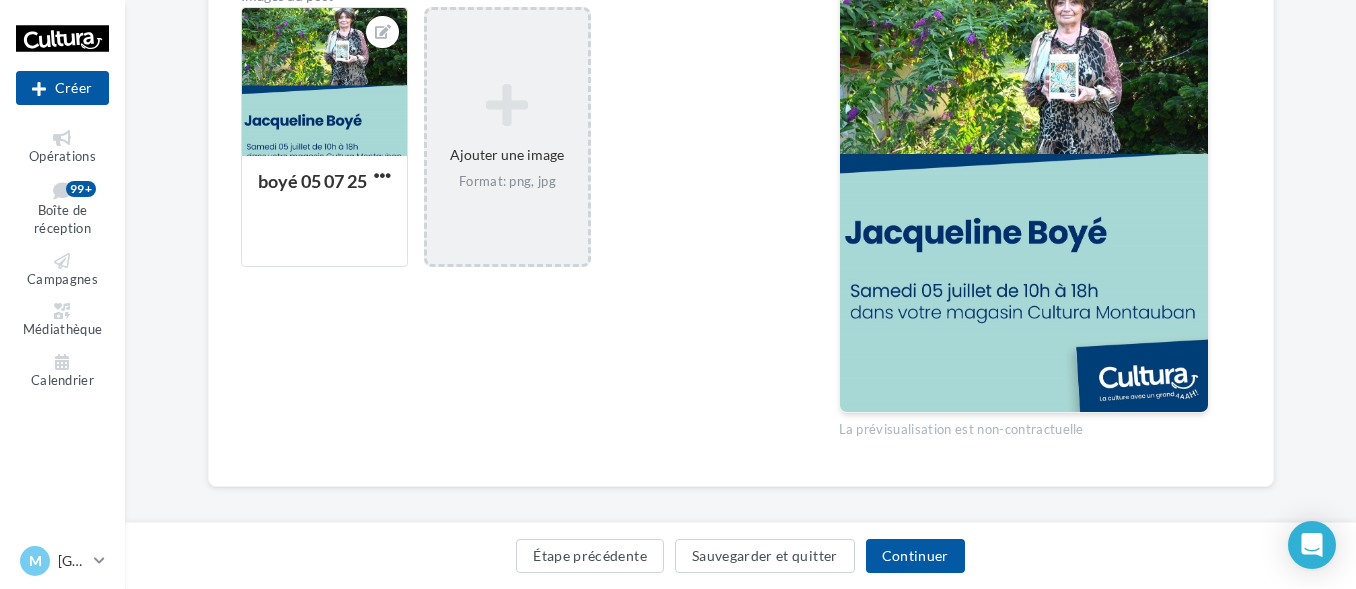 scroll, scrollTop: 562, scrollLeft: 0, axis: vertical 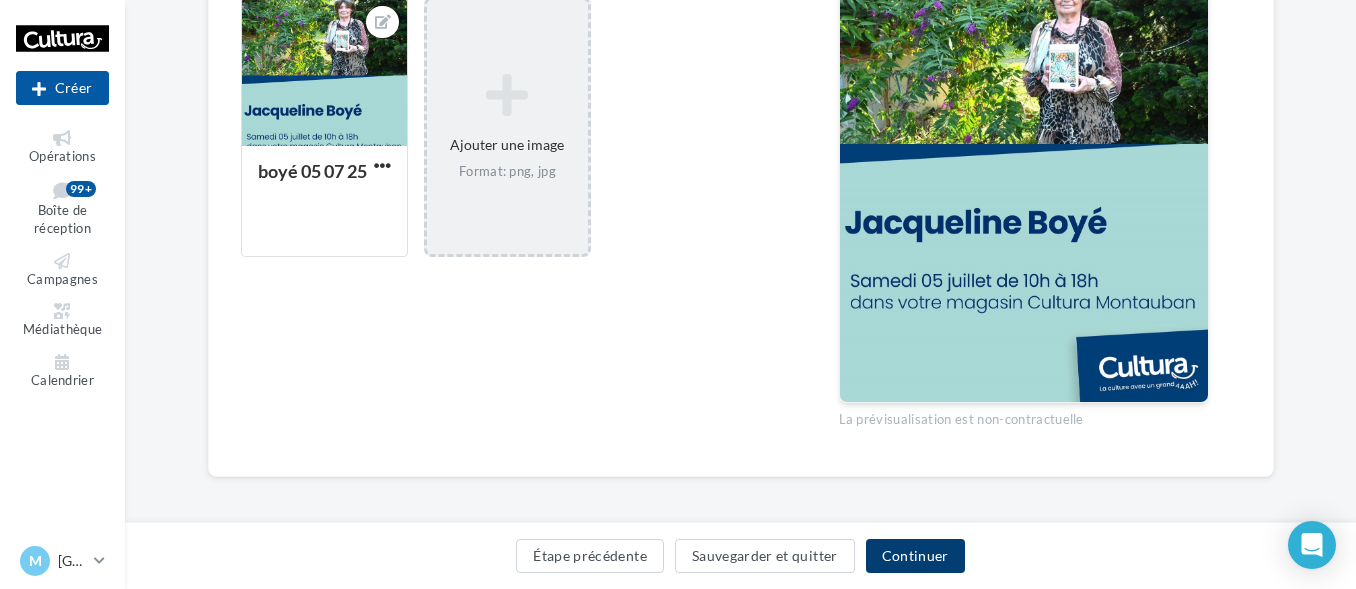 click on "Continuer" at bounding box center [915, 556] 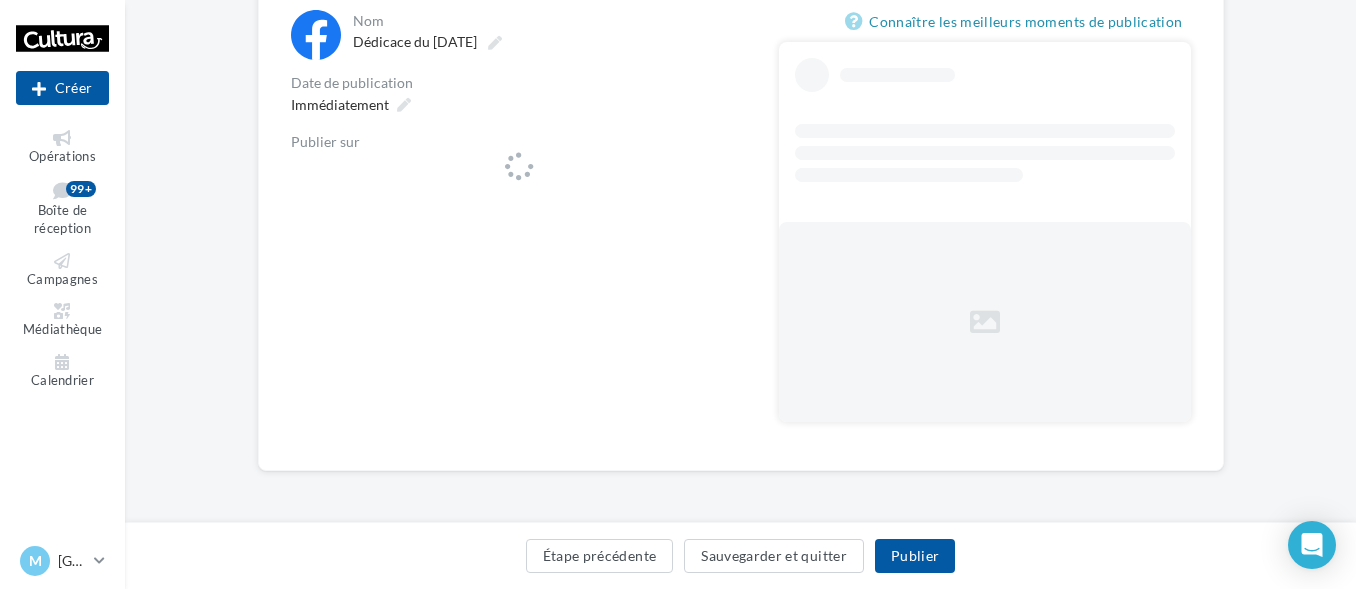 scroll, scrollTop: 0, scrollLeft: 0, axis: both 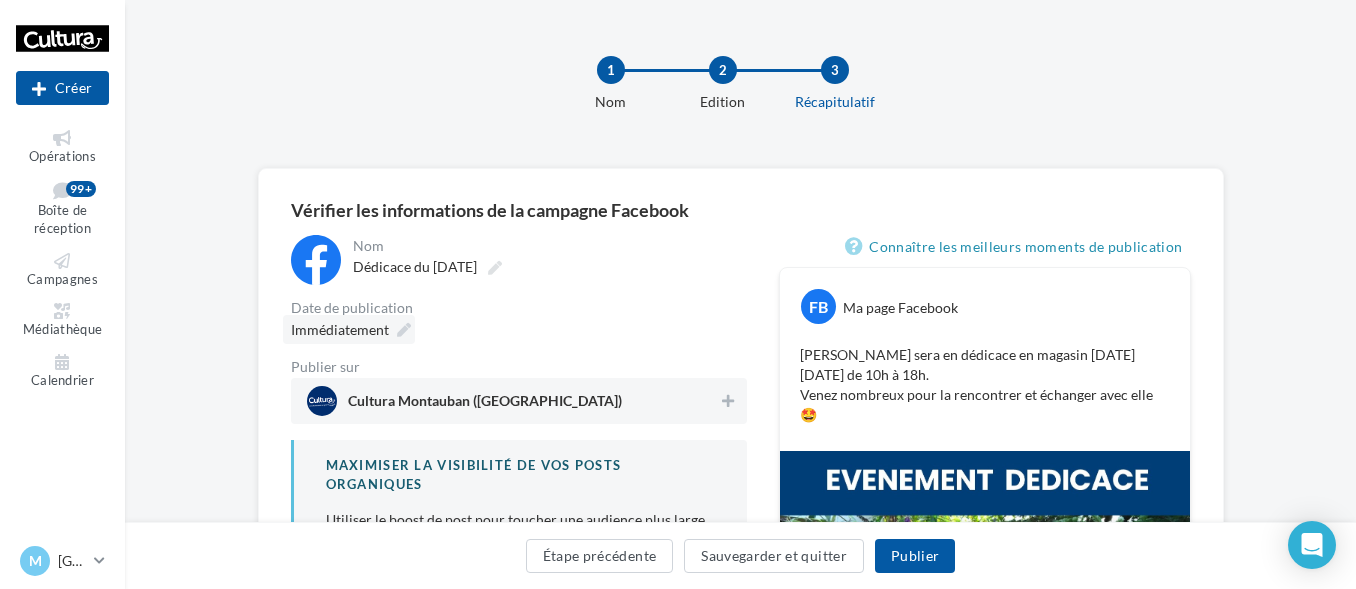 click on "Immédiatement" at bounding box center [340, 329] 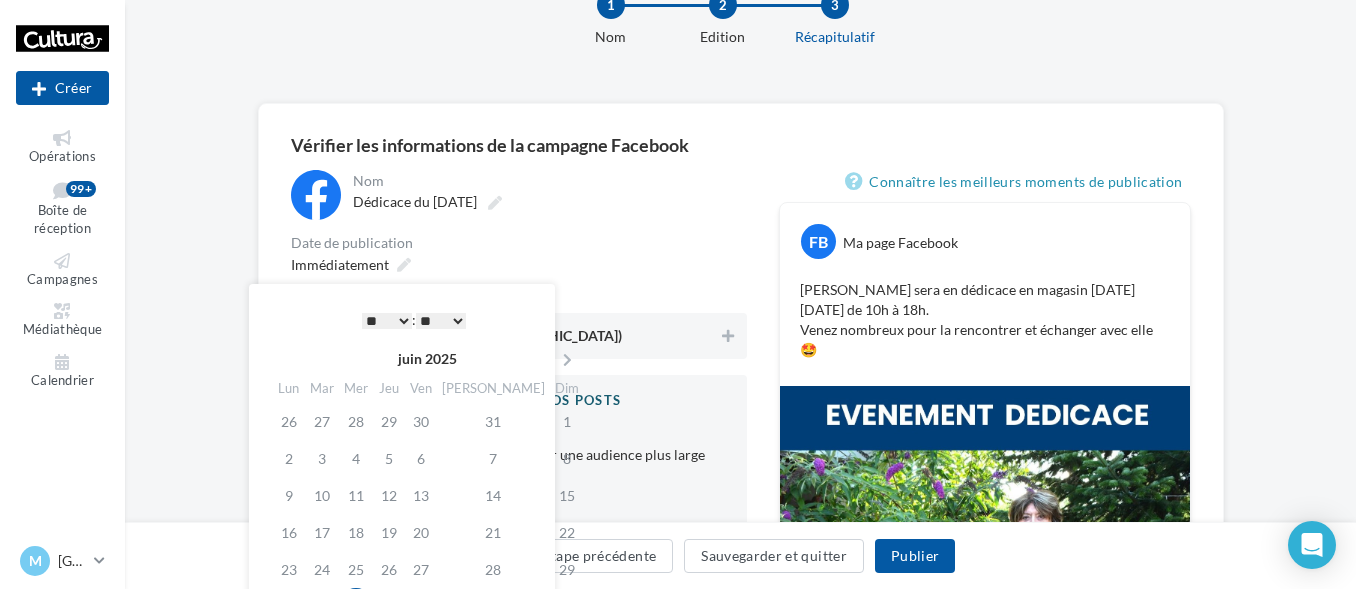 scroll, scrollTop: 100, scrollLeft: 0, axis: vertical 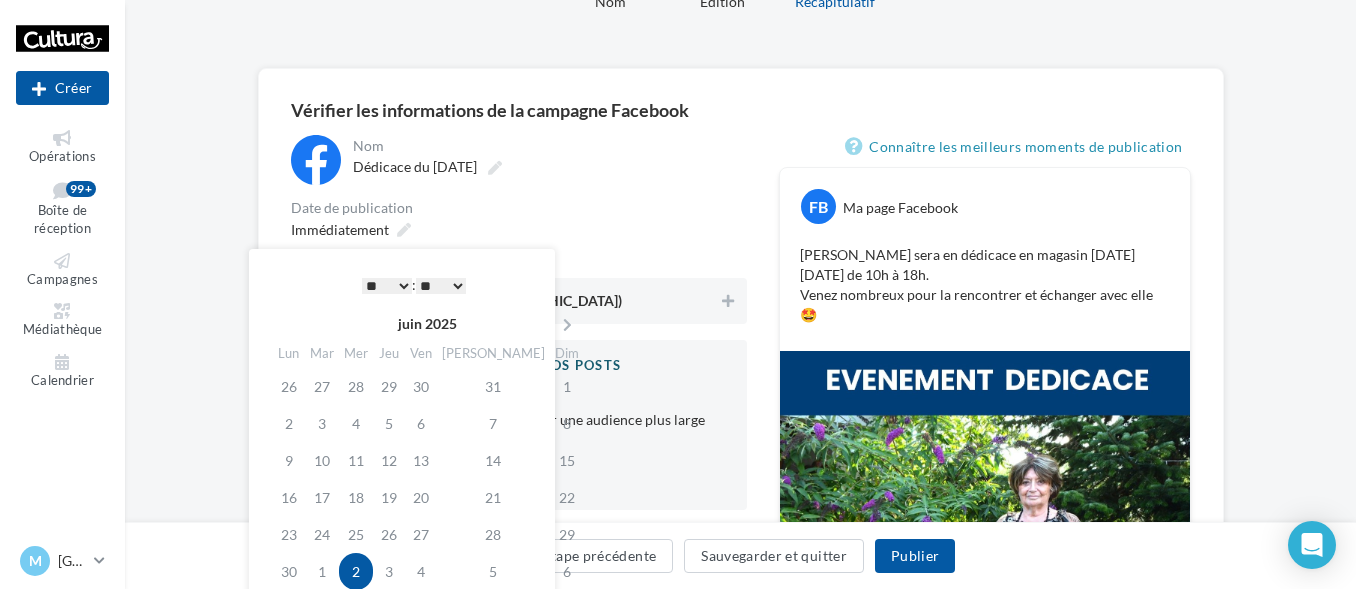 click on "* * * * * * * * * * ** ** ** ** ** ** ** ** ** ** ** ** ** **" at bounding box center (387, 286) 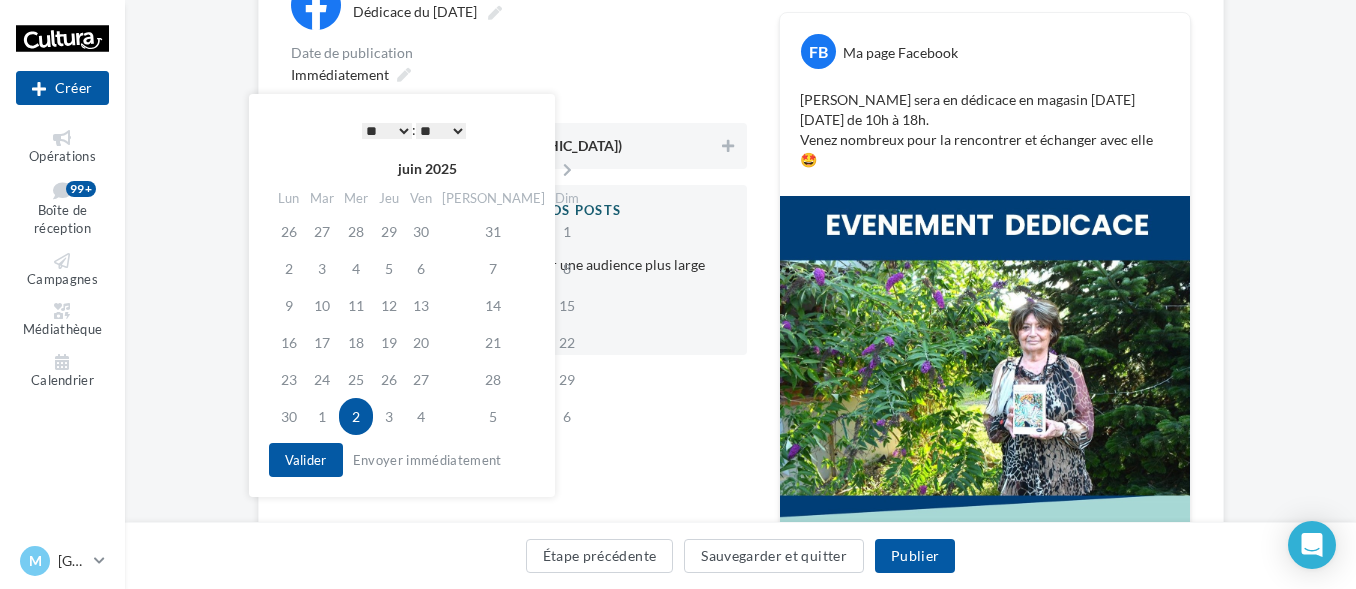scroll, scrollTop: 300, scrollLeft: 0, axis: vertical 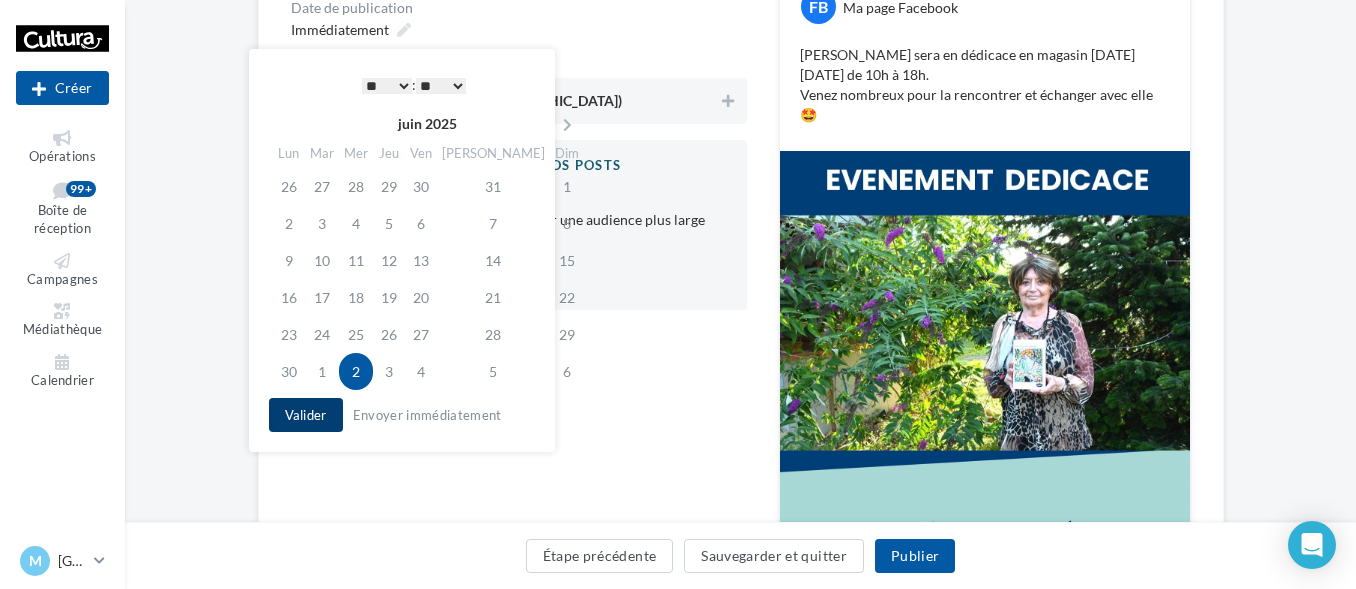 click on "Valider" at bounding box center (306, 415) 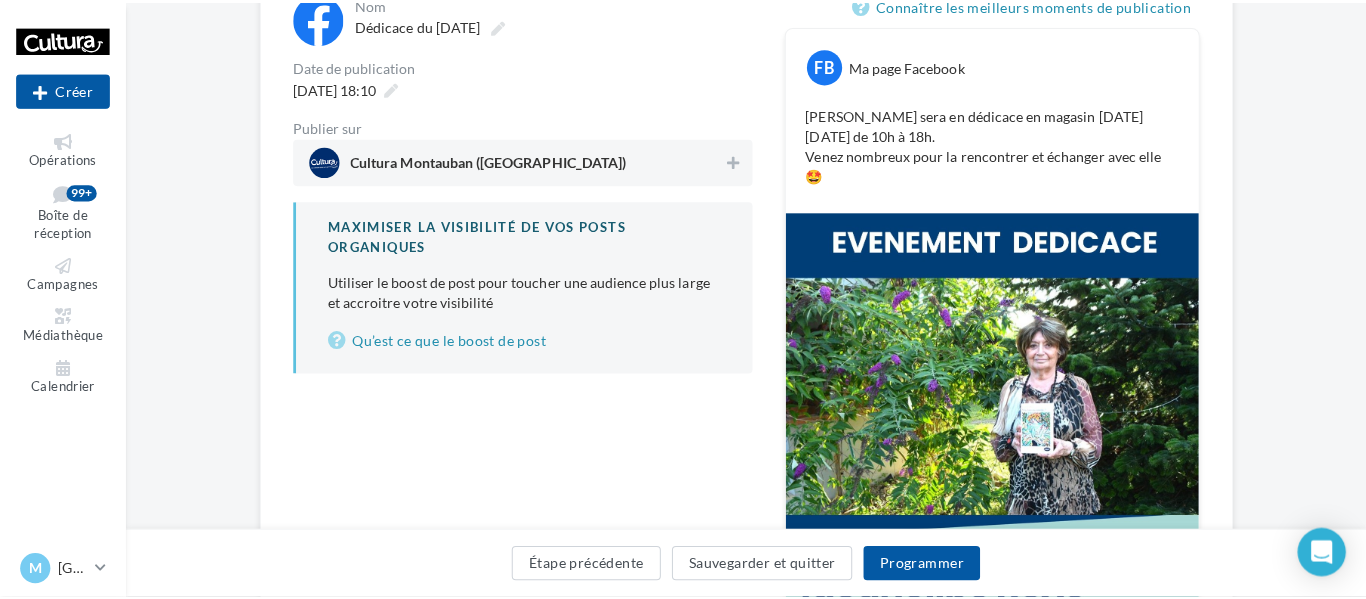scroll, scrollTop: 207, scrollLeft: 0, axis: vertical 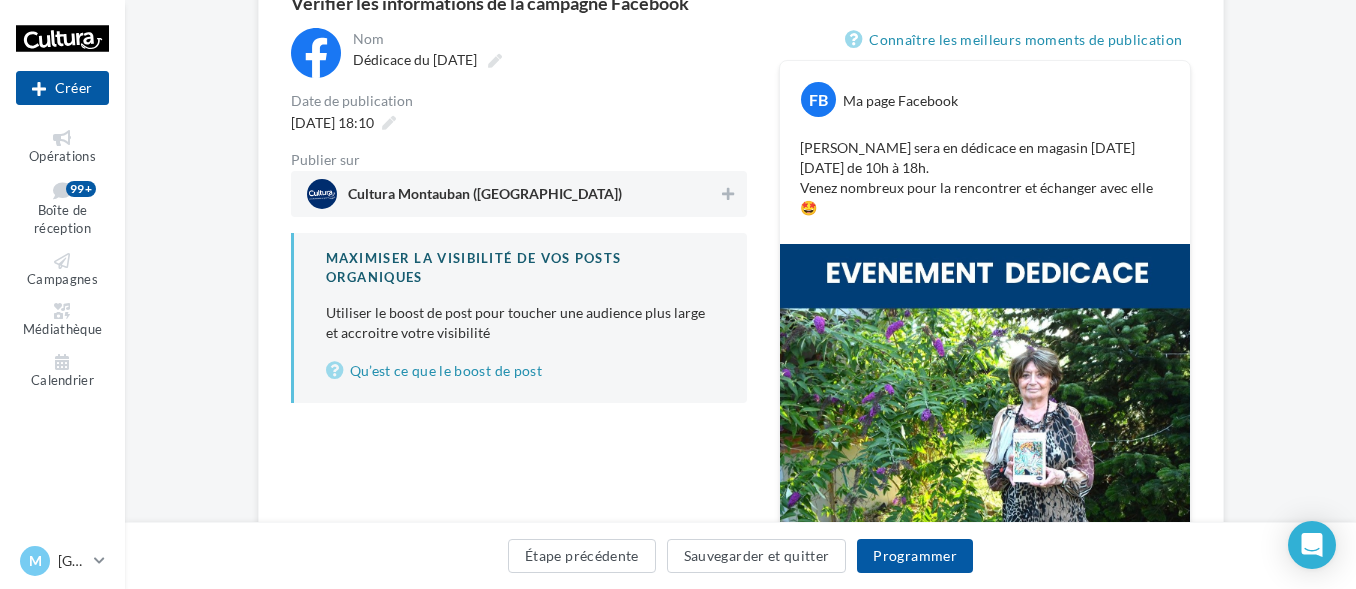 click on "Cultura Montauban ([GEOGRAPHIC_DATA])" at bounding box center [513, 194] 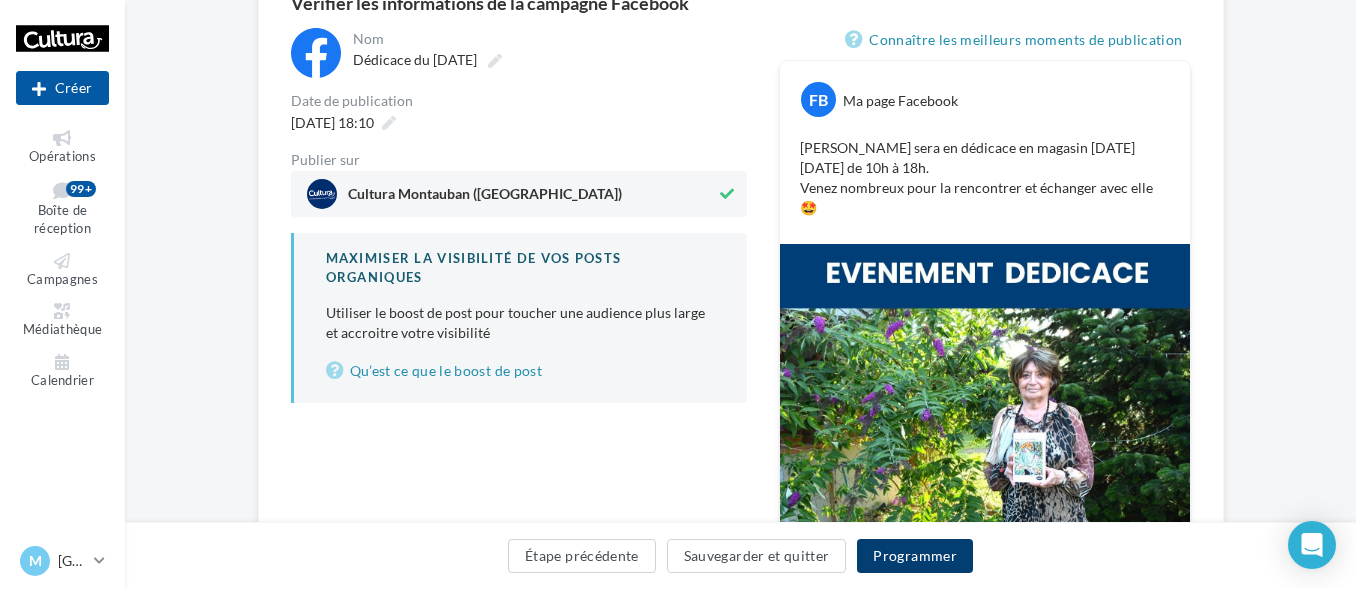 click on "Programmer" at bounding box center (915, 556) 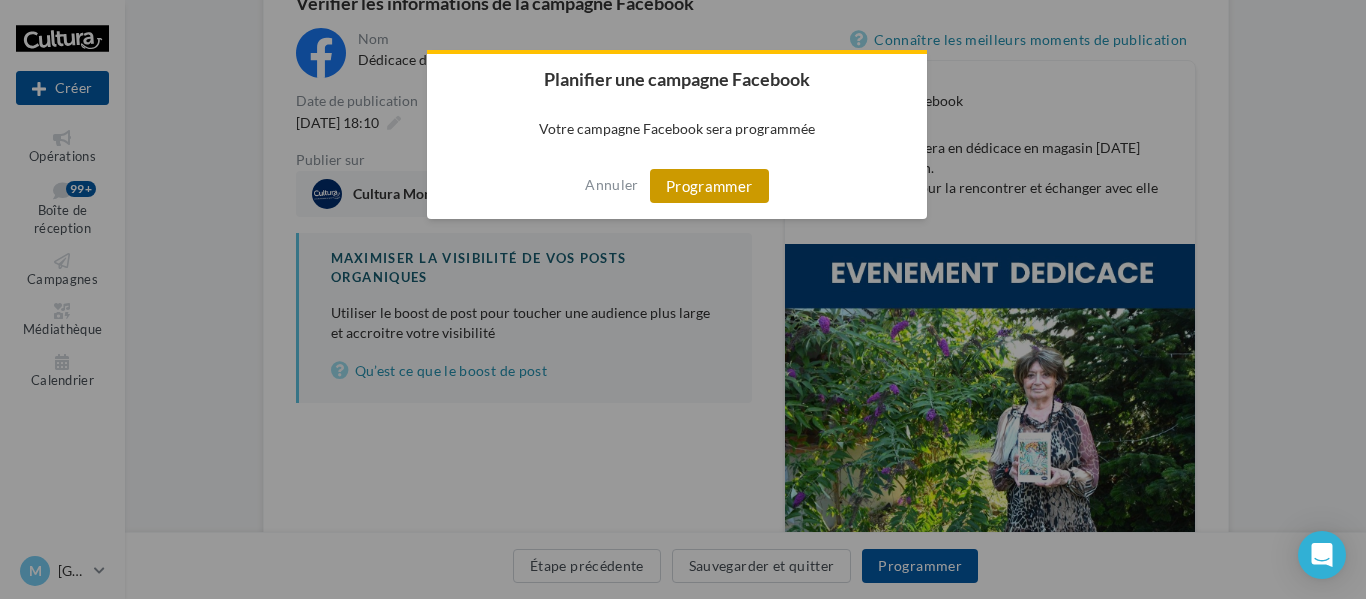 click on "Programmer" at bounding box center (709, 186) 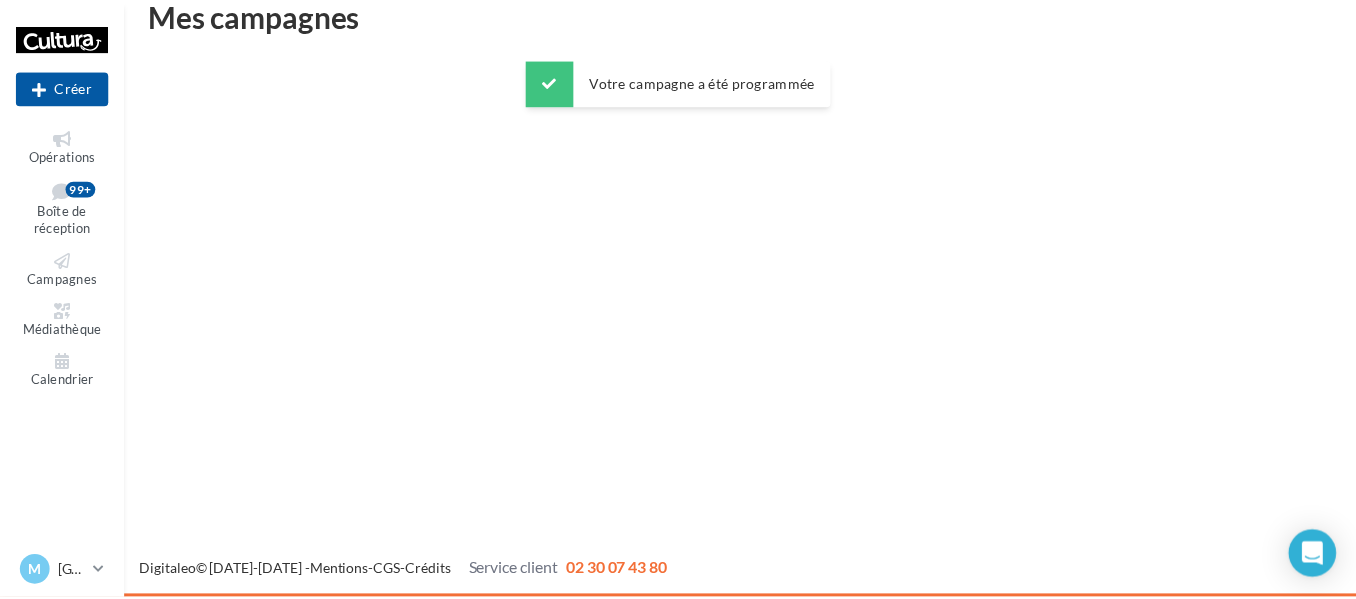 scroll, scrollTop: 32, scrollLeft: 0, axis: vertical 